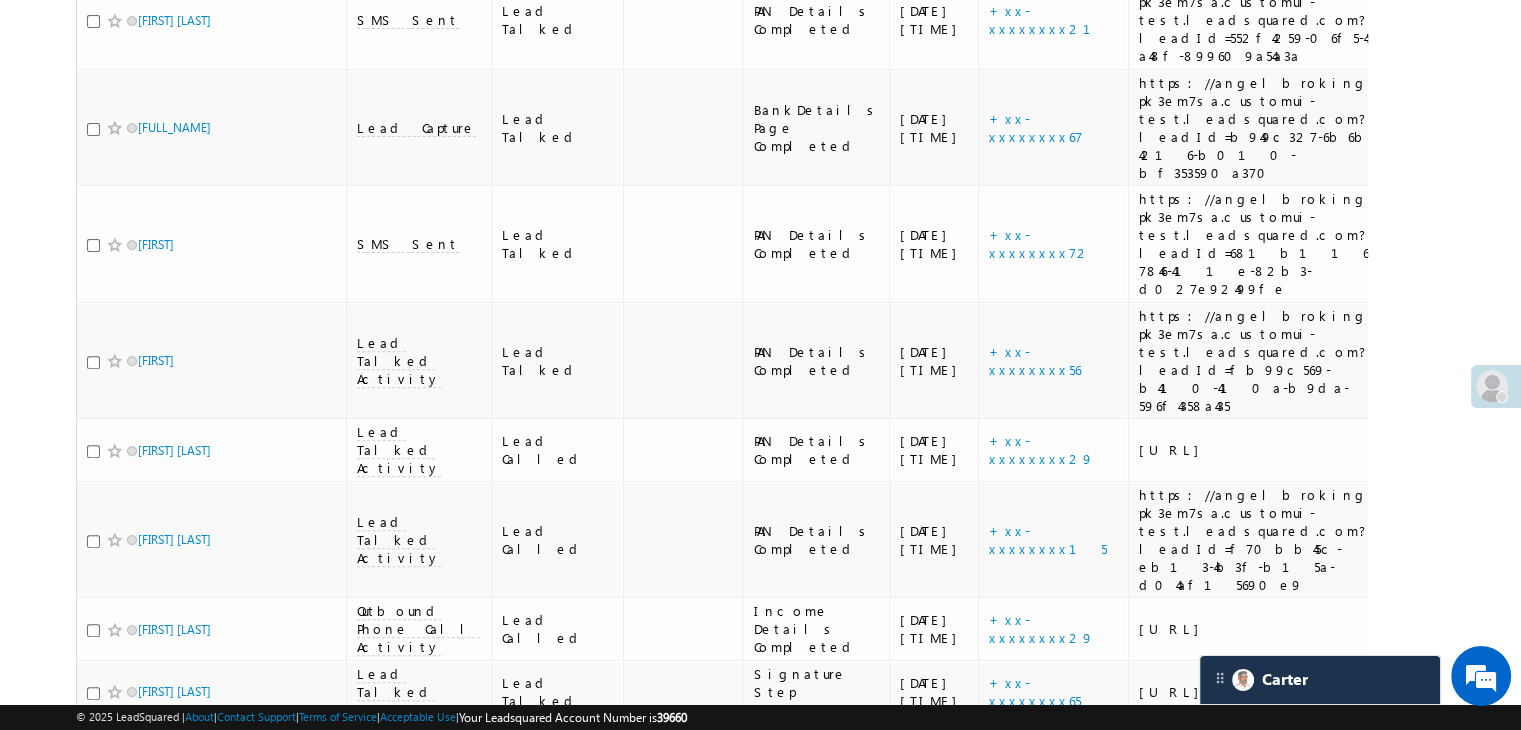 scroll, scrollTop: 695, scrollLeft: 0, axis: vertical 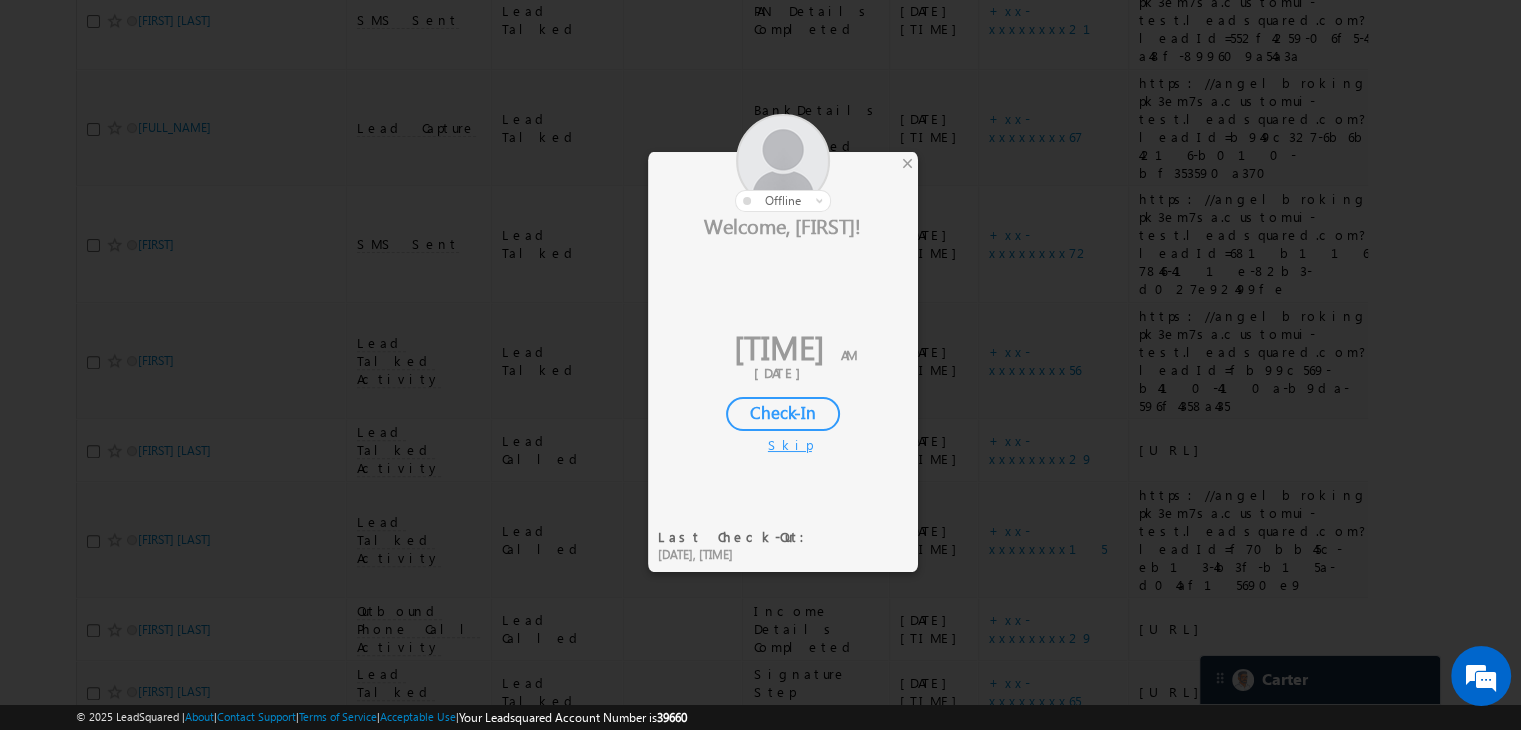 click on "Check-In" at bounding box center (783, 414) 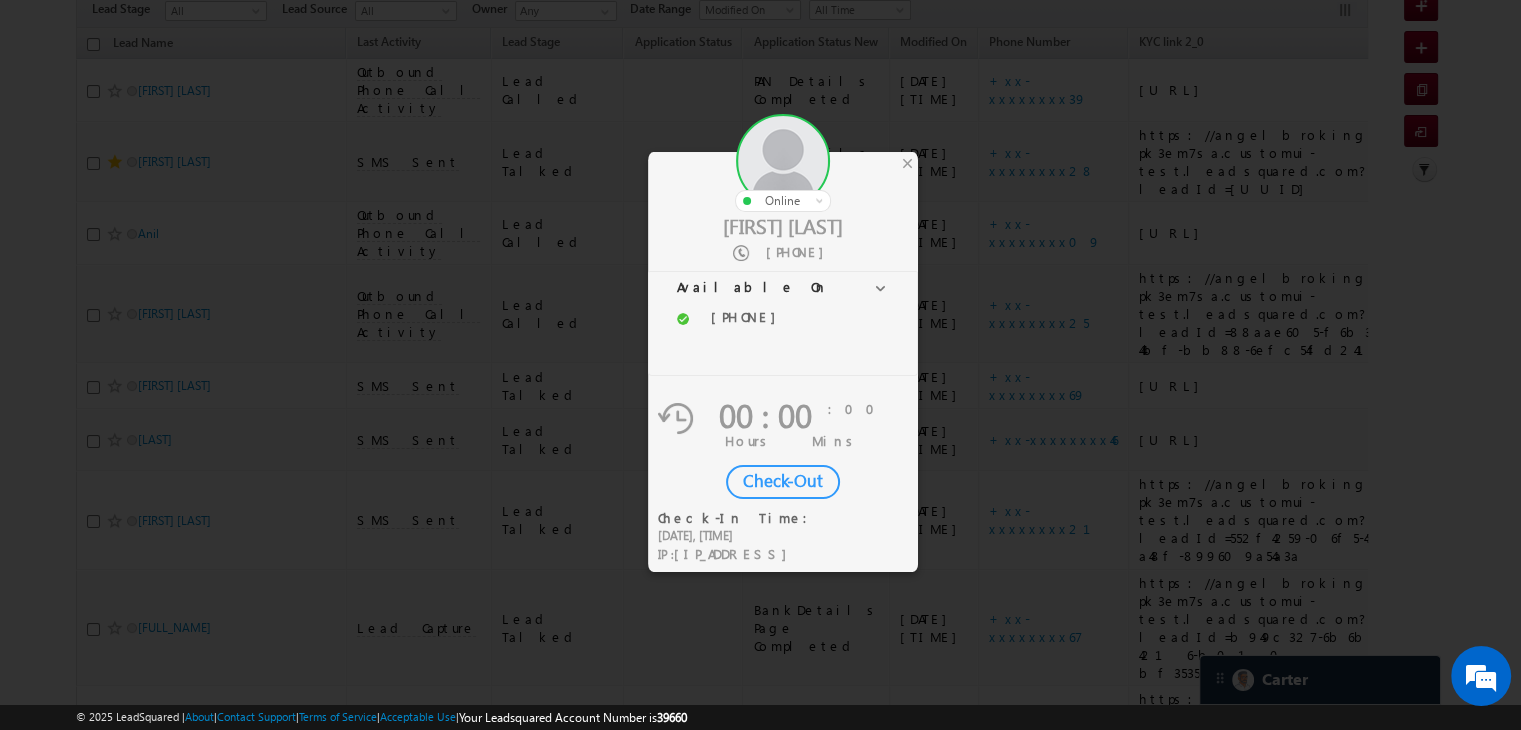scroll, scrollTop: 0, scrollLeft: 0, axis: both 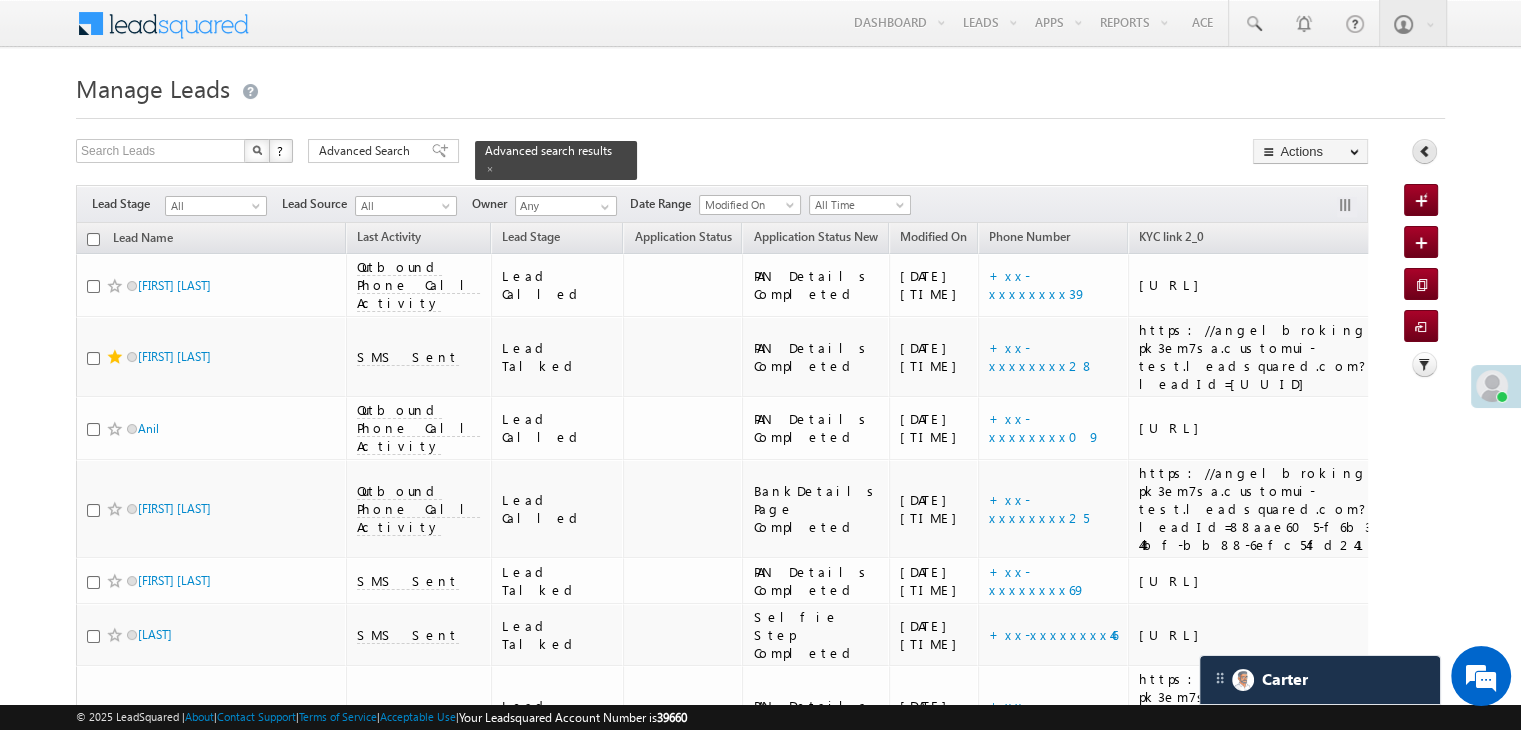 click at bounding box center [1425, 151] 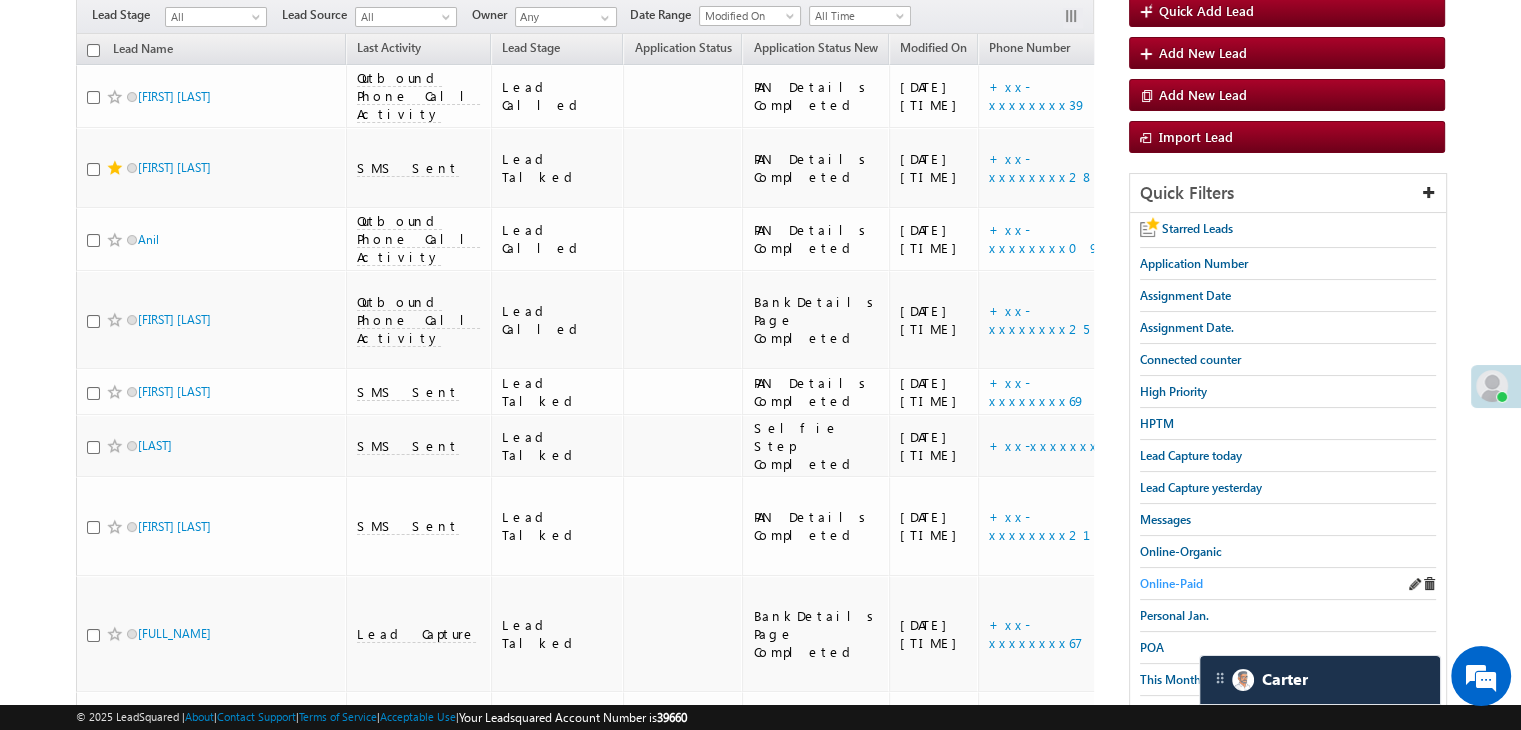 scroll, scrollTop: 200, scrollLeft: 0, axis: vertical 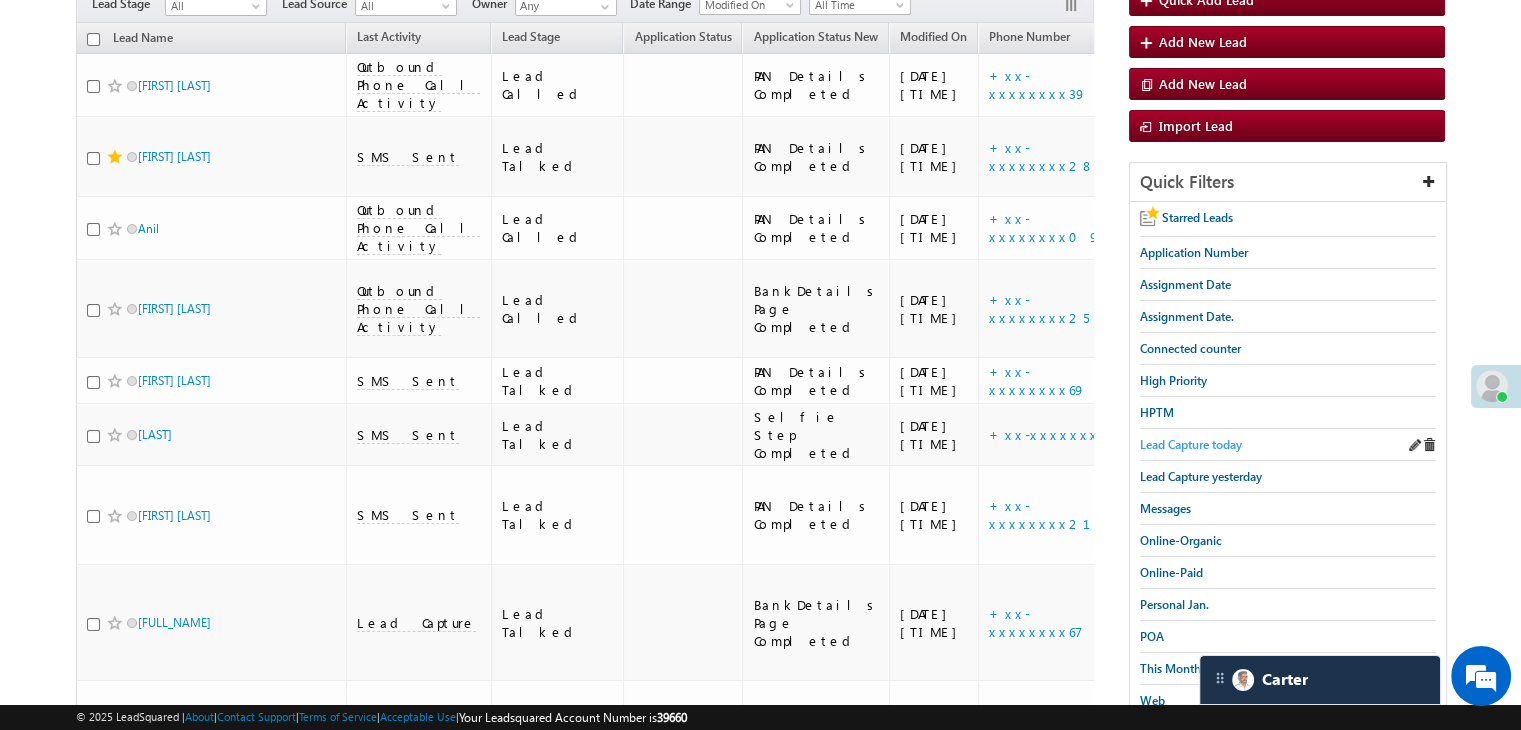 click on "Lead Capture today" at bounding box center (1191, 444) 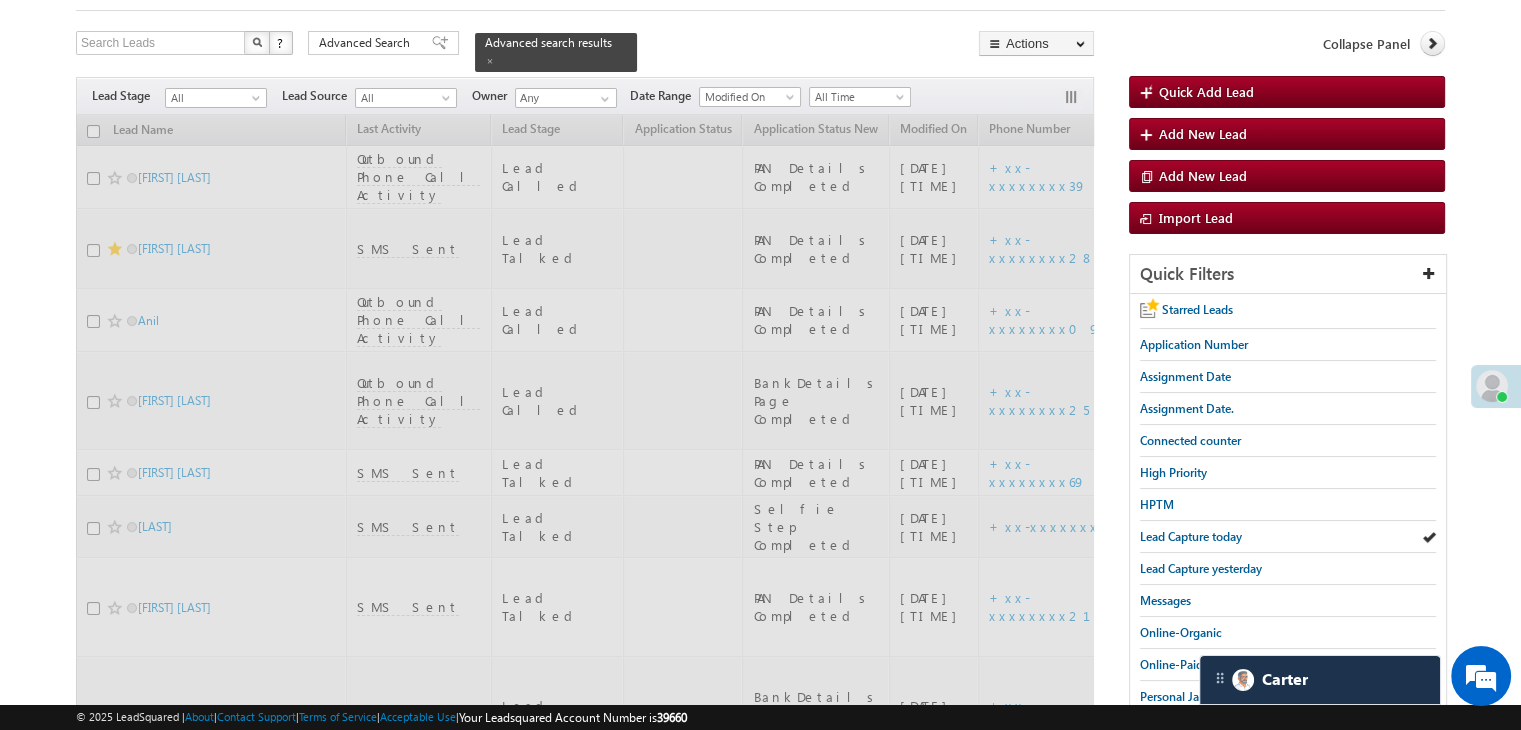 scroll, scrollTop: 0, scrollLeft: 0, axis: both 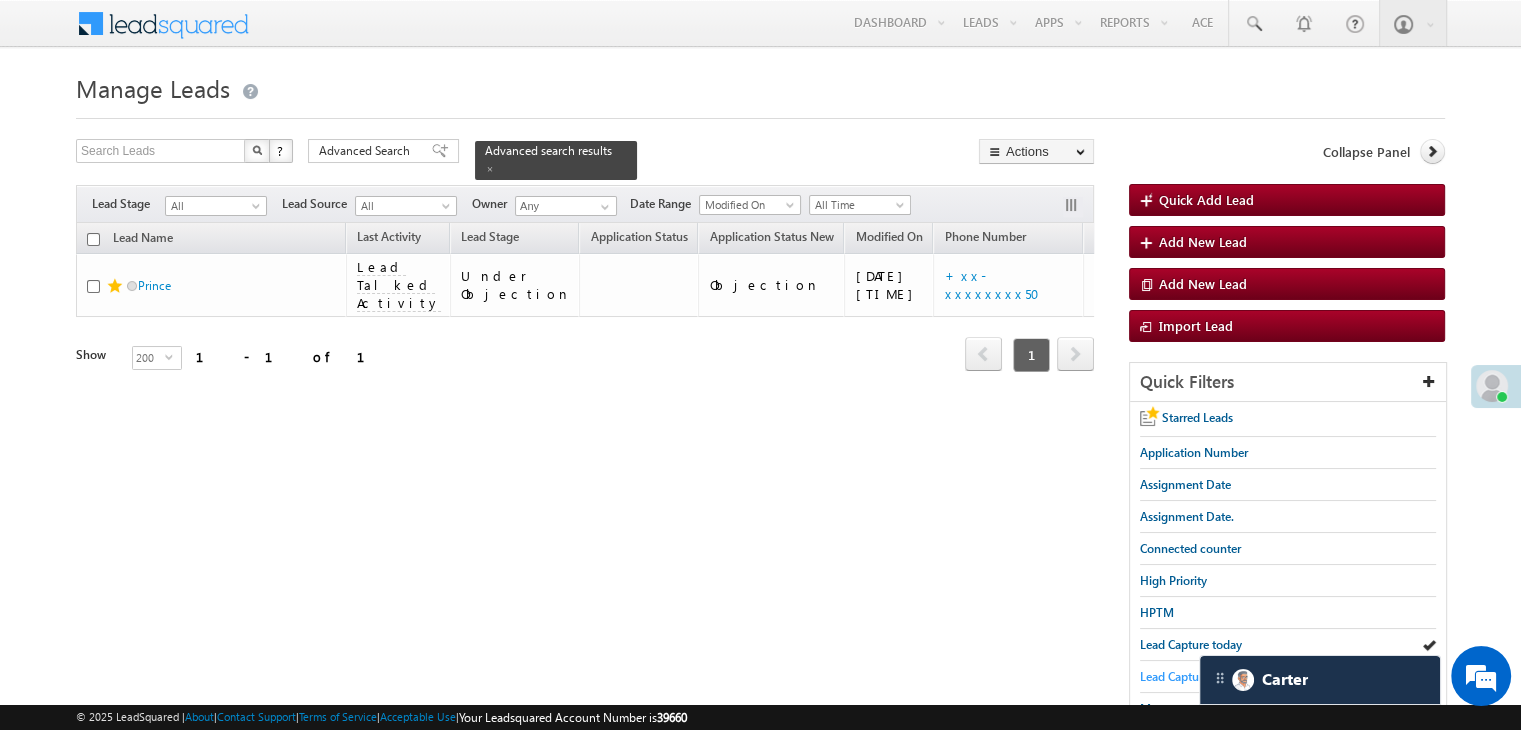 click on "Lead Capture yesterday" at bounding box center (1201, 676) 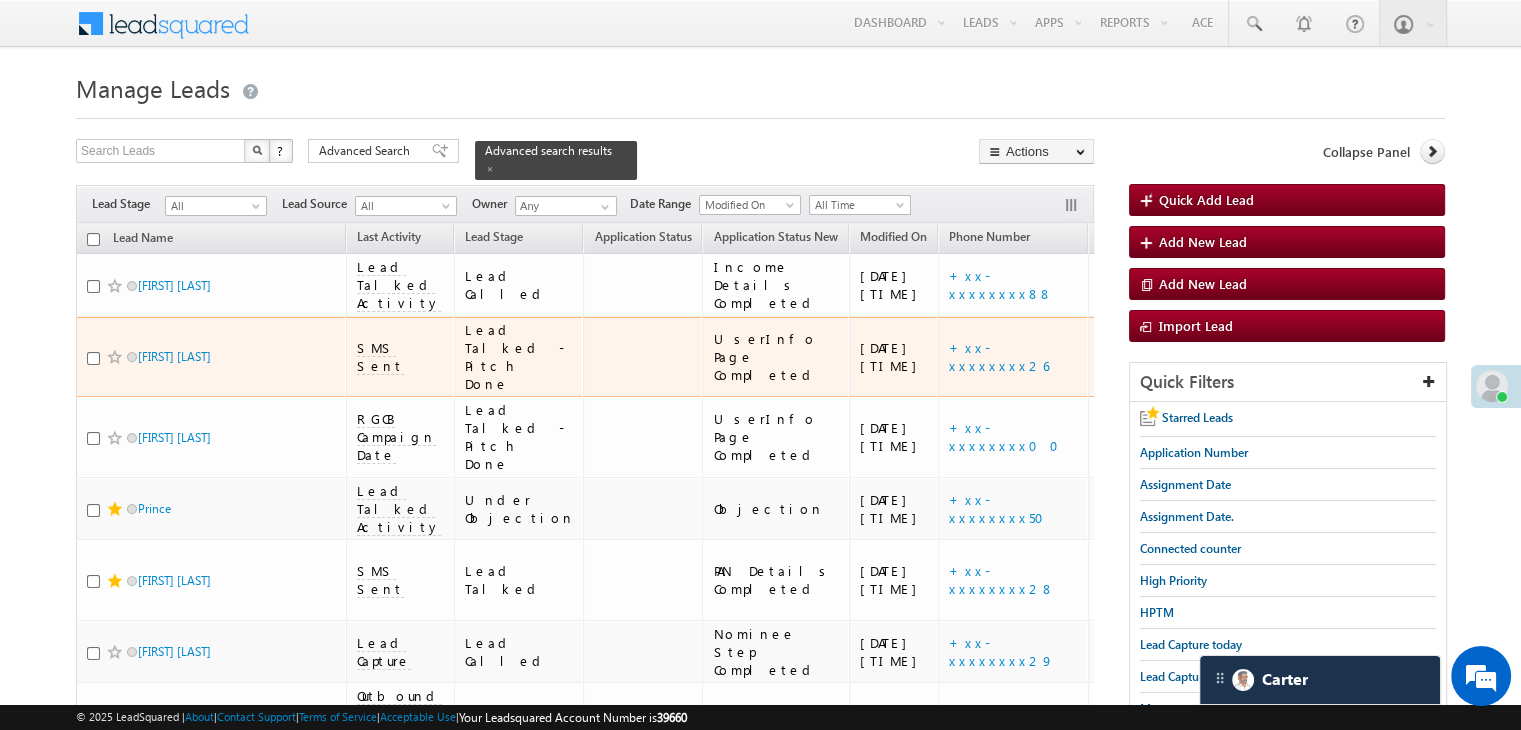 scroll, scrollTop: 300, scrollLeft: 0, axis: vertical 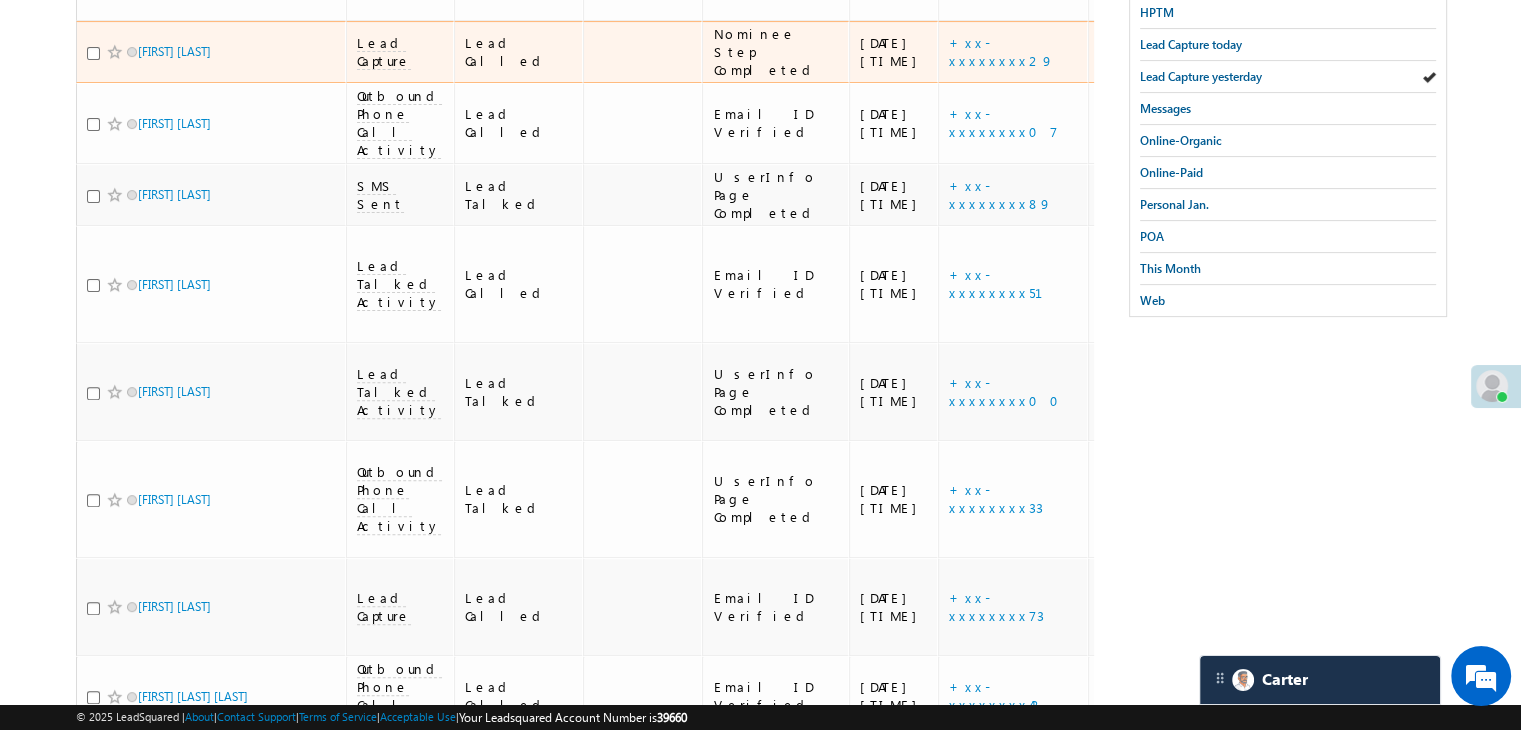 click on "https://angelbroking1-pk3em7sa.customui-test.leadsquared.com?leadId=fbc0ddc9-5834-432d-bca4-1fcd5c124bc9" at bounding box center (1232, 52) 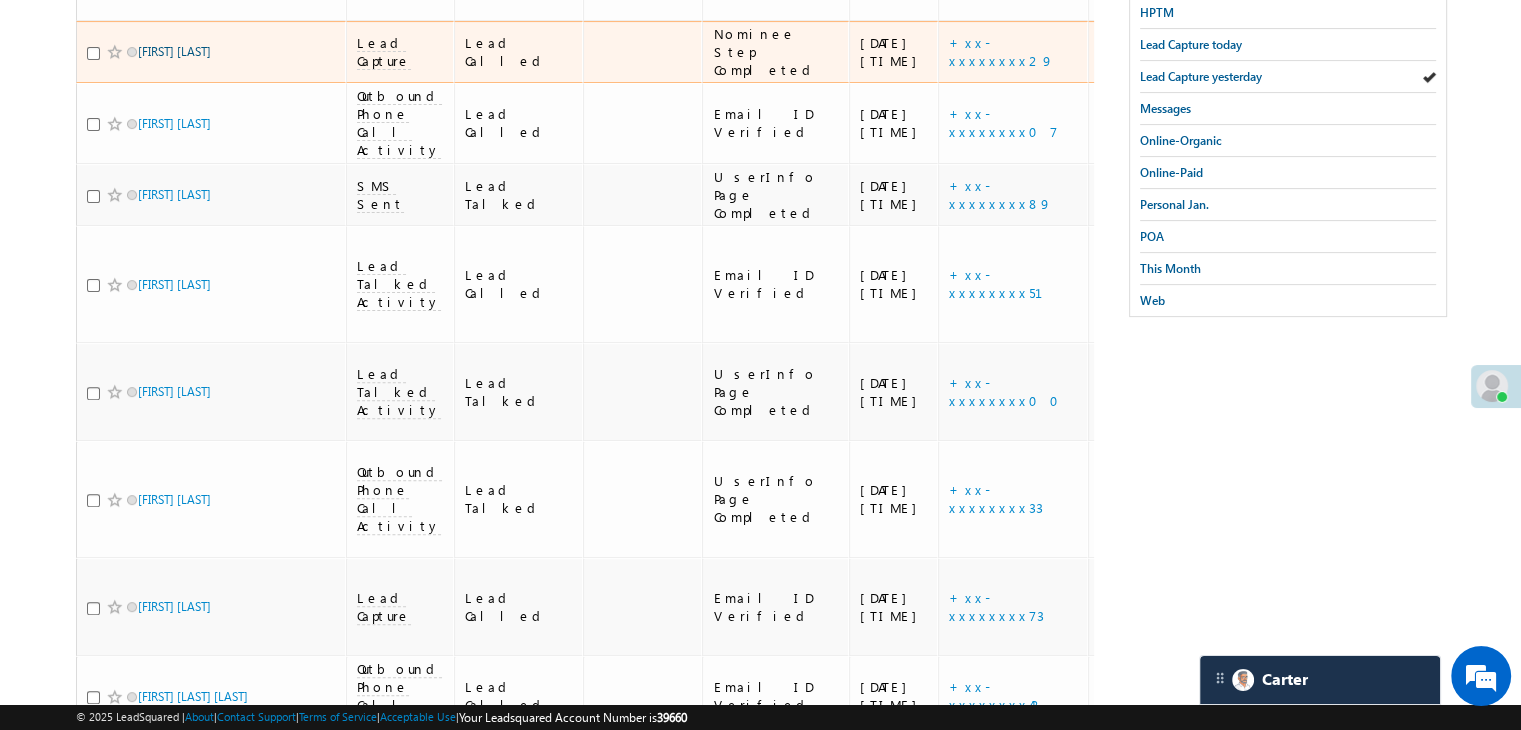 drag, startPoint x: 1068, startPoint y: 295, endPoint x: 168, endPoint y: 285, distance: 900.05554 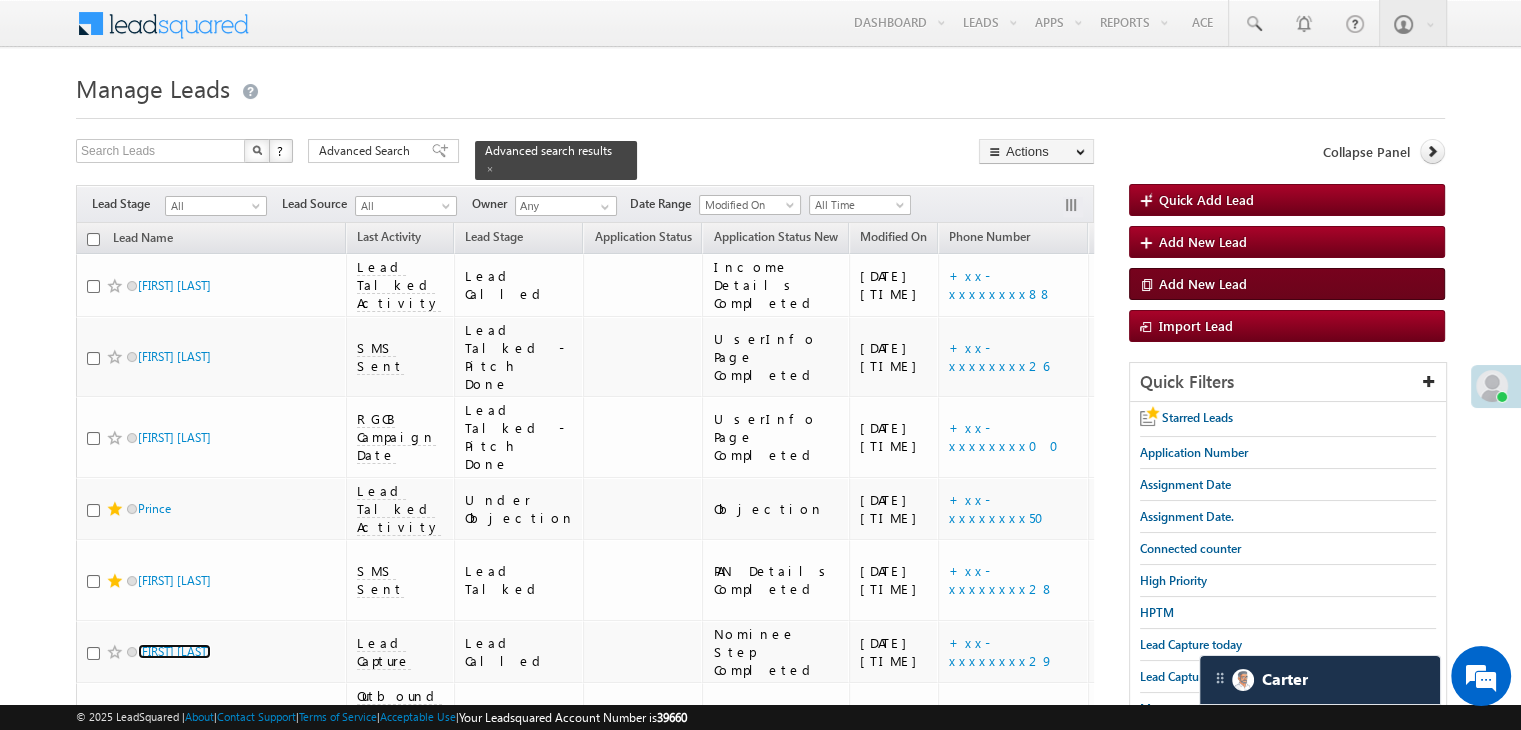 scroll, scrollTop: 400, scrollLeft: 0, axis: vertical 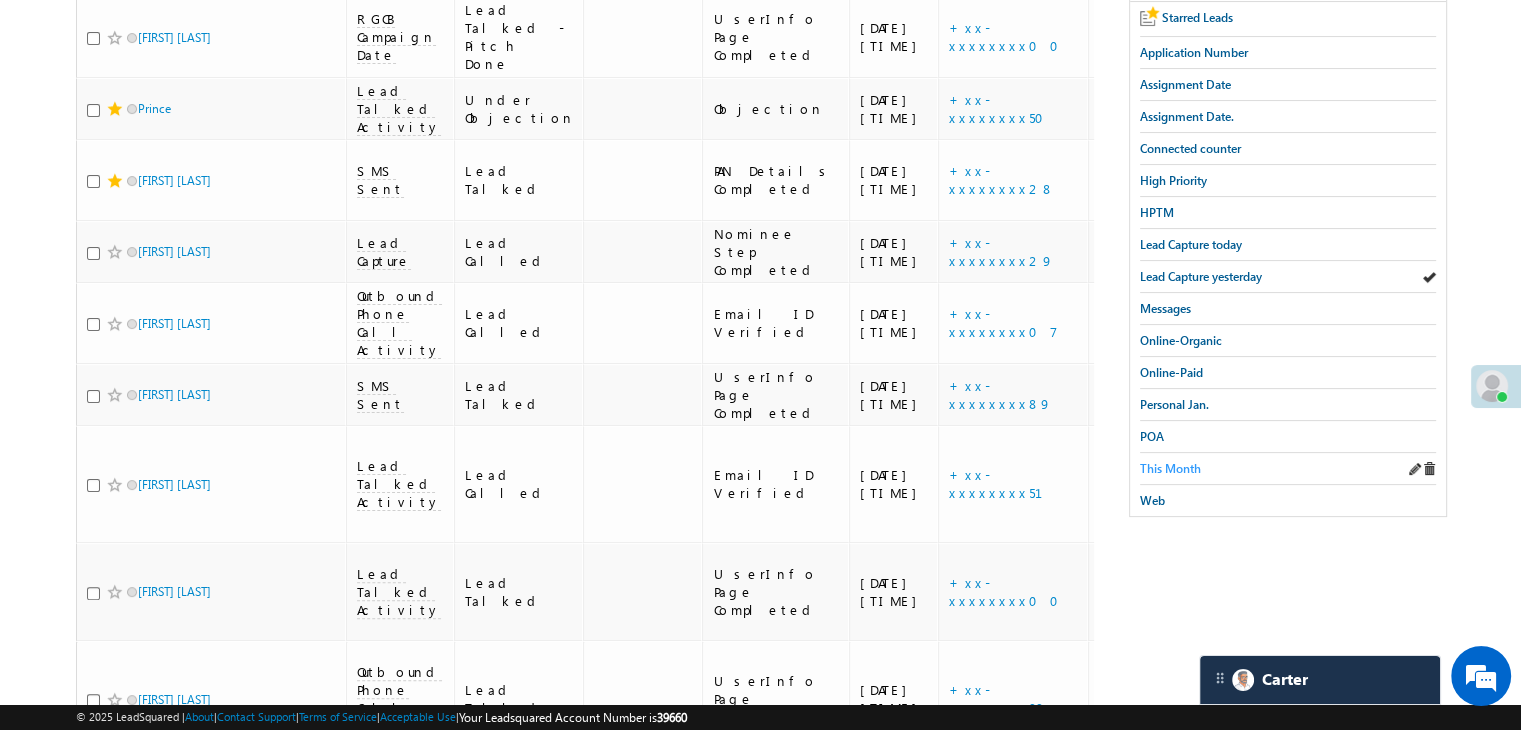 click on "This Month" at bounding box center (1170, 468) 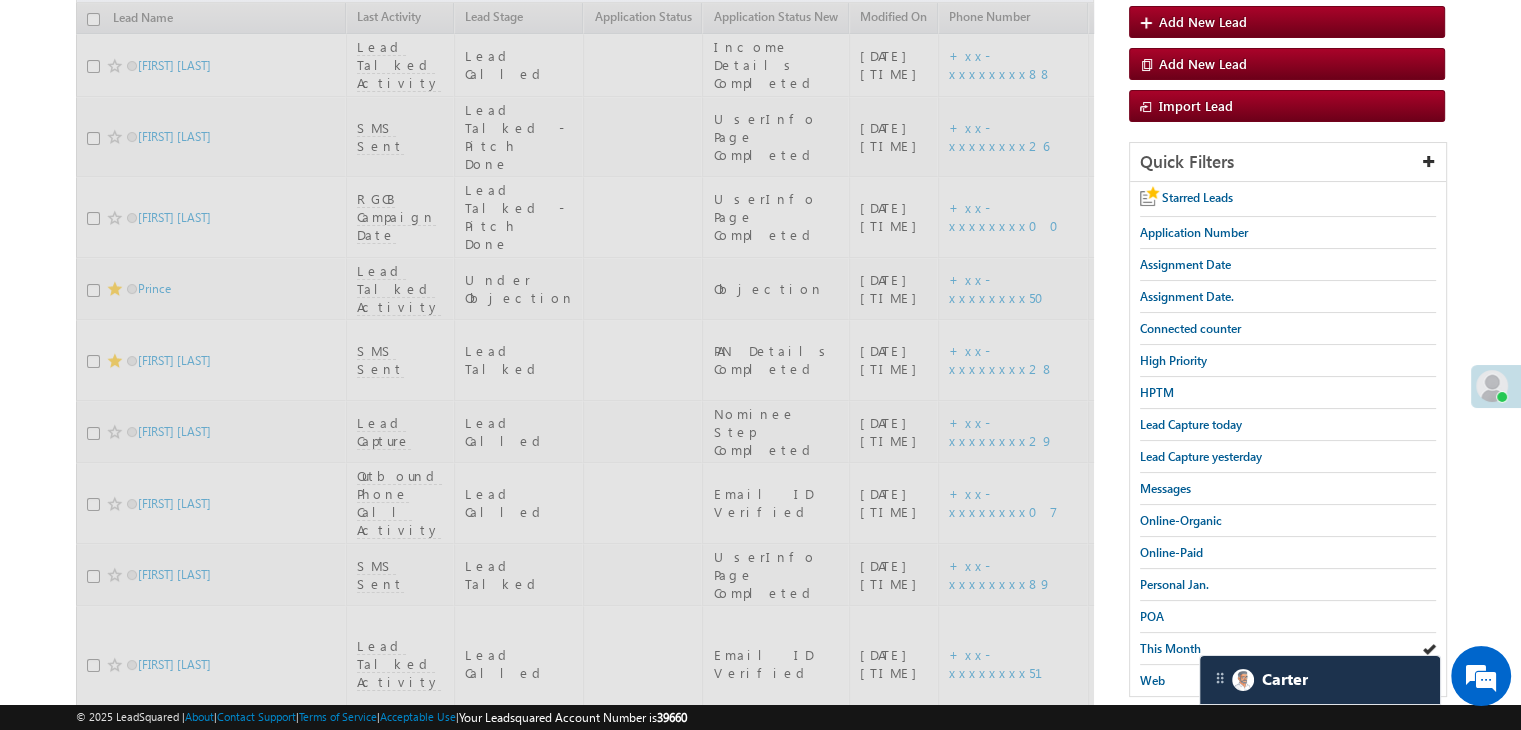 scroll, scrollTop: 100, scrollLeft: 0, axis: vertical 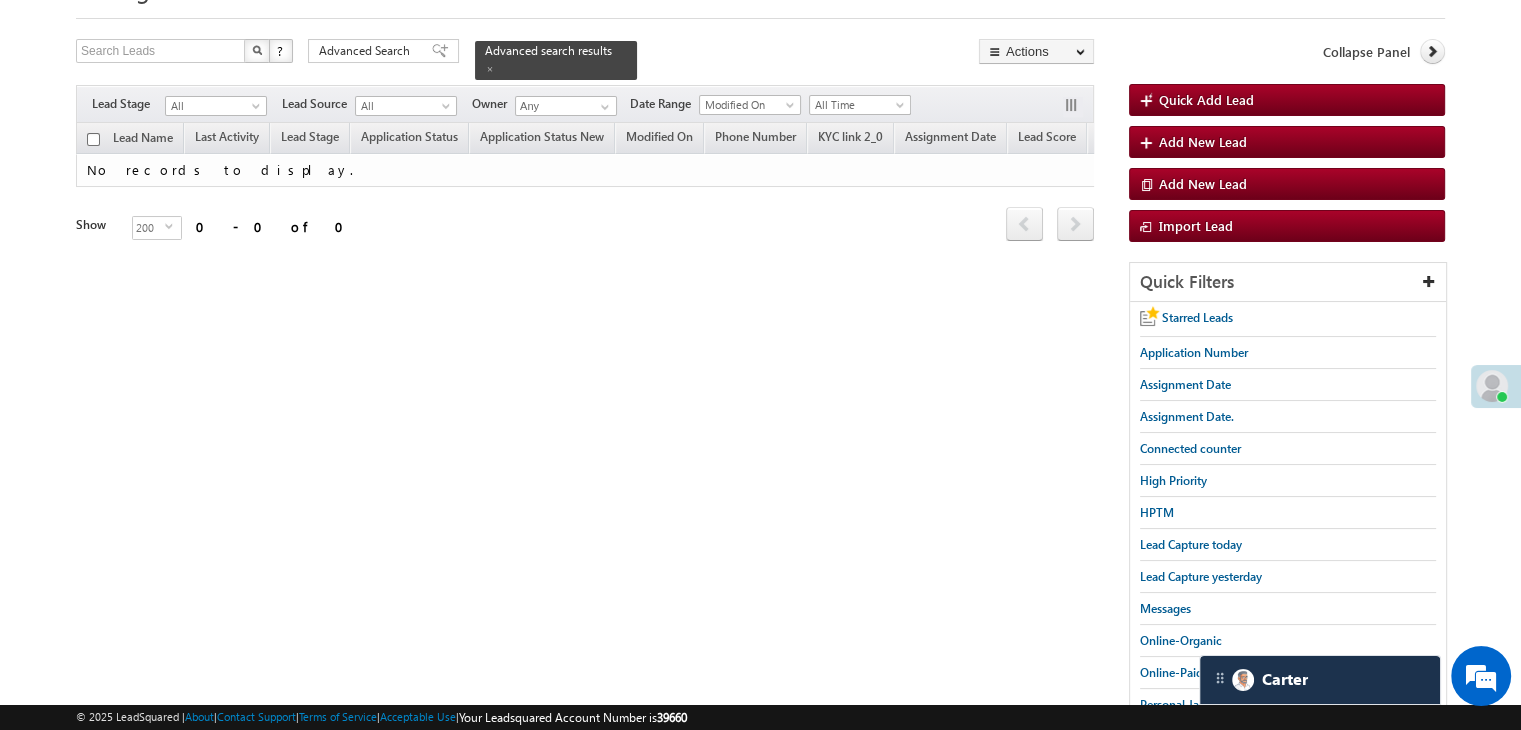 click on "Manage Leads
Quick Add Lead
Search Leads X ?   0 results found
Advanced Search
Advanced Search
Actions Actions" at bounding box center [760, 402] 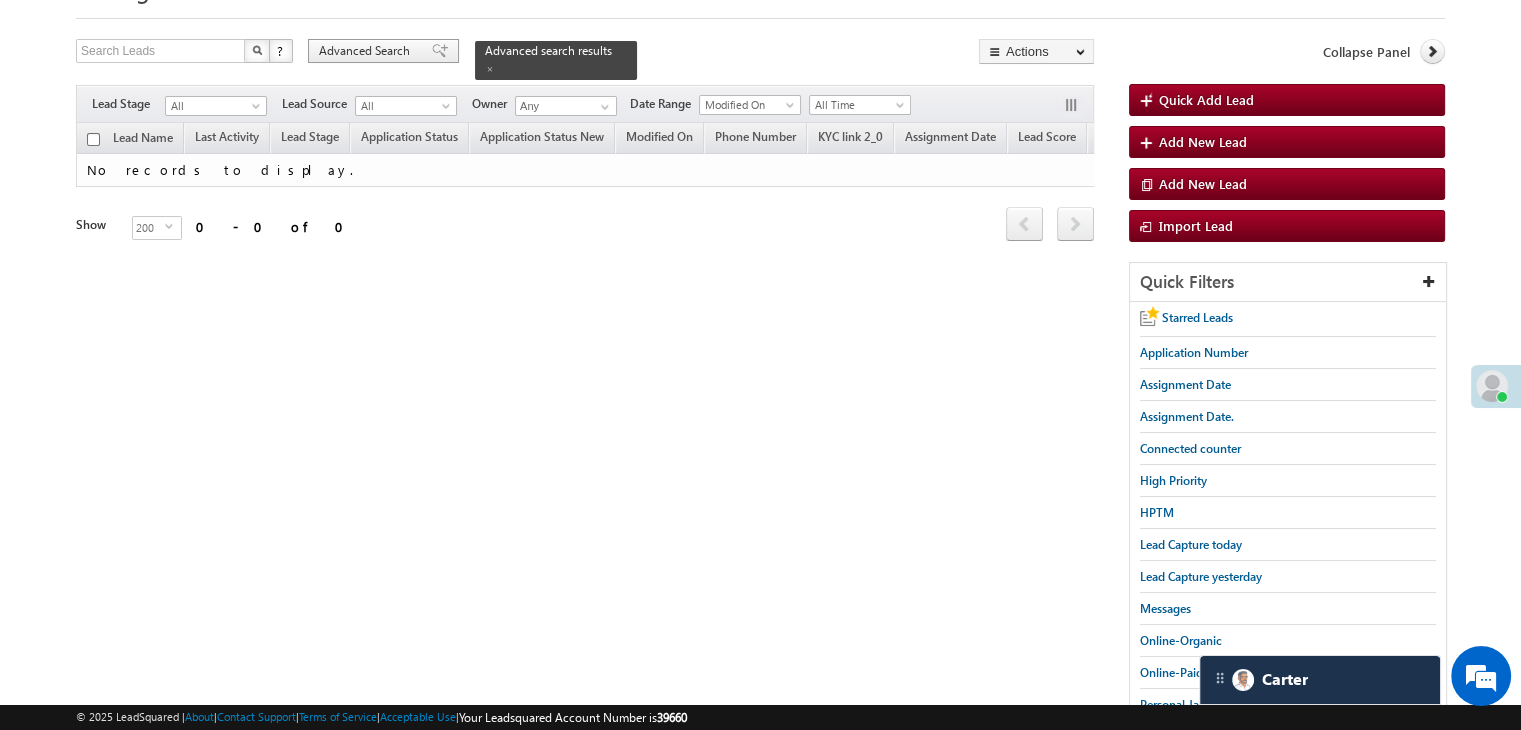 click on "Advanced Search" at bounding box center [367, 51] 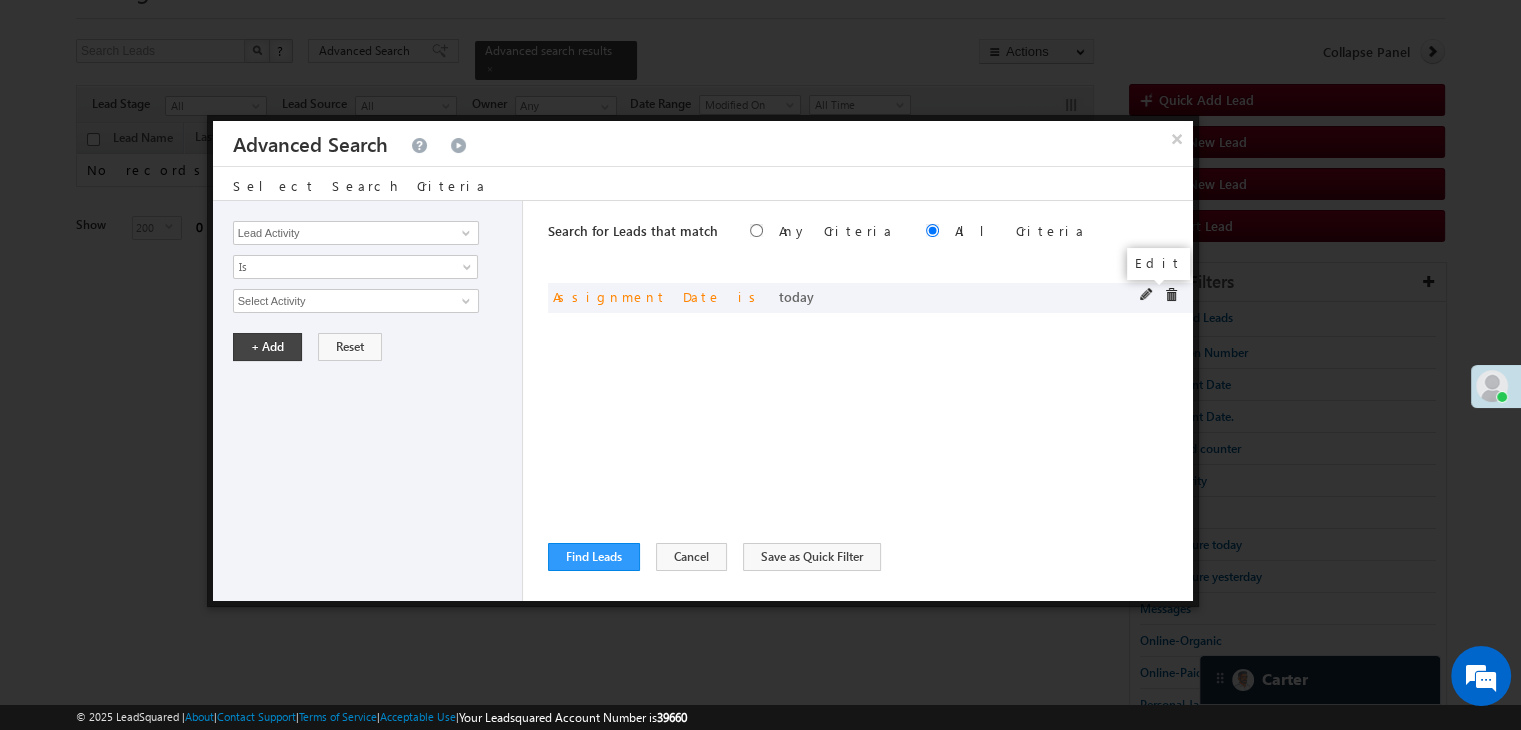 click at bounding box center [1147, 295] 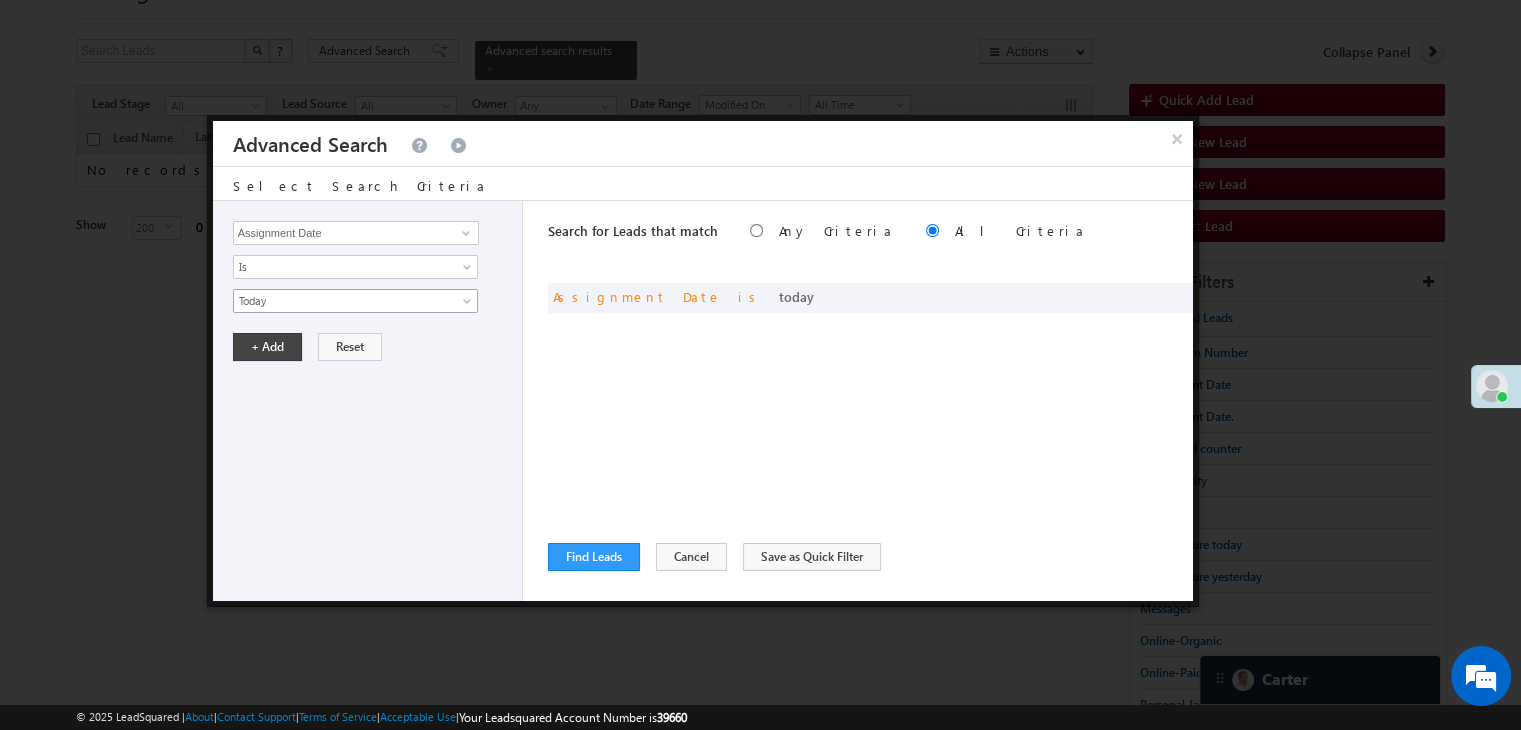 click on "Today" at bounding box center (342, 301) 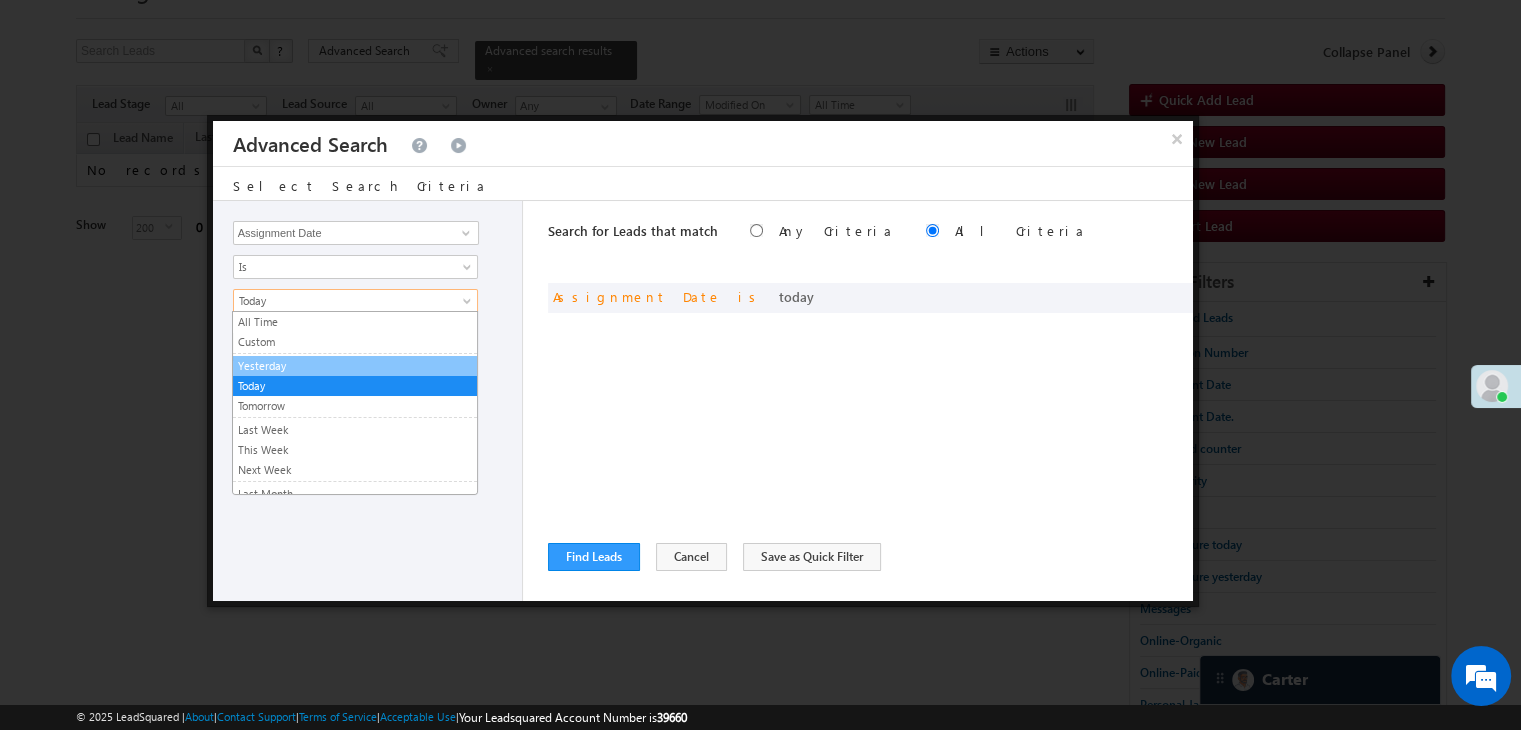 click on "Yesterday" at bounding box center [355, 366] 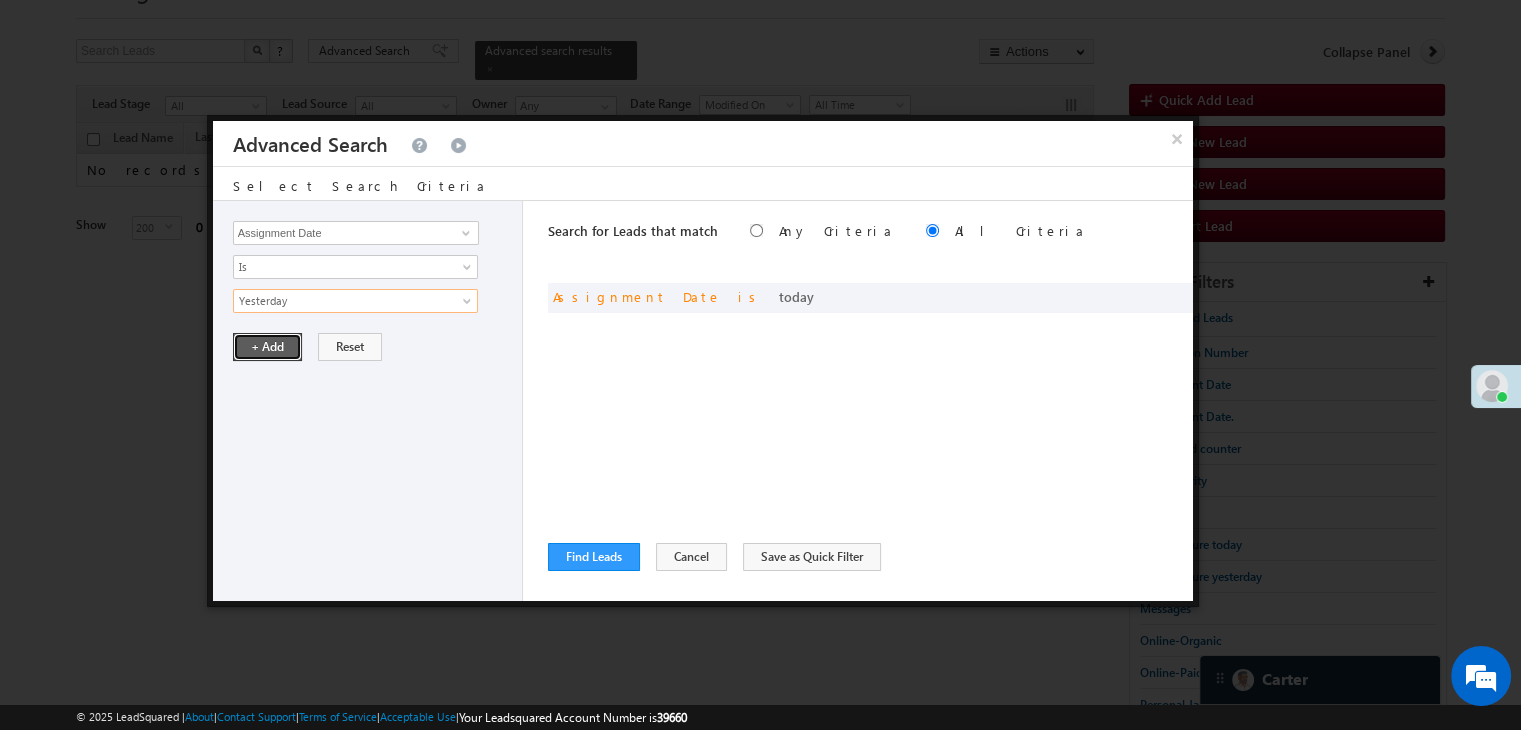 click on "+ Add" at bounding box center [267, 347] 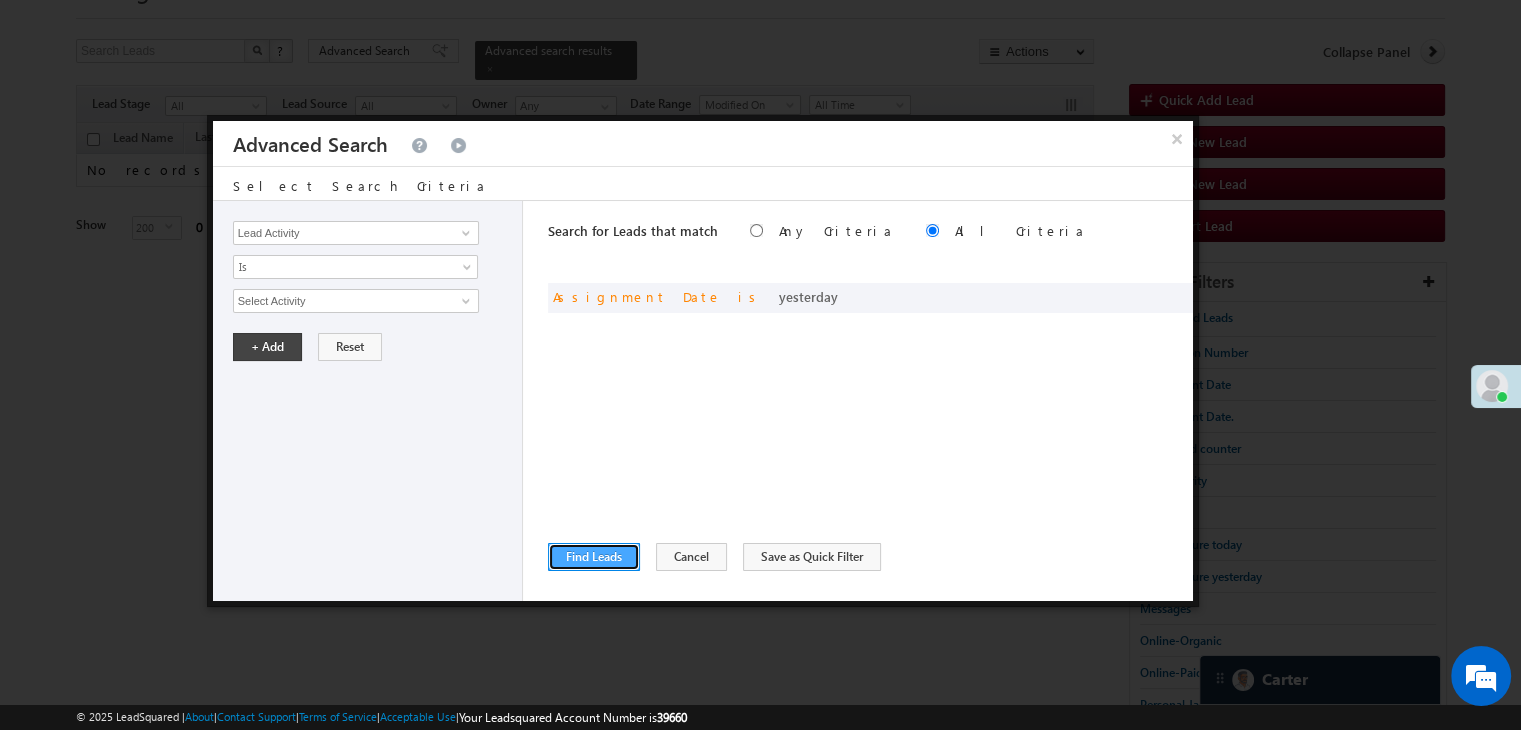 click on "Find Leads" at bounding box center [594, 557] 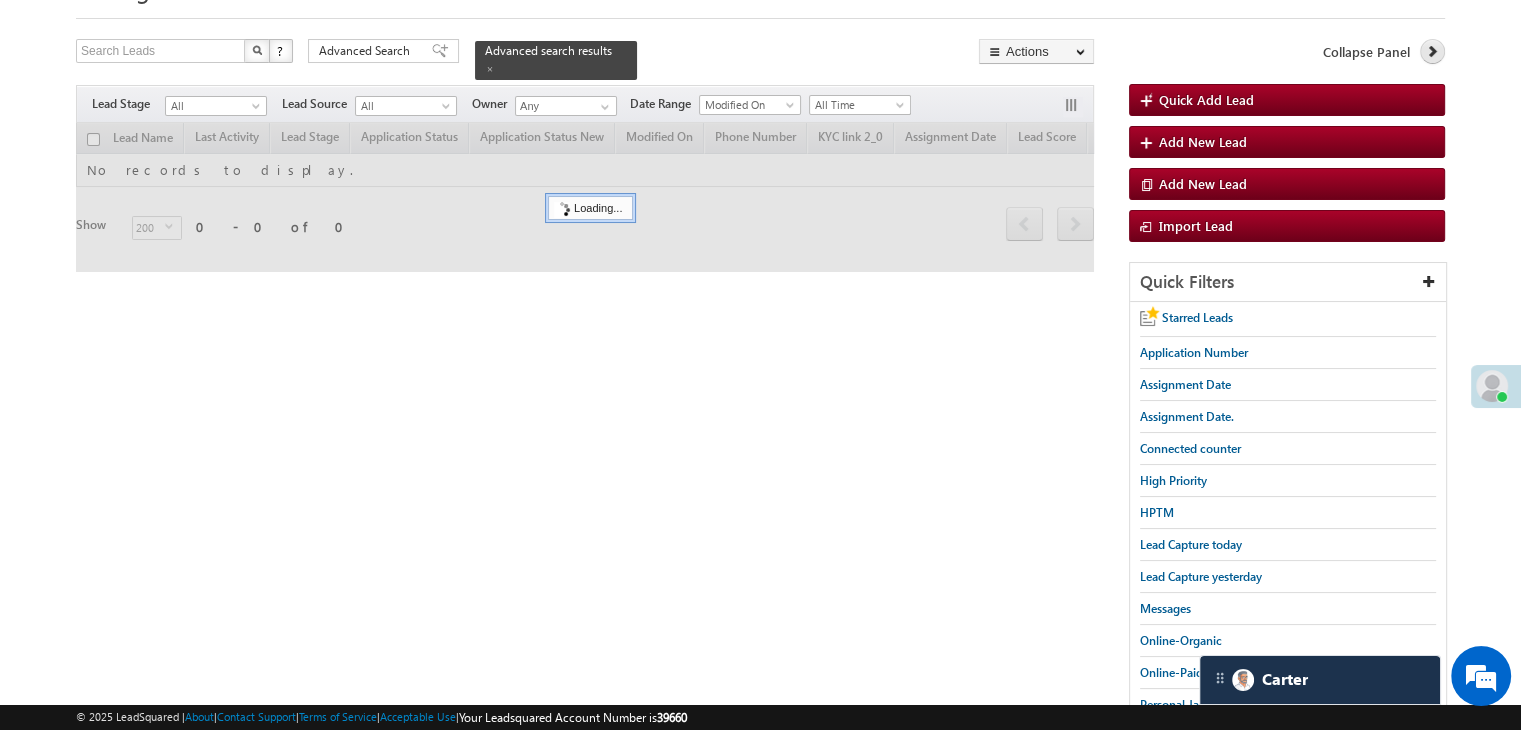 click at bounding box center (1432, 51) 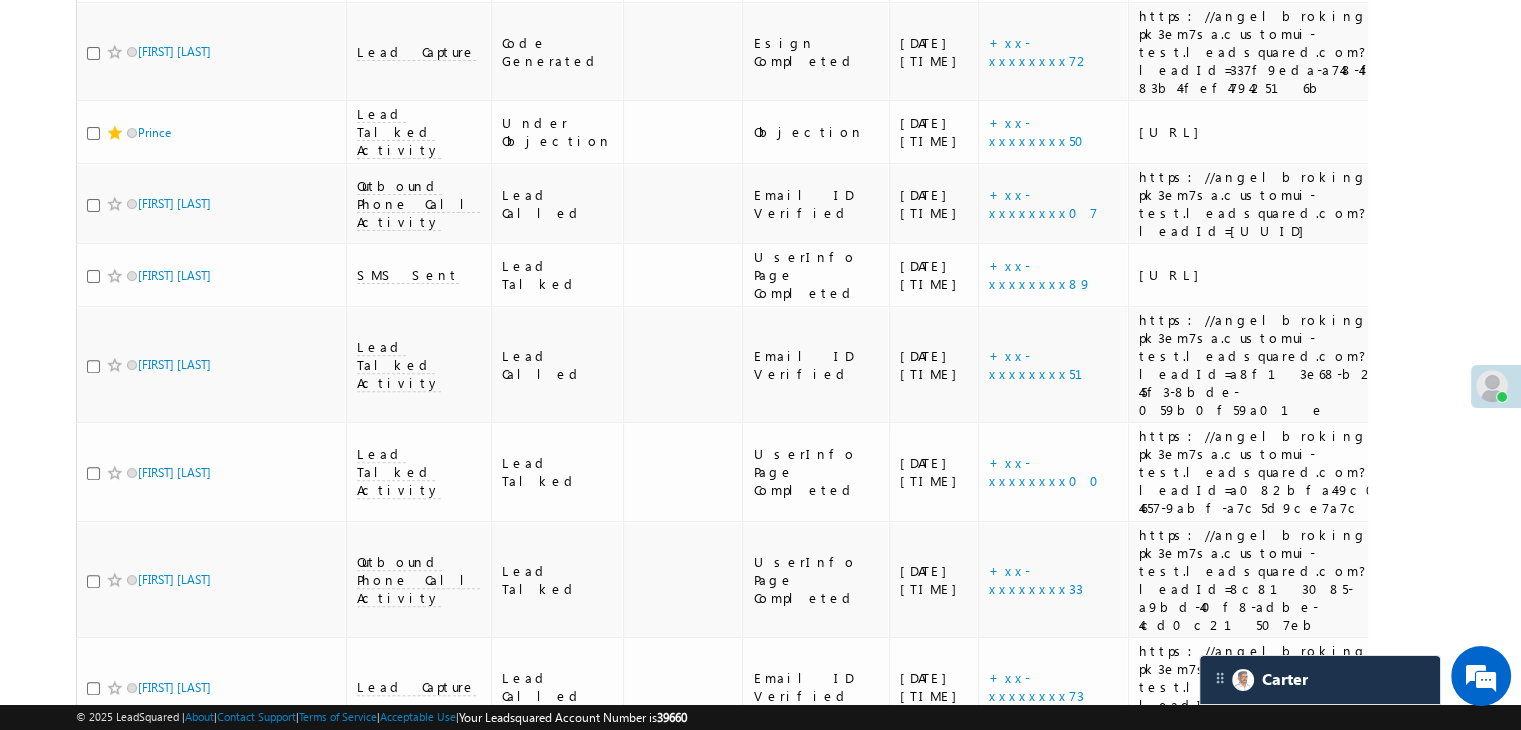 scroll, scrollTop: 0, scrollLeft: 0, axis: both 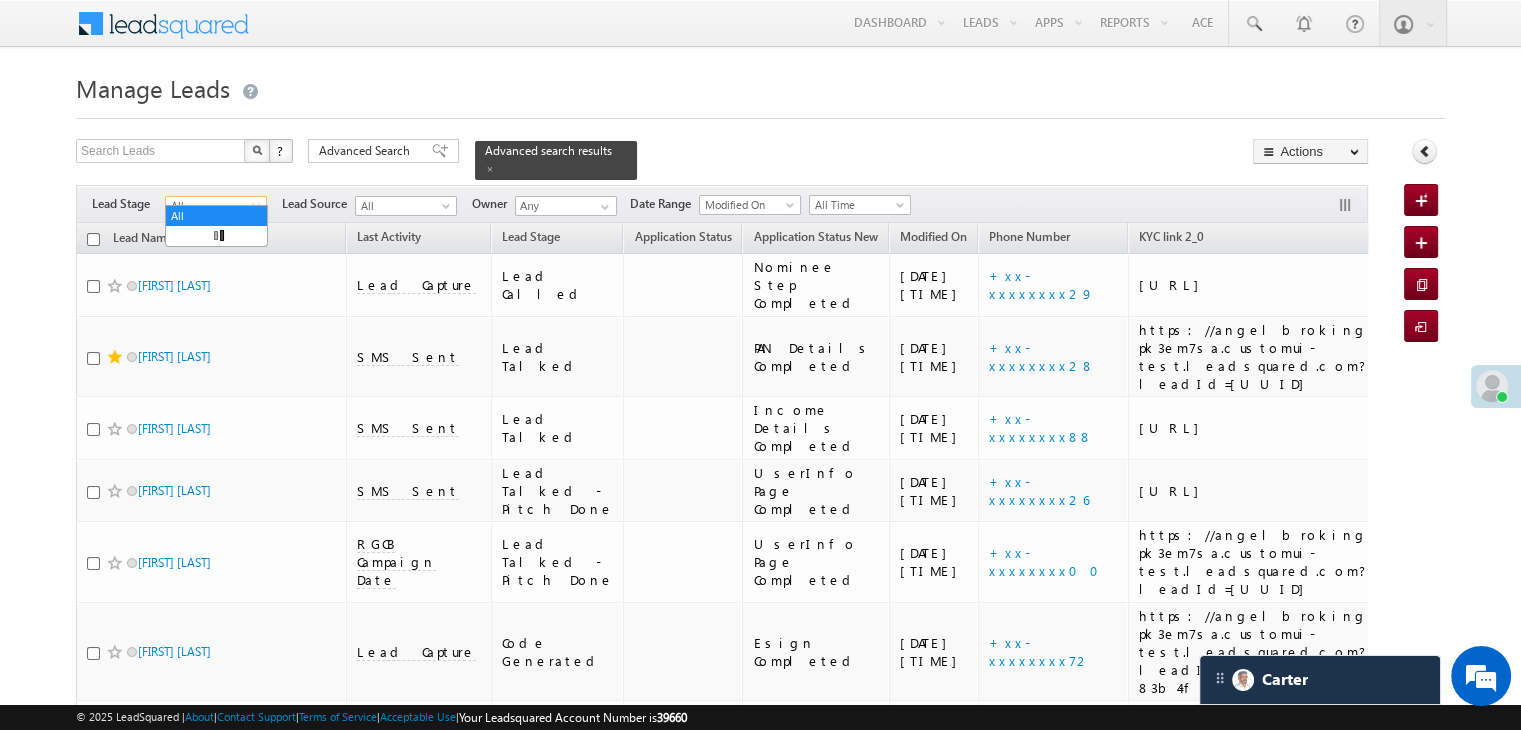 click at bounding box center [258, 210] 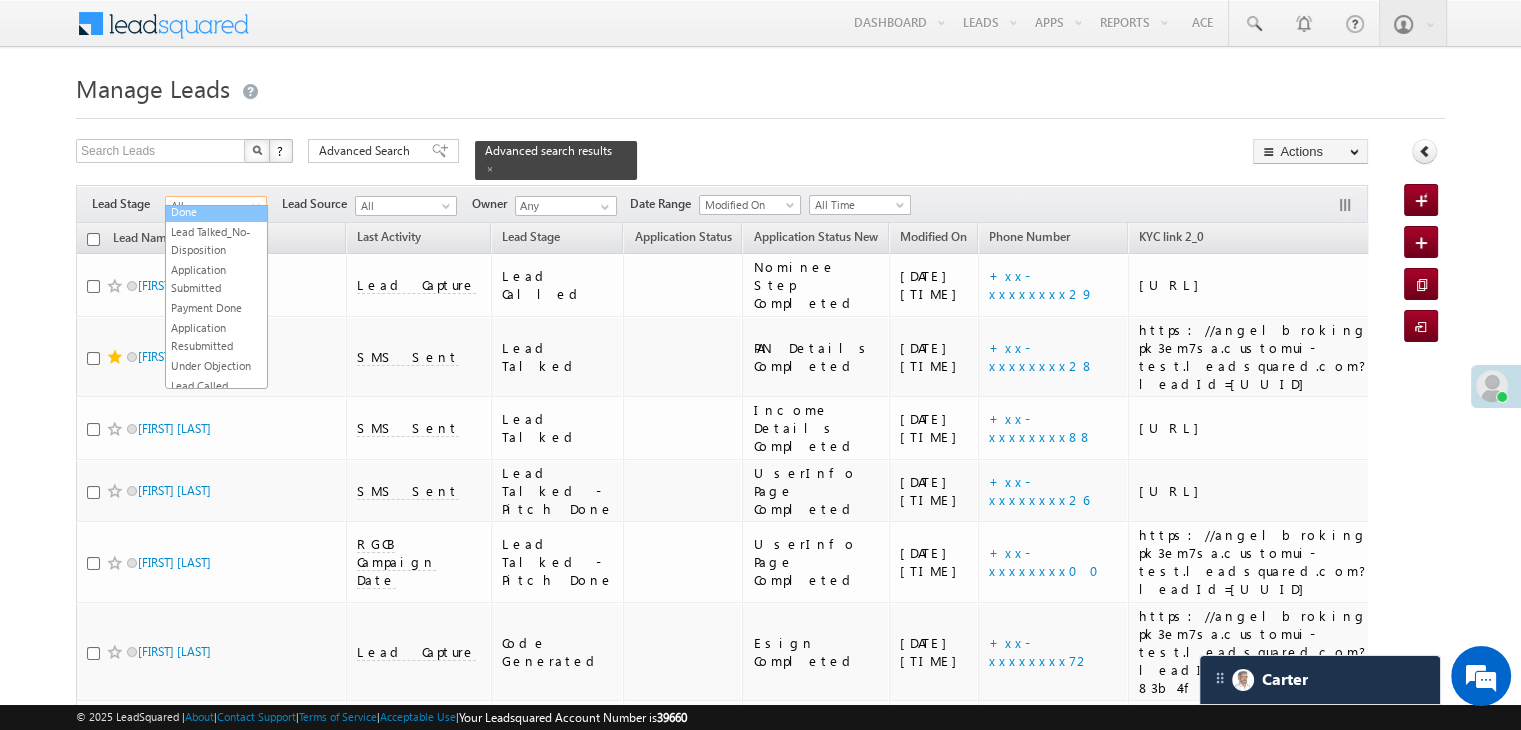 scroll, scrollTop: 200, scrollLeft: 0, axis: vertical 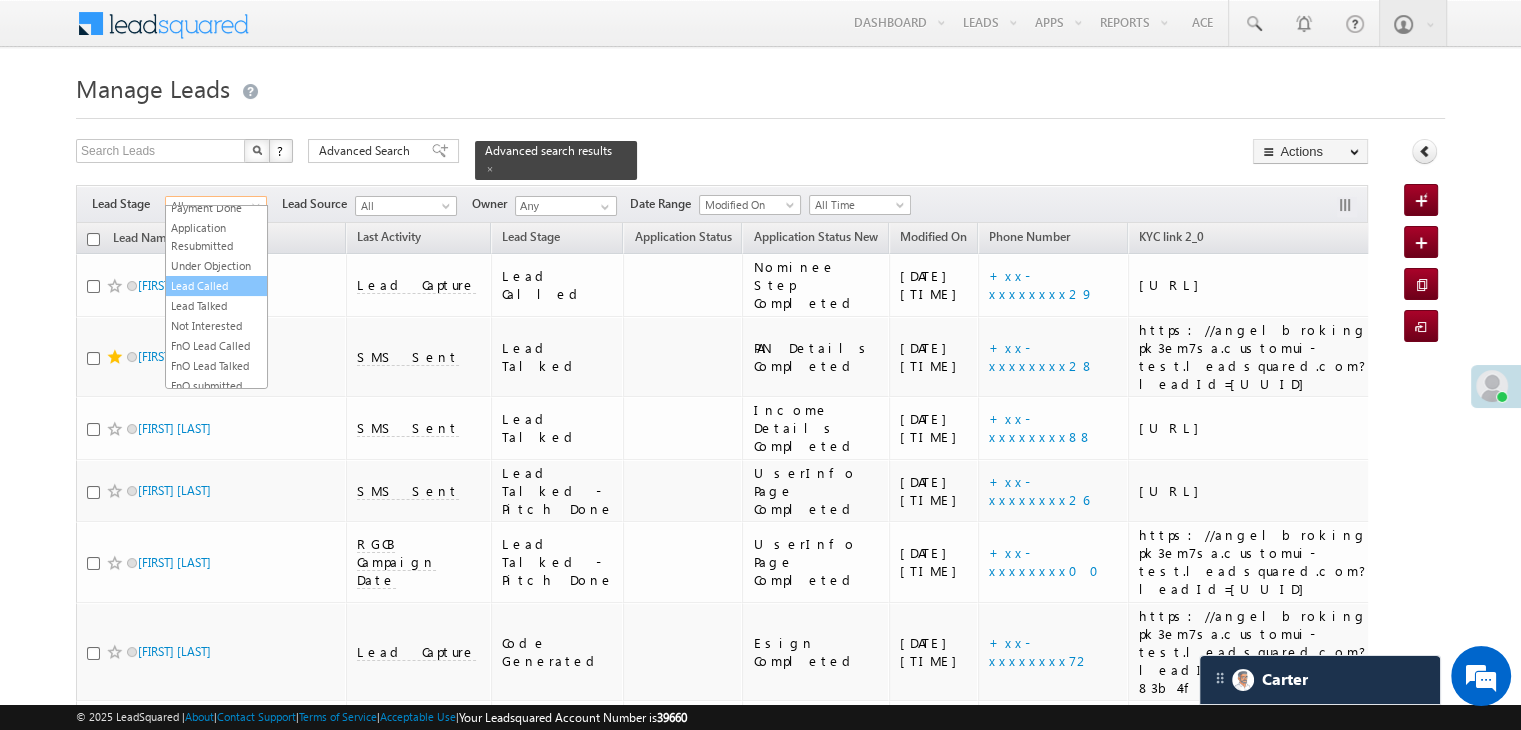 click on "Lead Called" at bounding box center [216, 286] 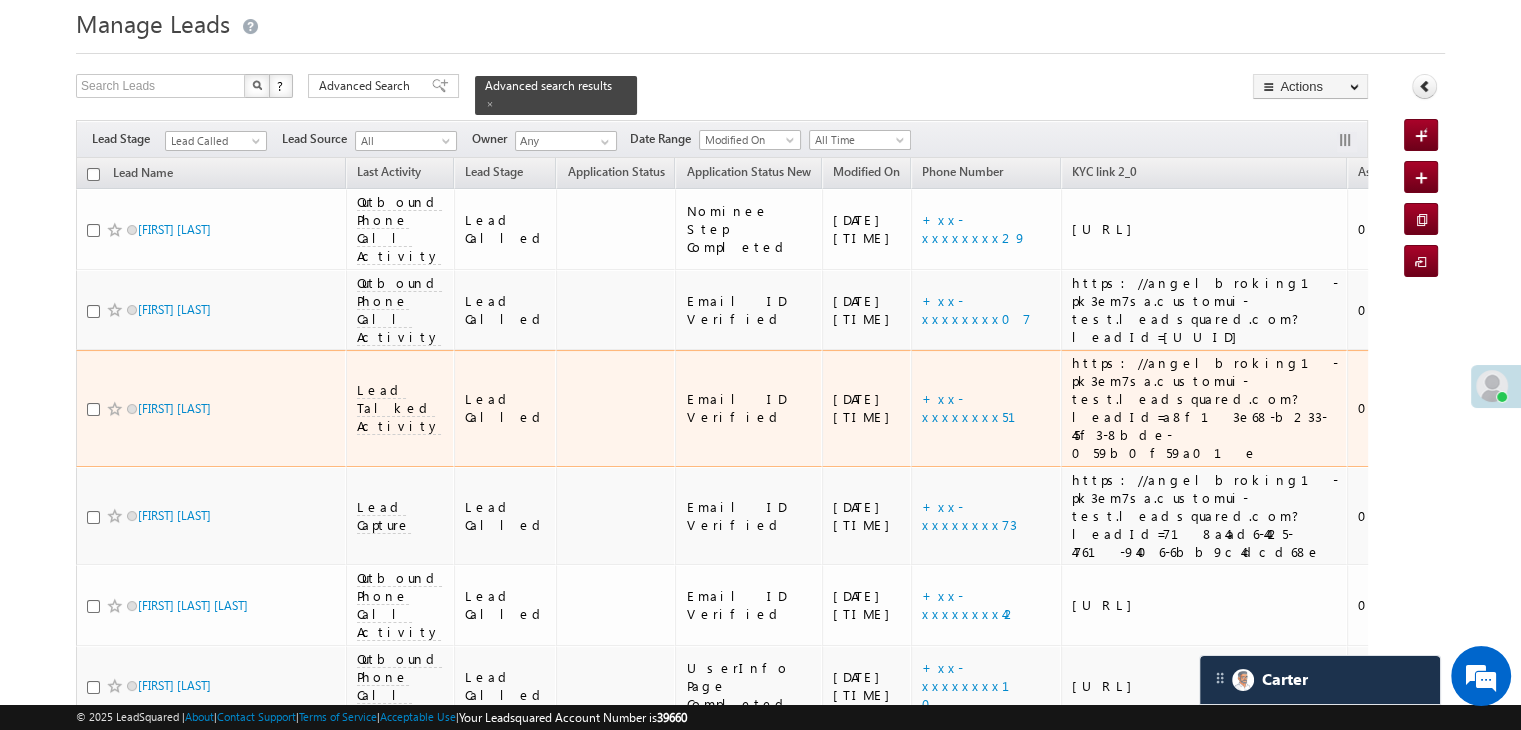 scroll, scrollTop: 100, scrollLeft: 0, axis: vertical 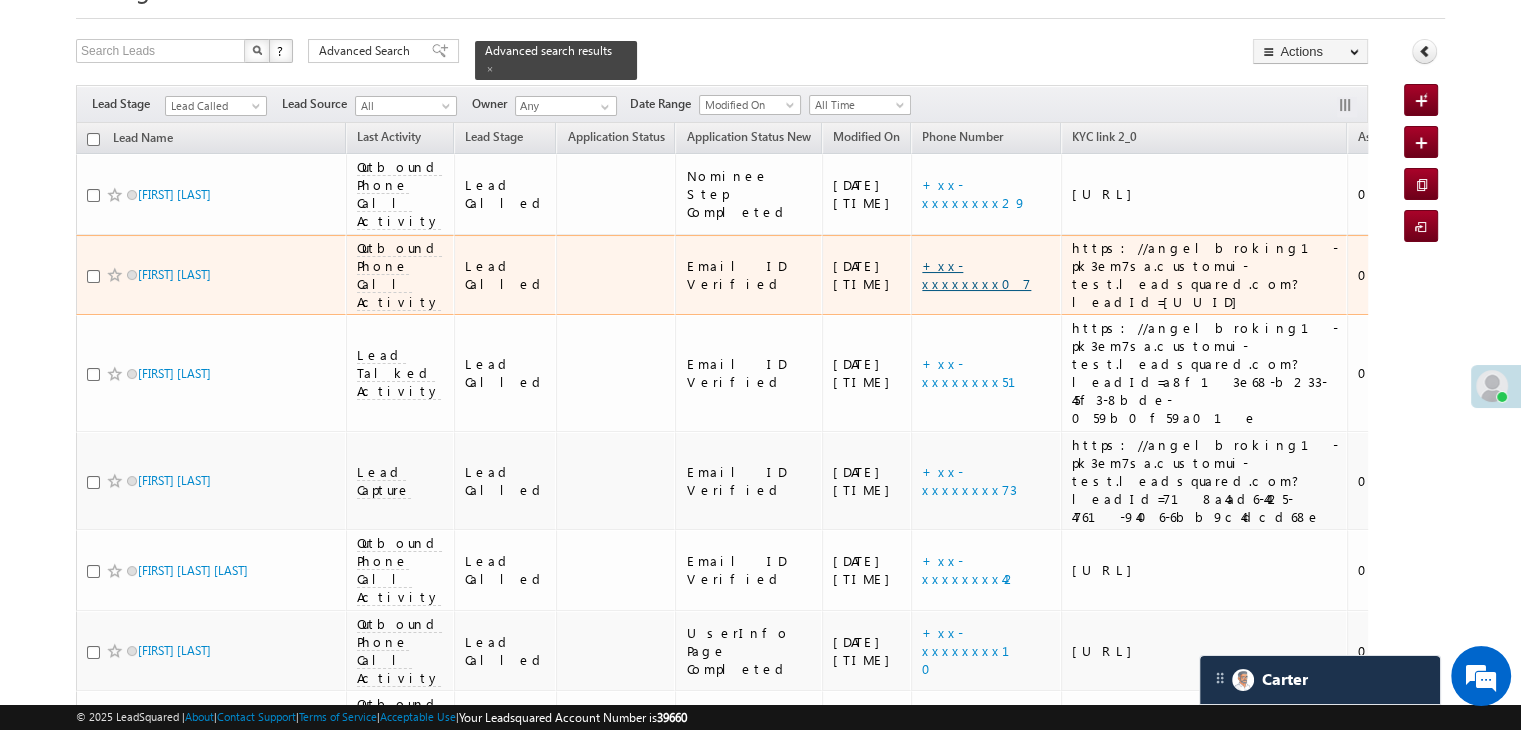 click on "+xx-xxxxxxxx07" at bounding box center [976, 274] 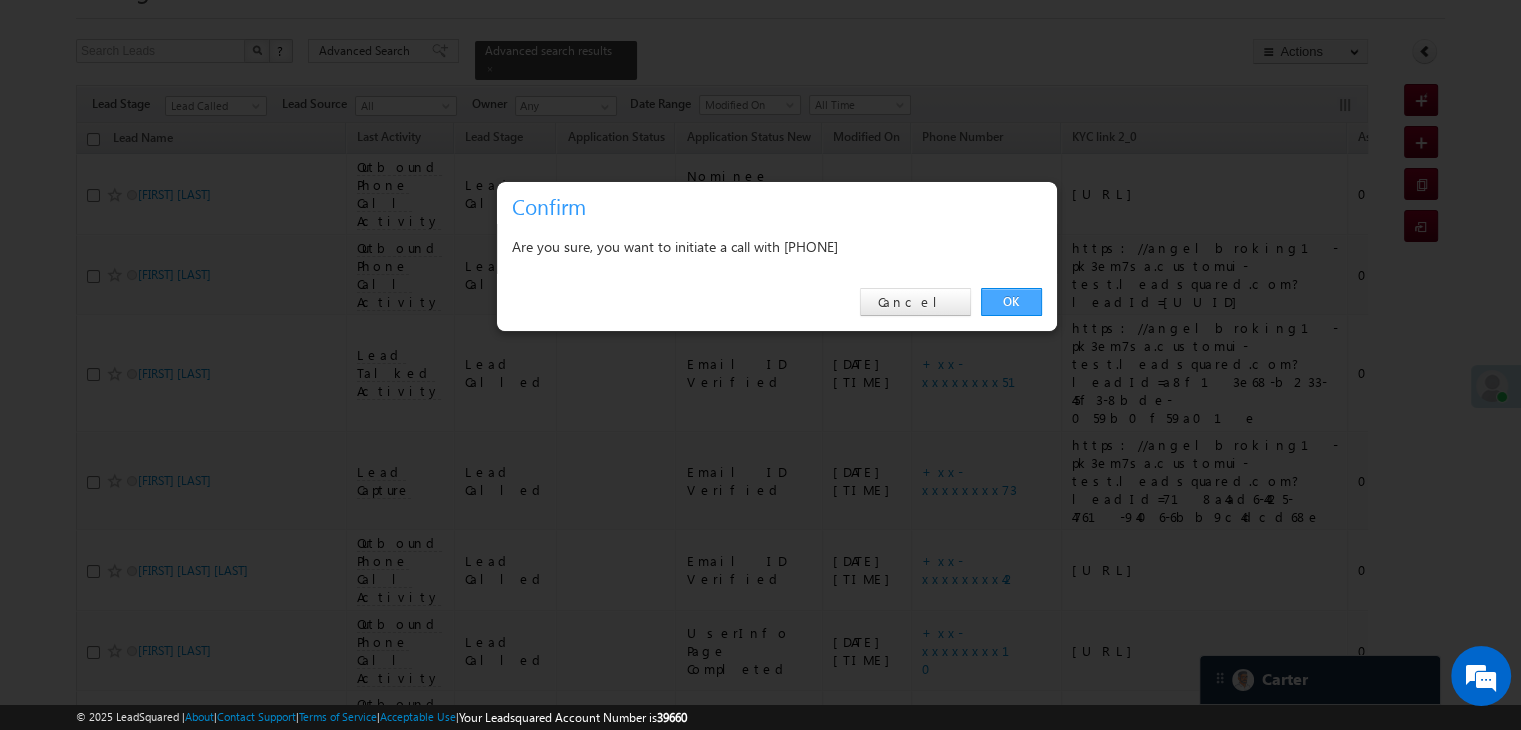 click on "OK" at bounding box center (1011, 302) 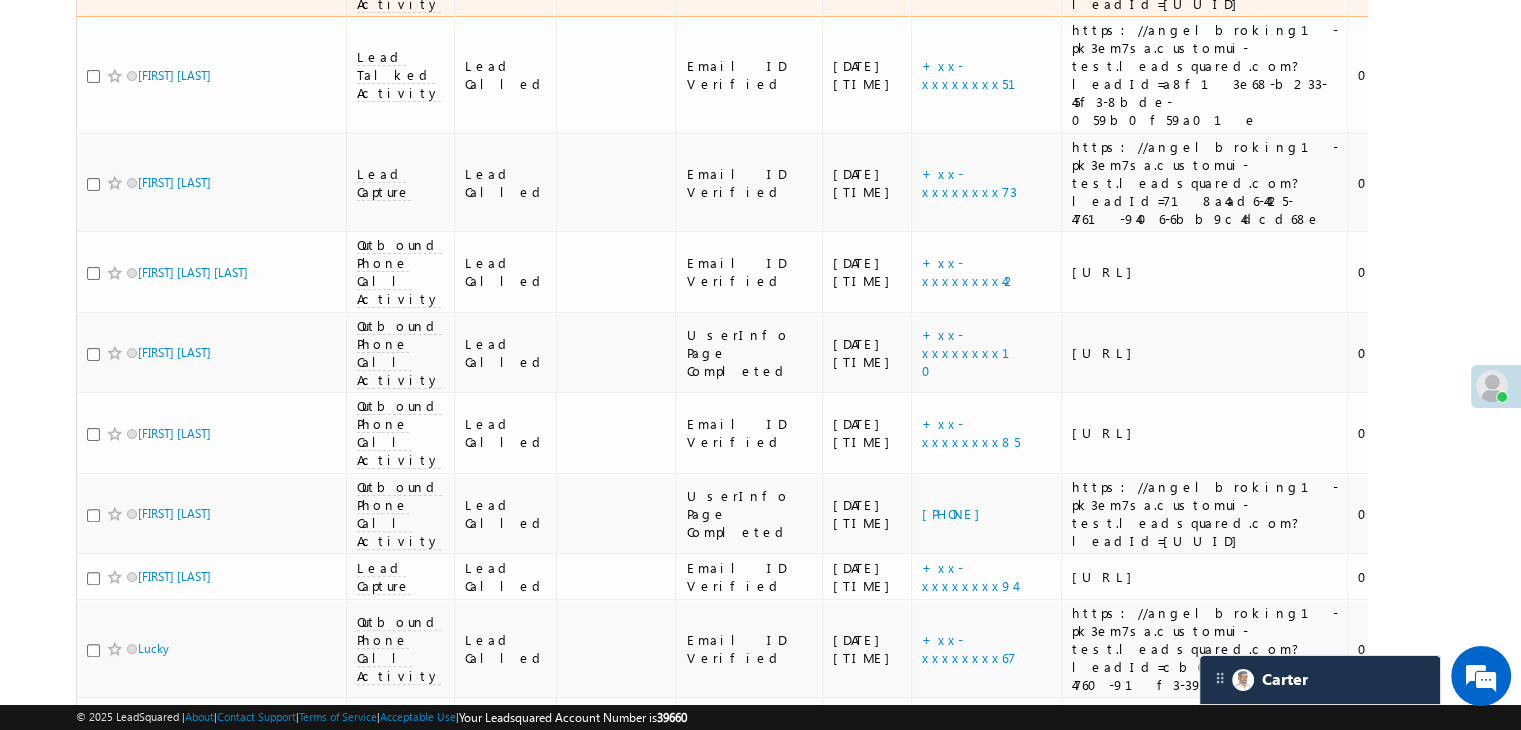 scroll, scrollTop: 453, scrollLeft: 0, axis: vertical 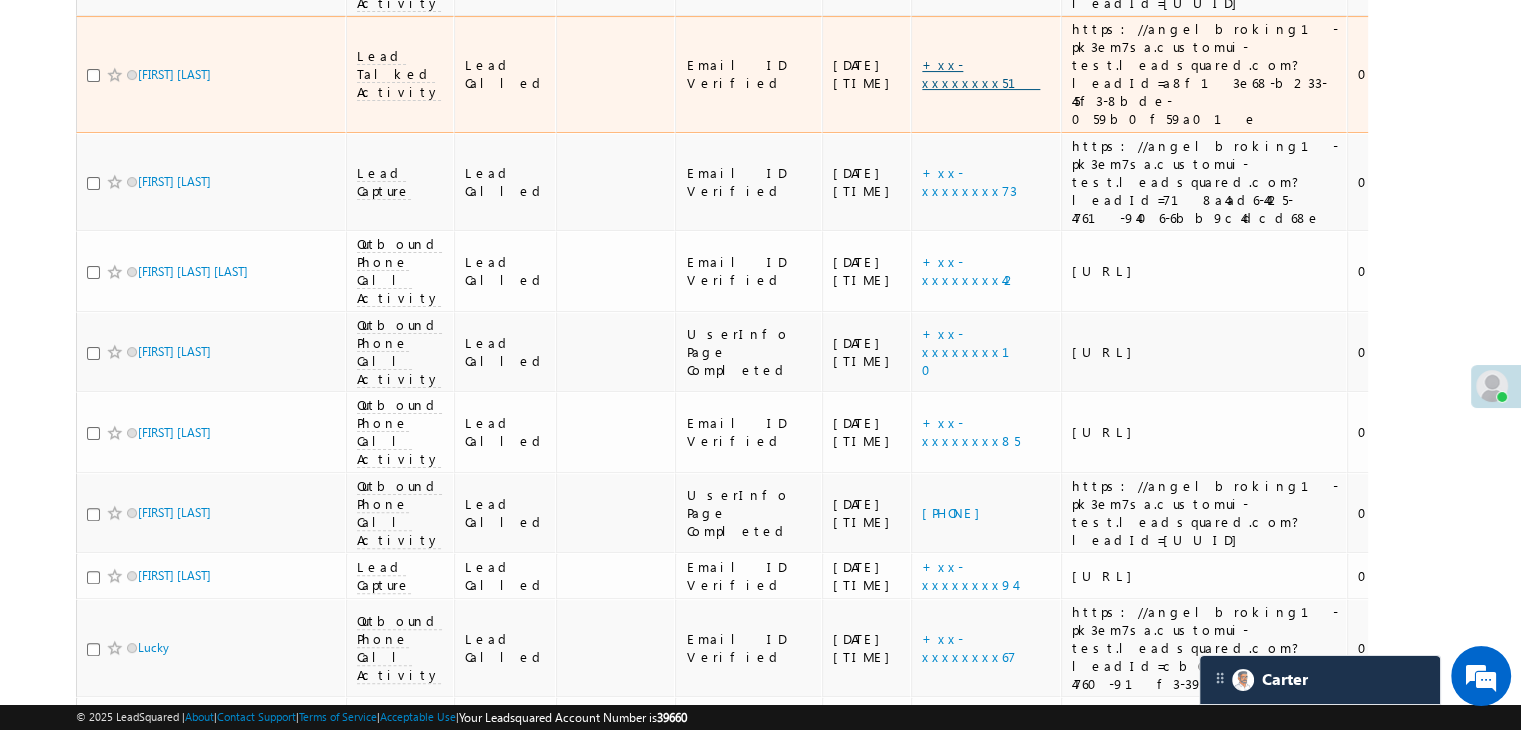 click on "+xx-xxxxxxxx51" at bounding box center [981, 73] 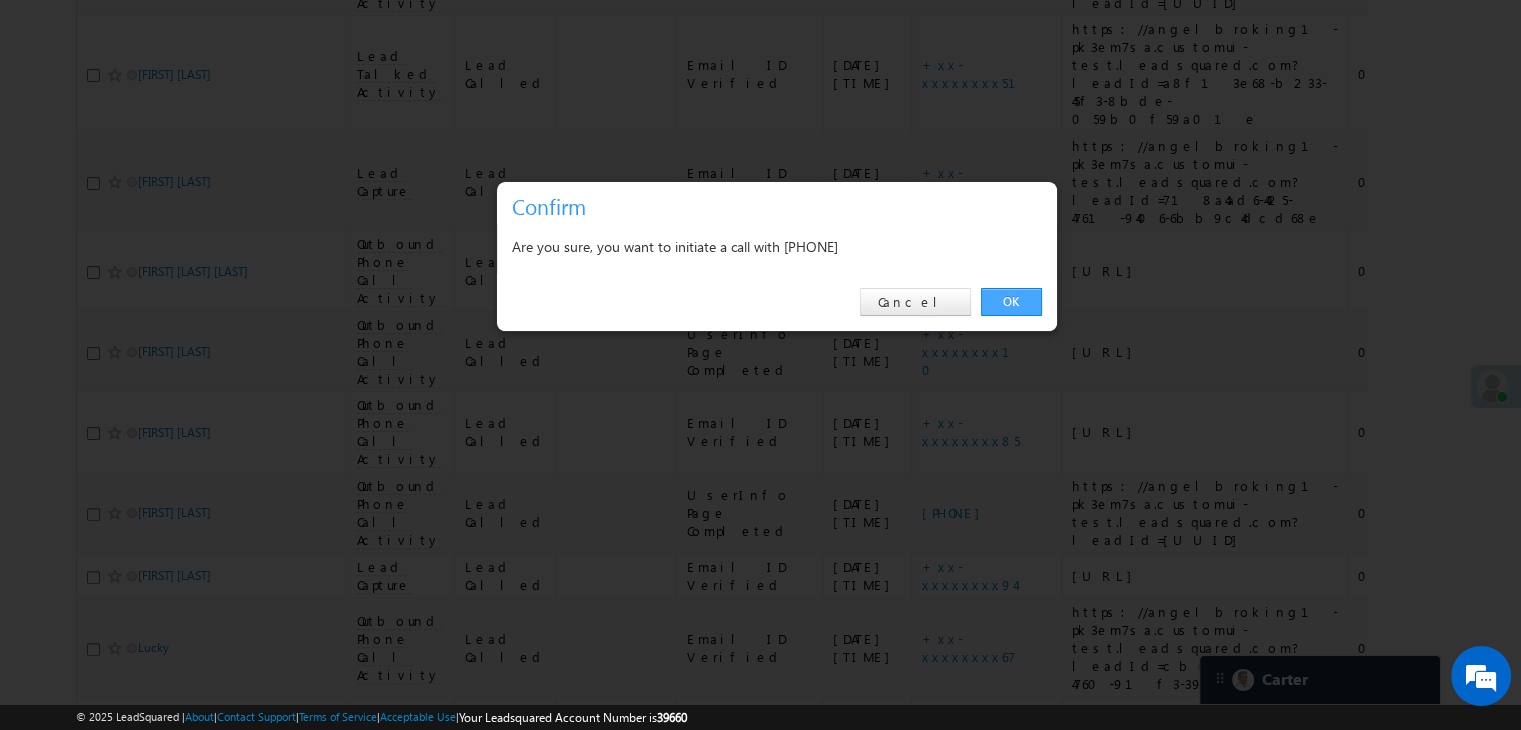 click on "OK" at bounding box center (1011, 302) 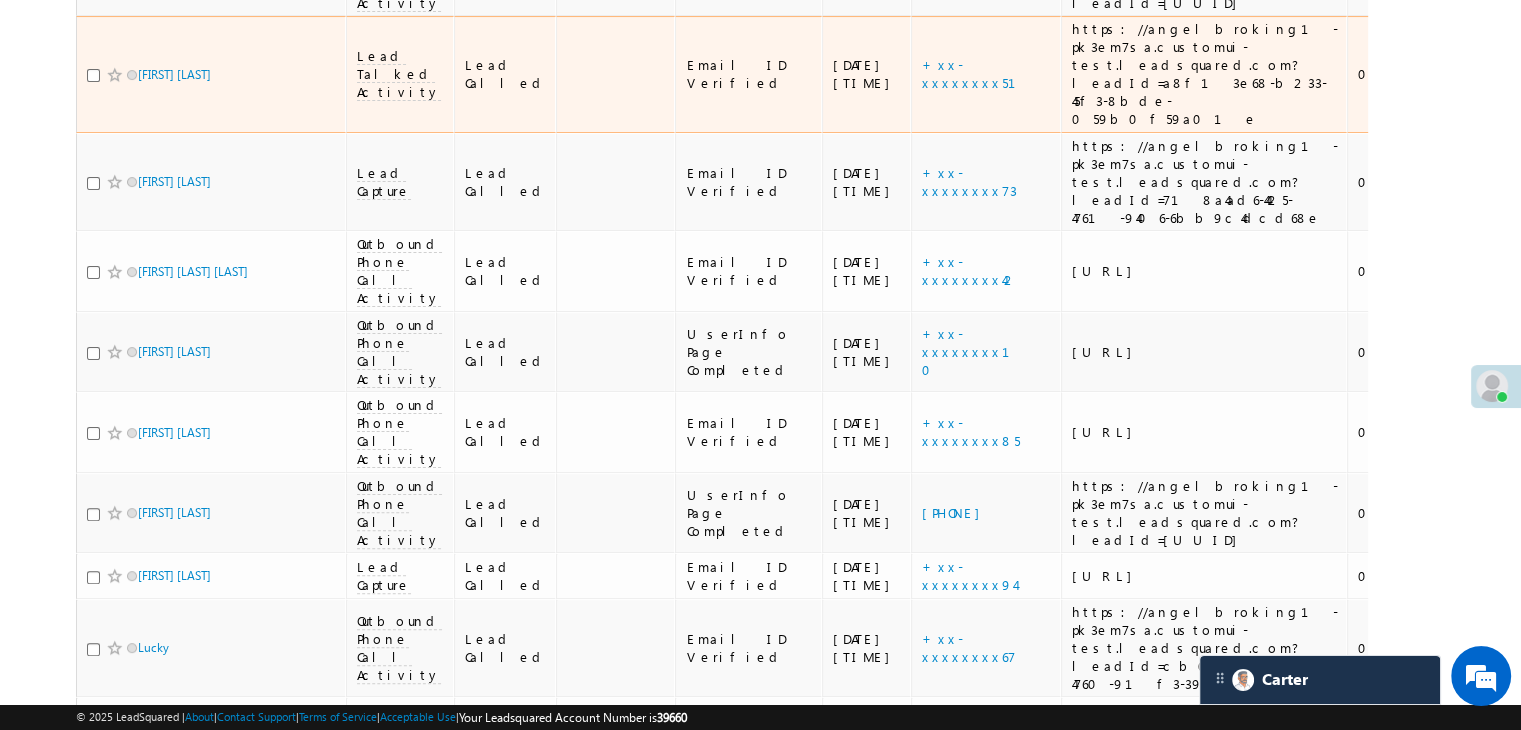 click on "+xx-xxxxxxxx51" at bounding box center (986, 74) 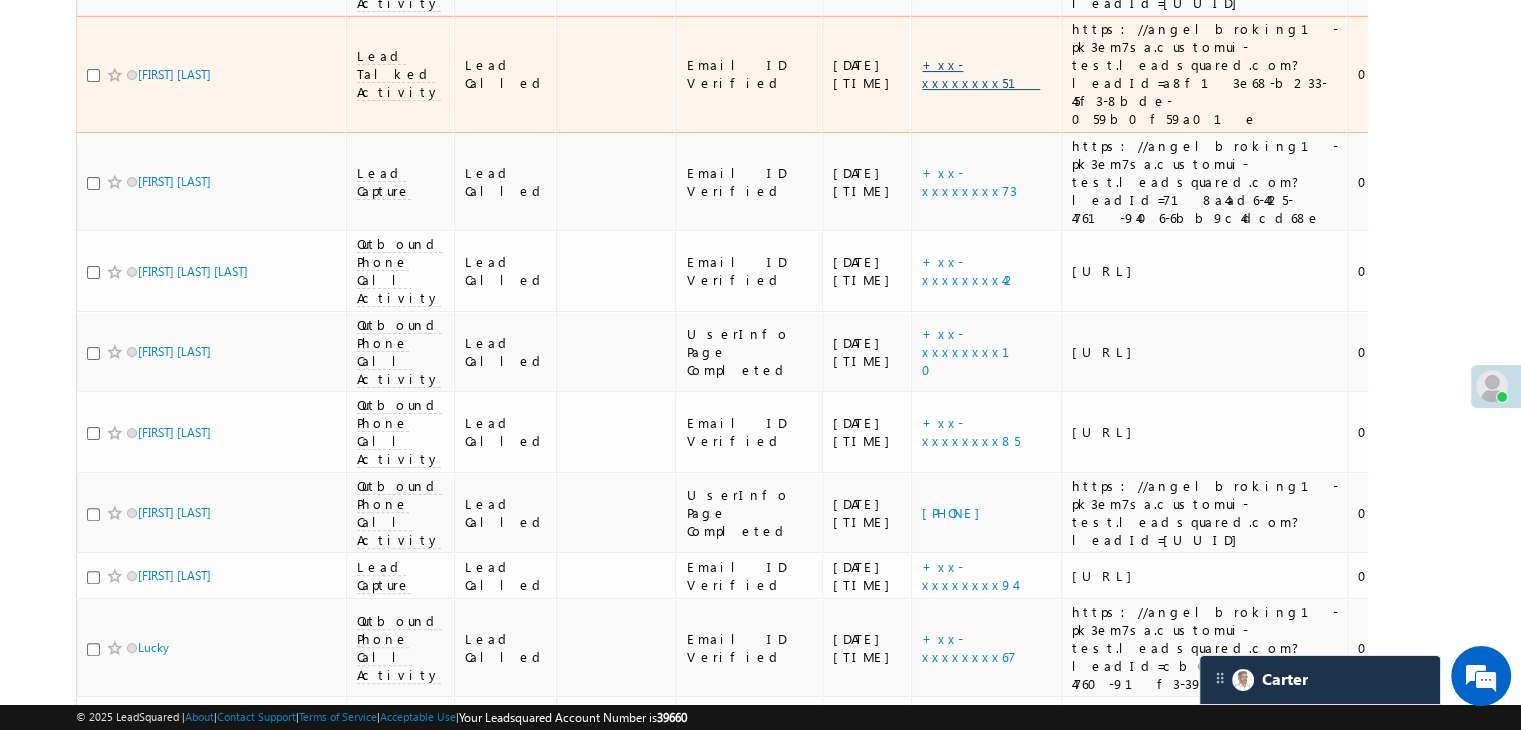 click on "+xx-xxxxxxxx51" at bounding box center (981, 73) 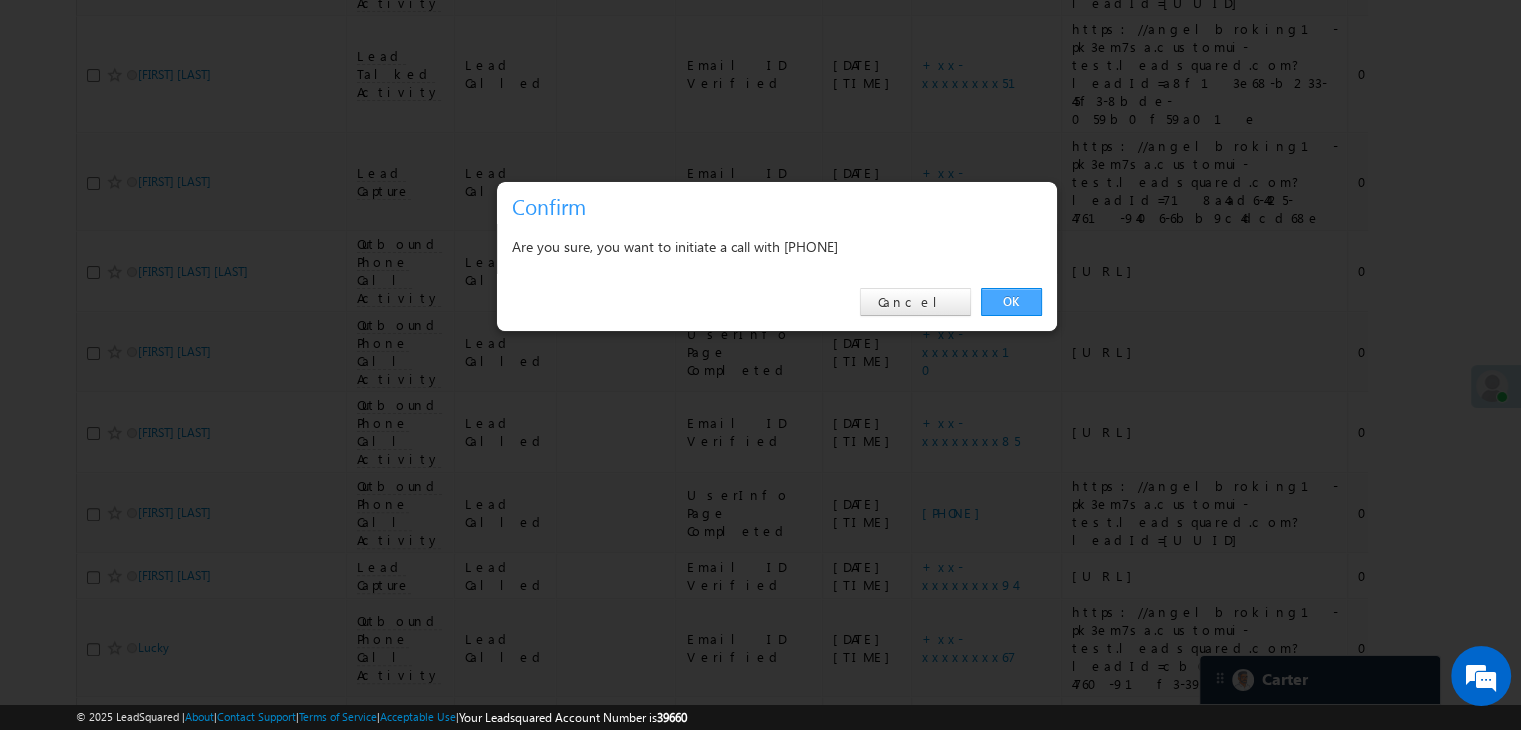 click on "OK" at bounding box center [1011, 302] 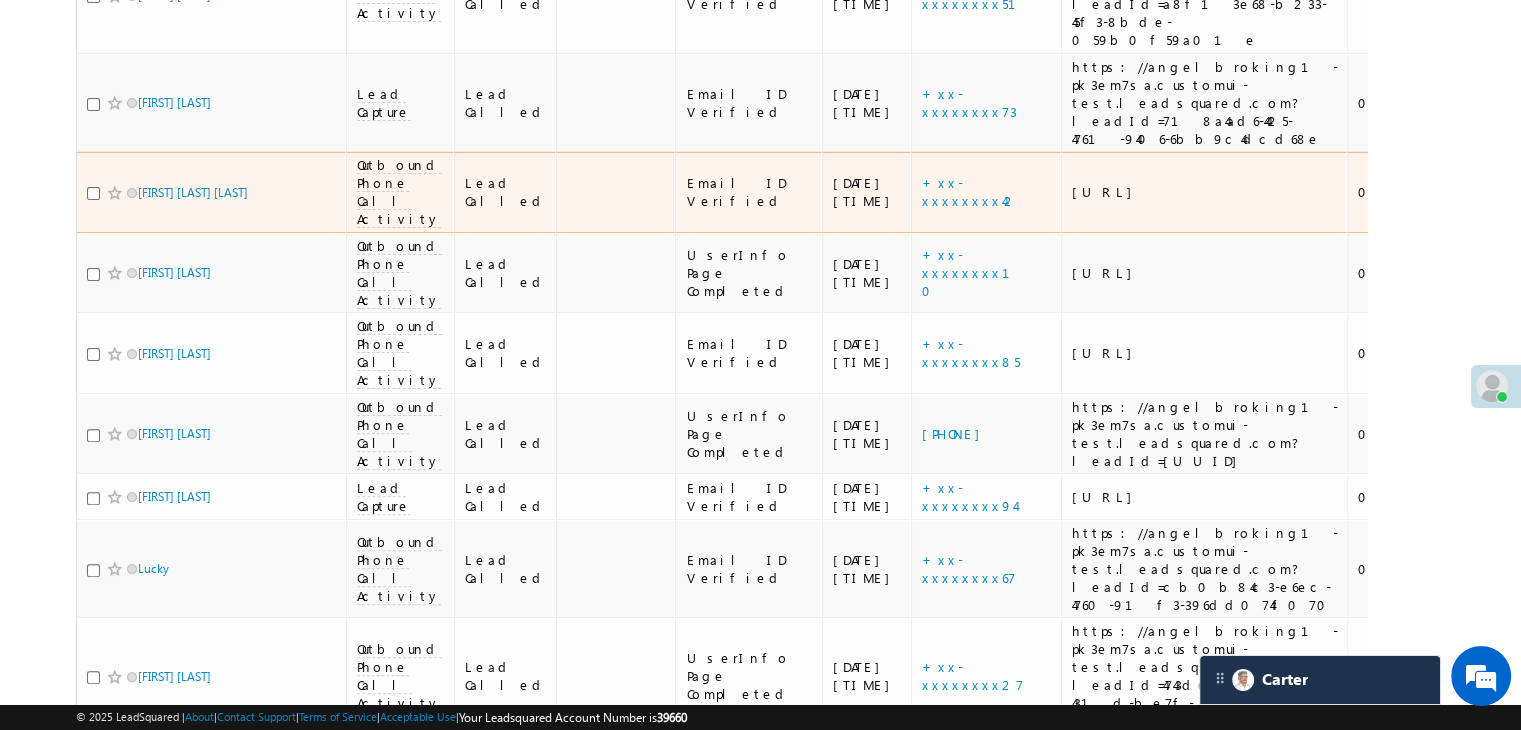 scroll, scrollTop: 553, scrollLeft: 0, axis: vertical 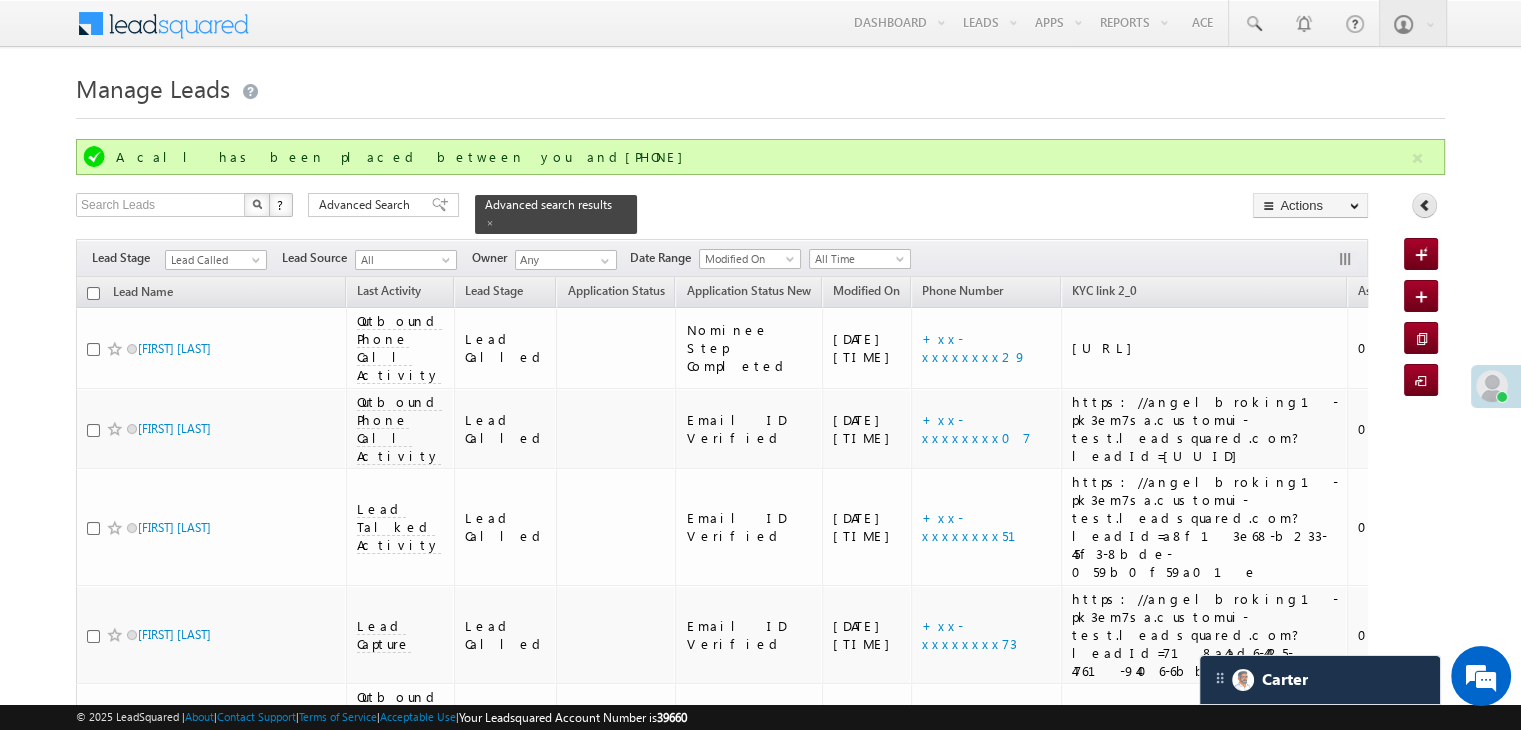 click at bounding box center (1424, 205) 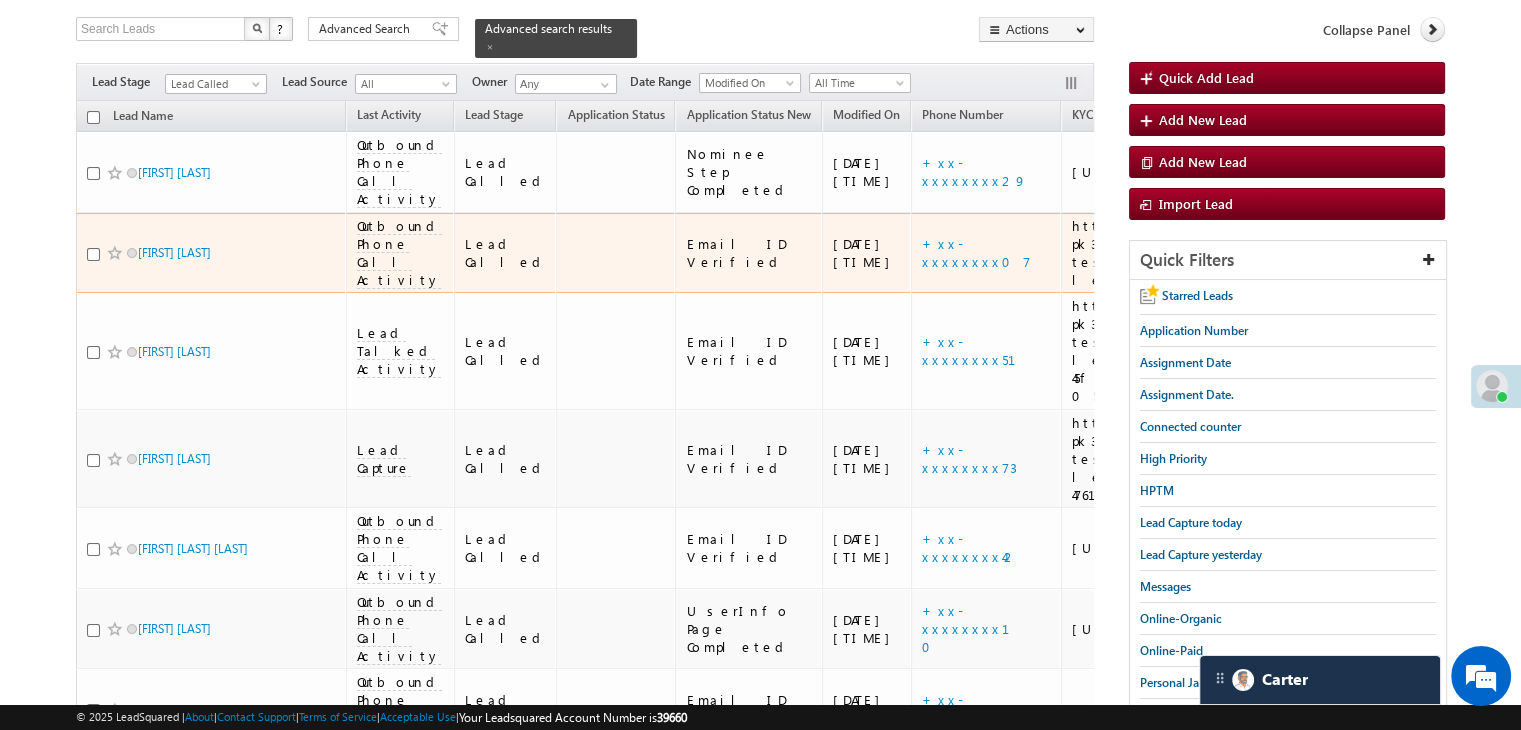 scroll, scrollTop: 200, scrollLeft: 0, axis: vertical 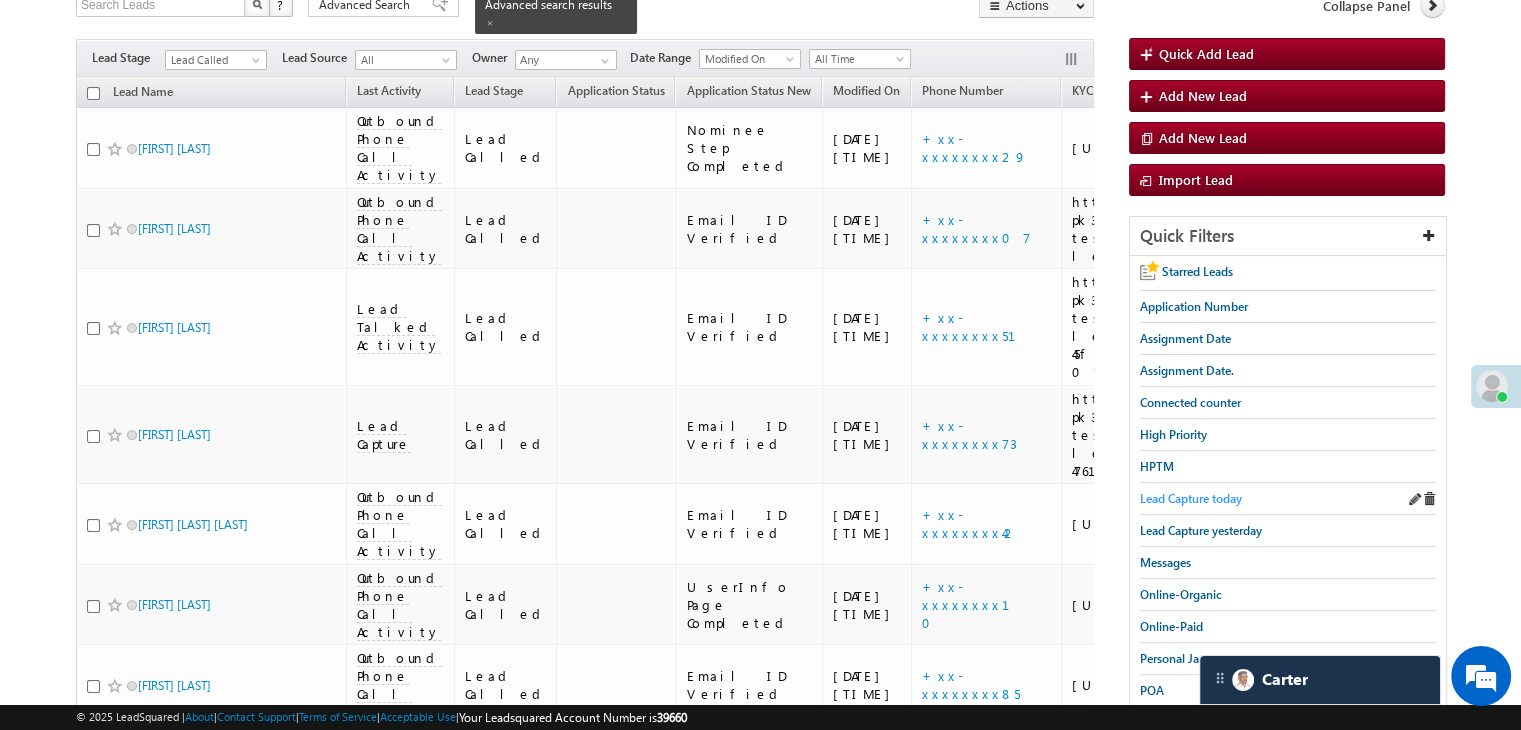 click on "Lead Capture today" at bounding box center (1191, 498) 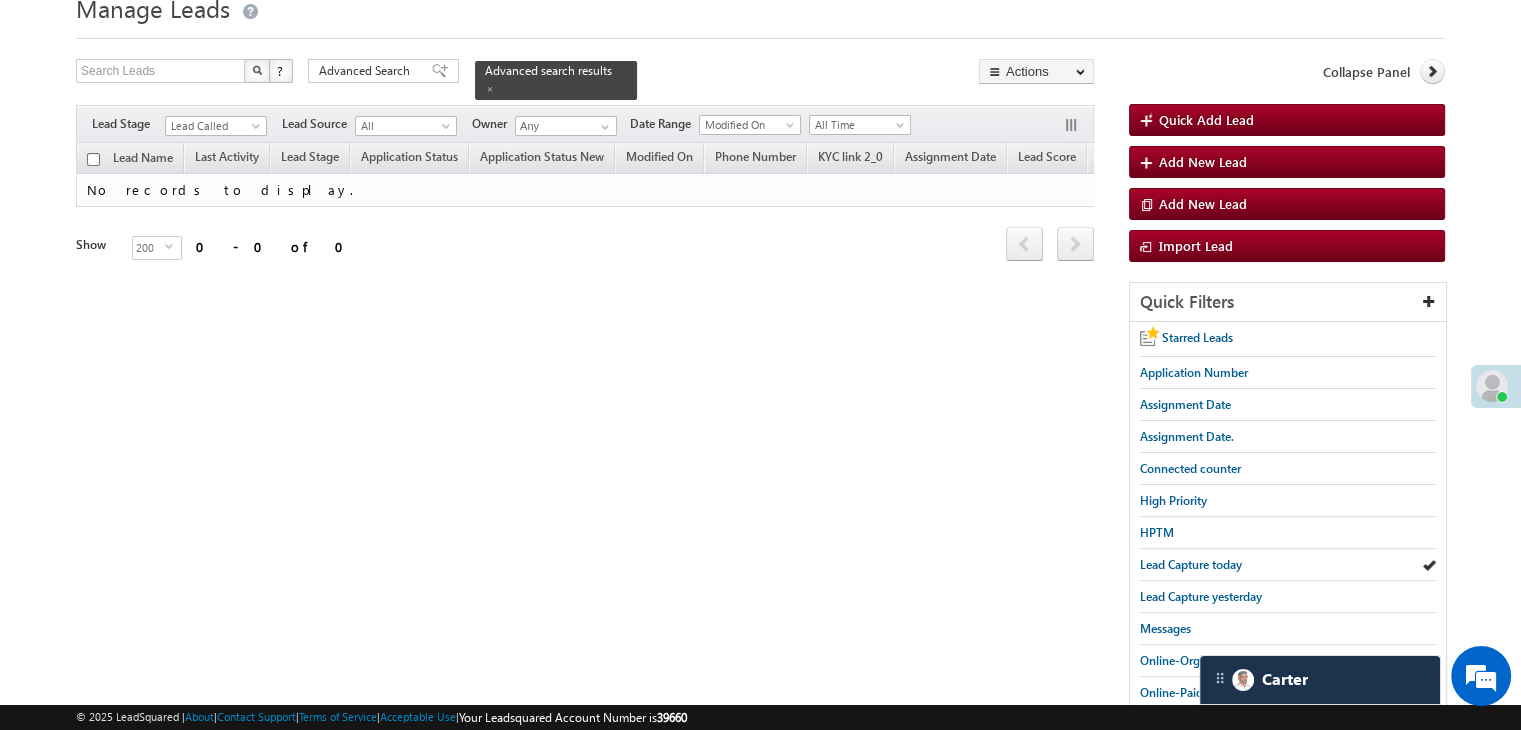 scroll, scrollTop: 46, scrollLeft: 0, axis: vertical 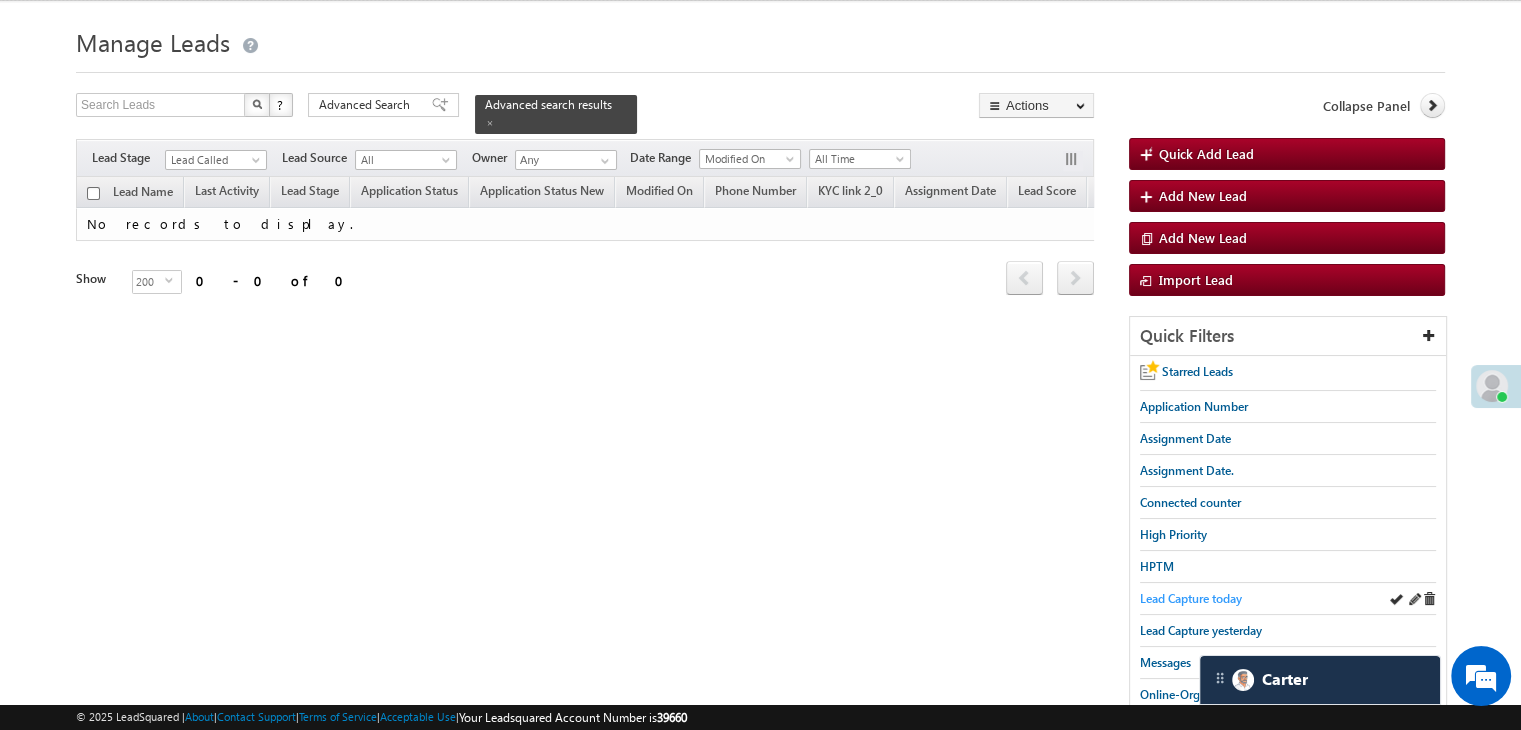 click on "Lead Capture today" at bounding box center (1191, 598) 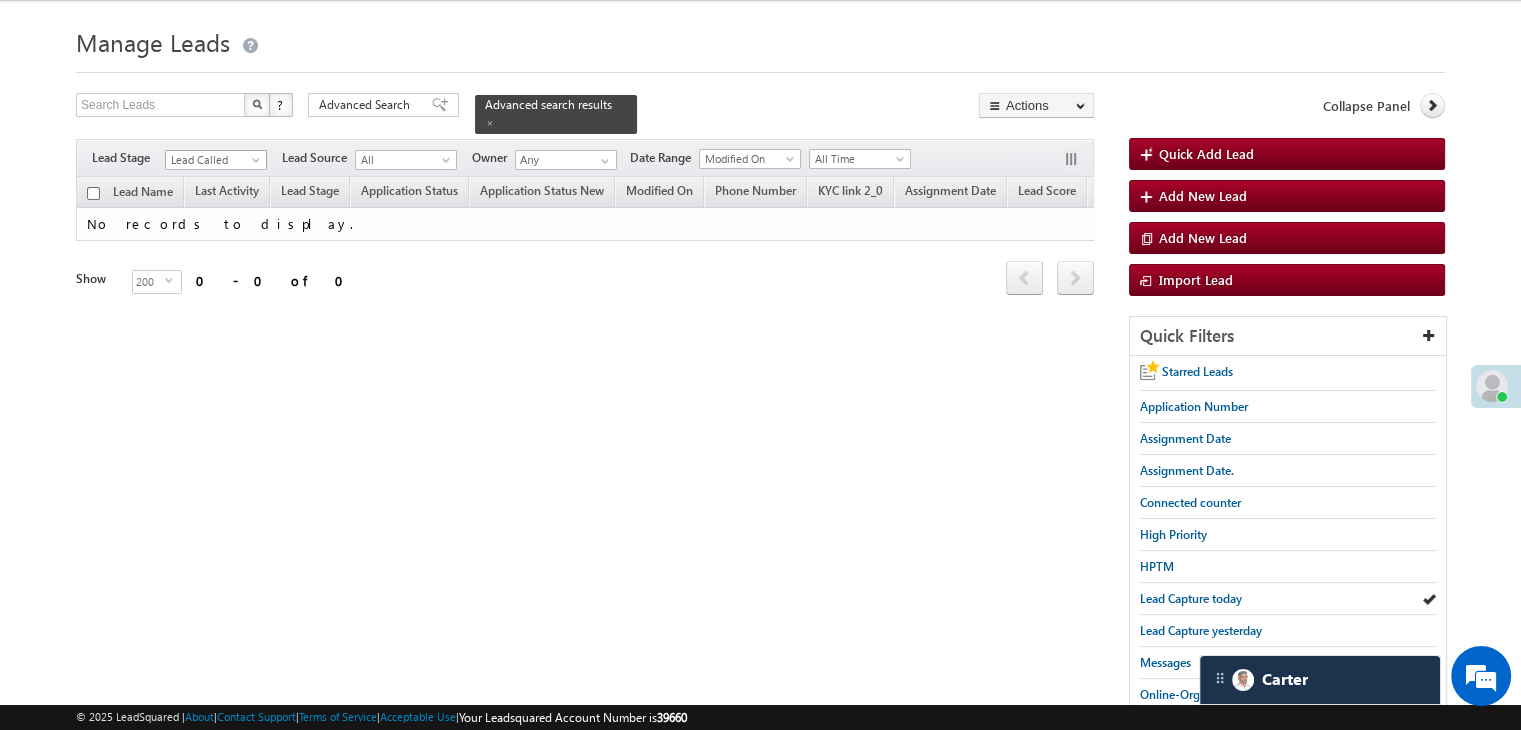 click on "Lead Called" at bounding box center (213, 160) 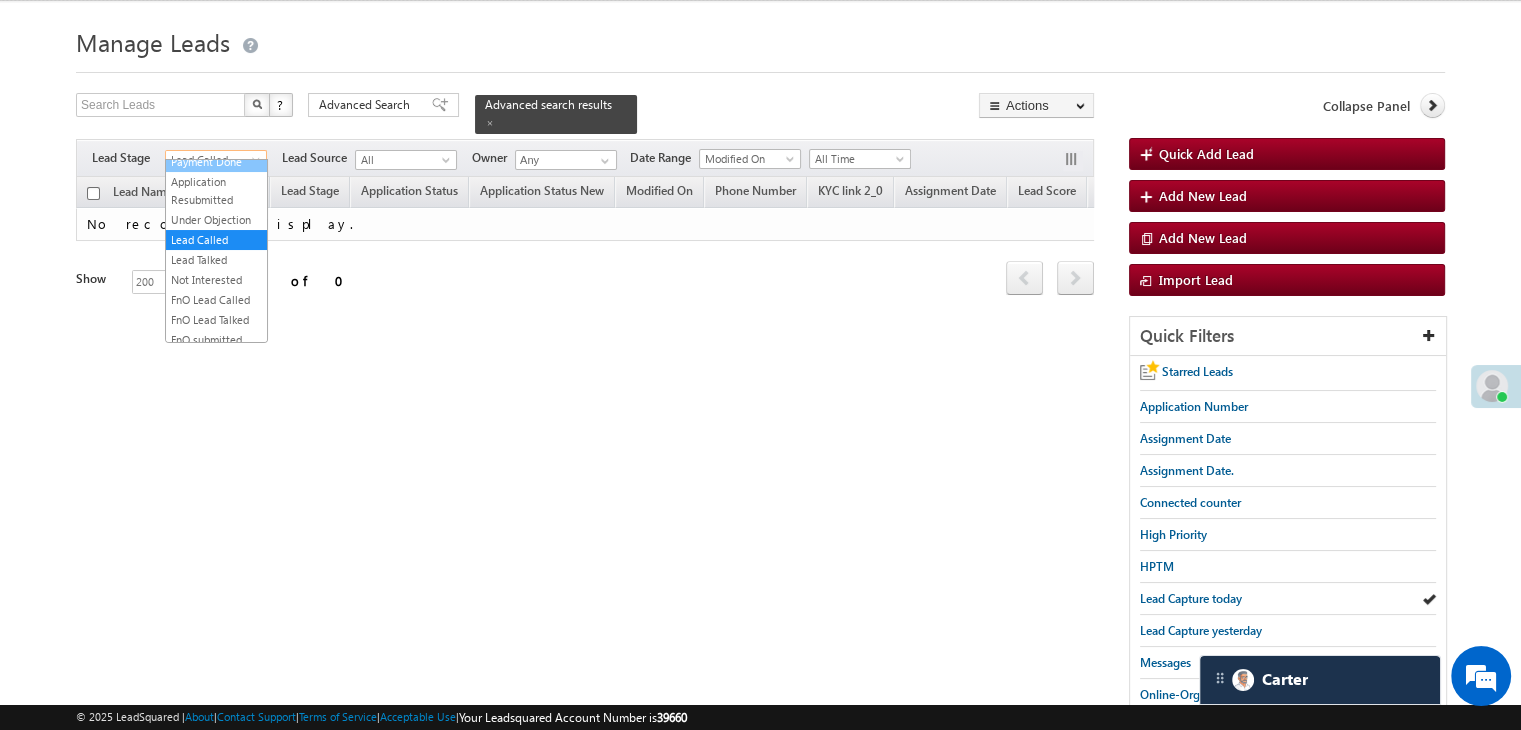 scroll, scrollTop: 0, scrollLeft: 0, axis: both 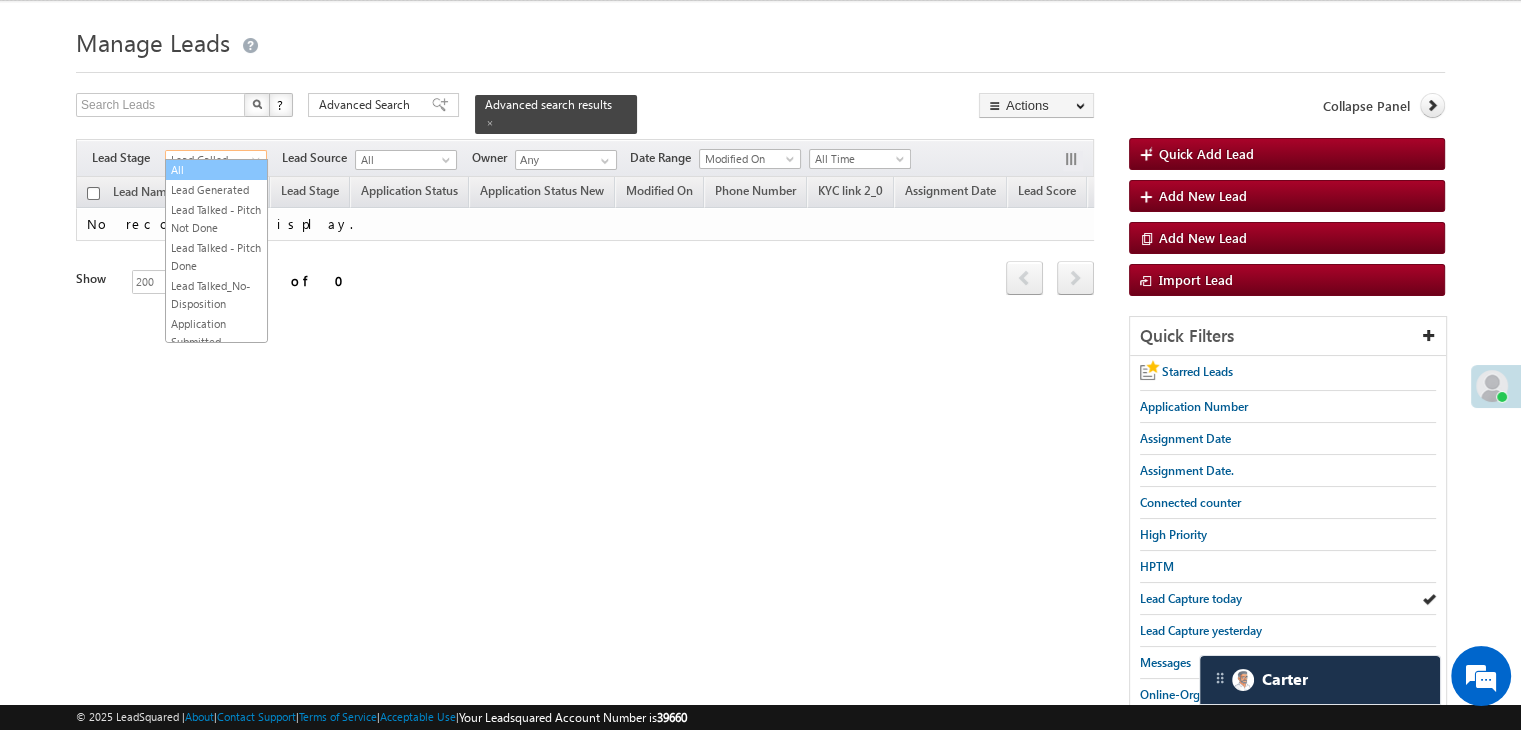 click on "All" at bounding box center [216, 170] 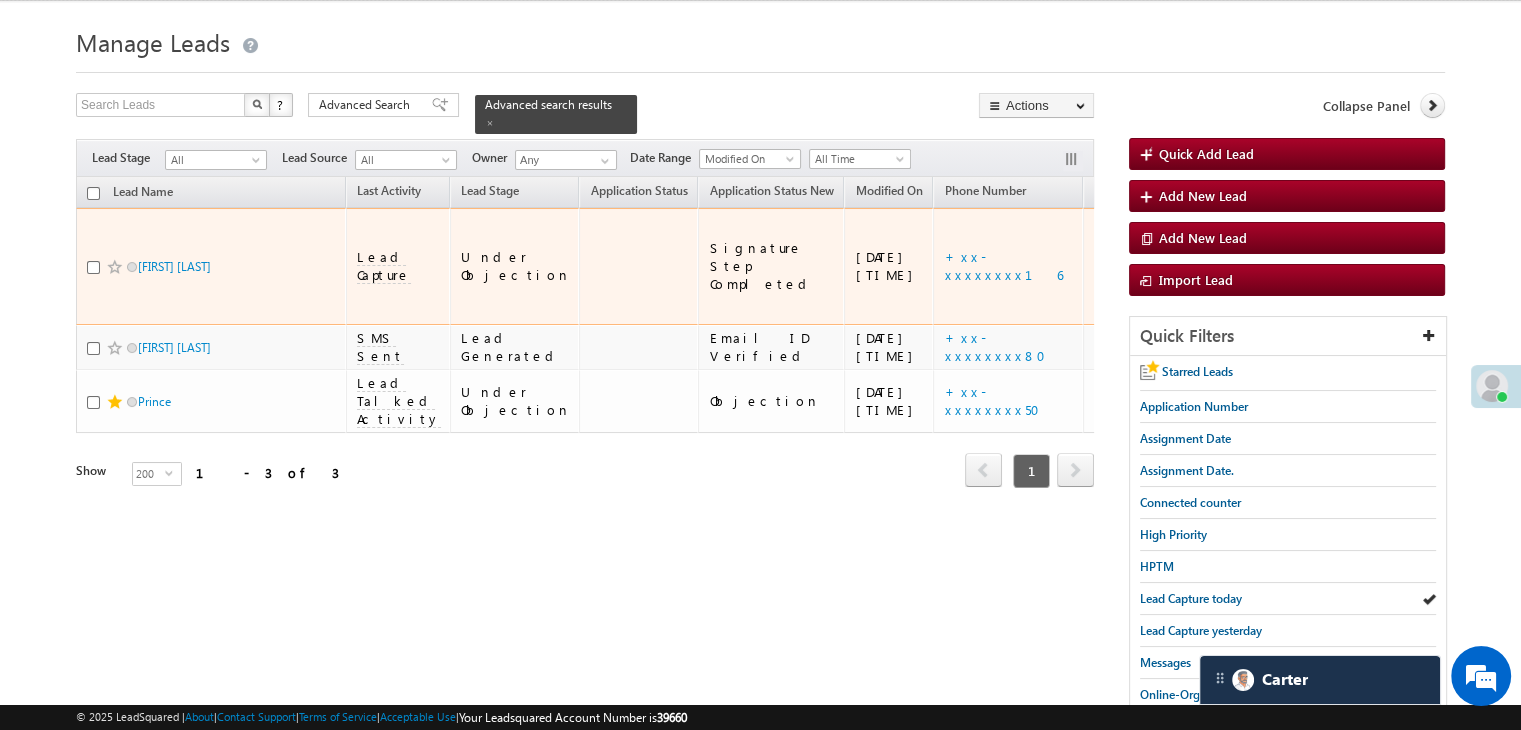 click on "https://angelbroking1-pk3em7sa.customui-test.leadsquared.com?leadId=3b9fa092-3b05-4121-a72e-9bdca2398ab2" at bounding box center (1227, 266) 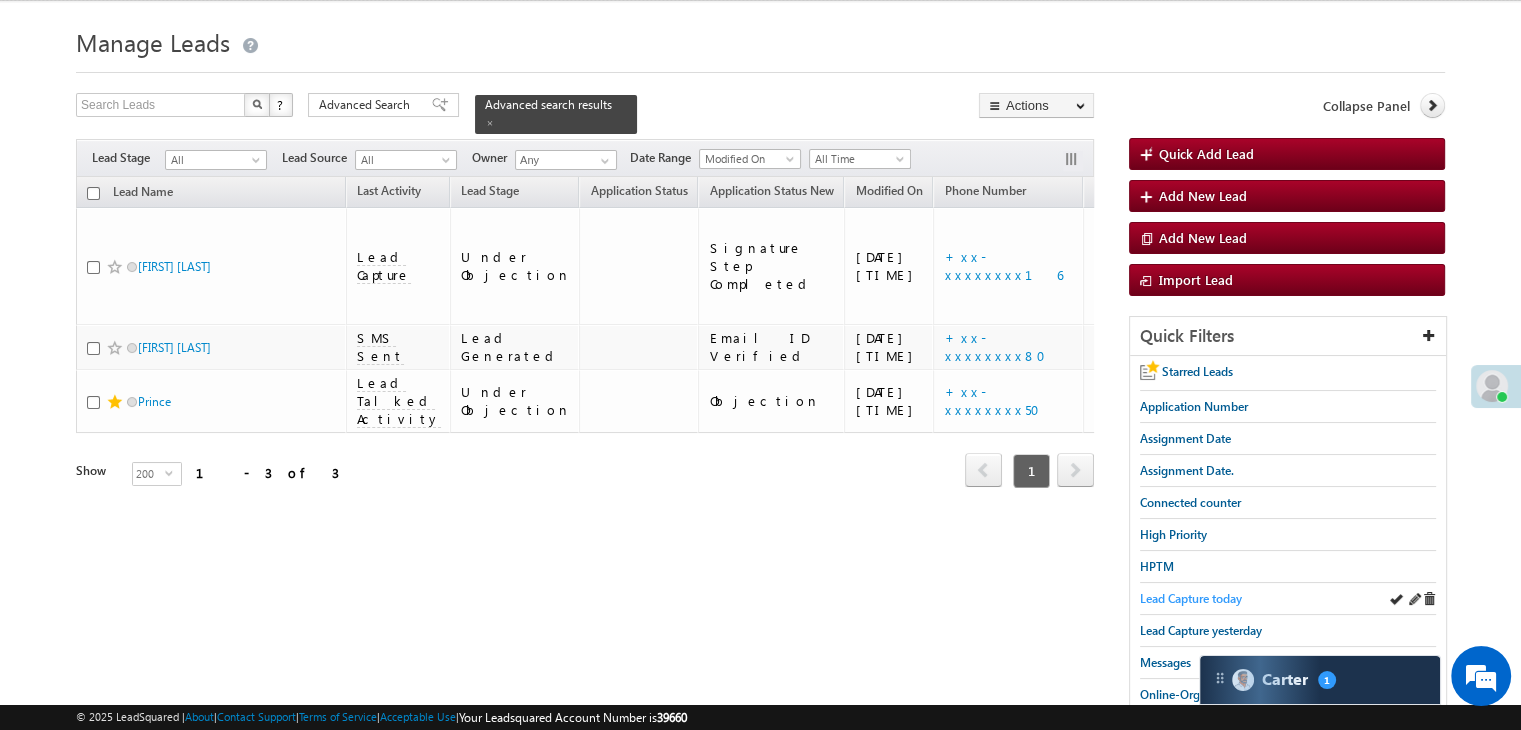 click on "Lead Capture today" at bounding box center (1191, 598) 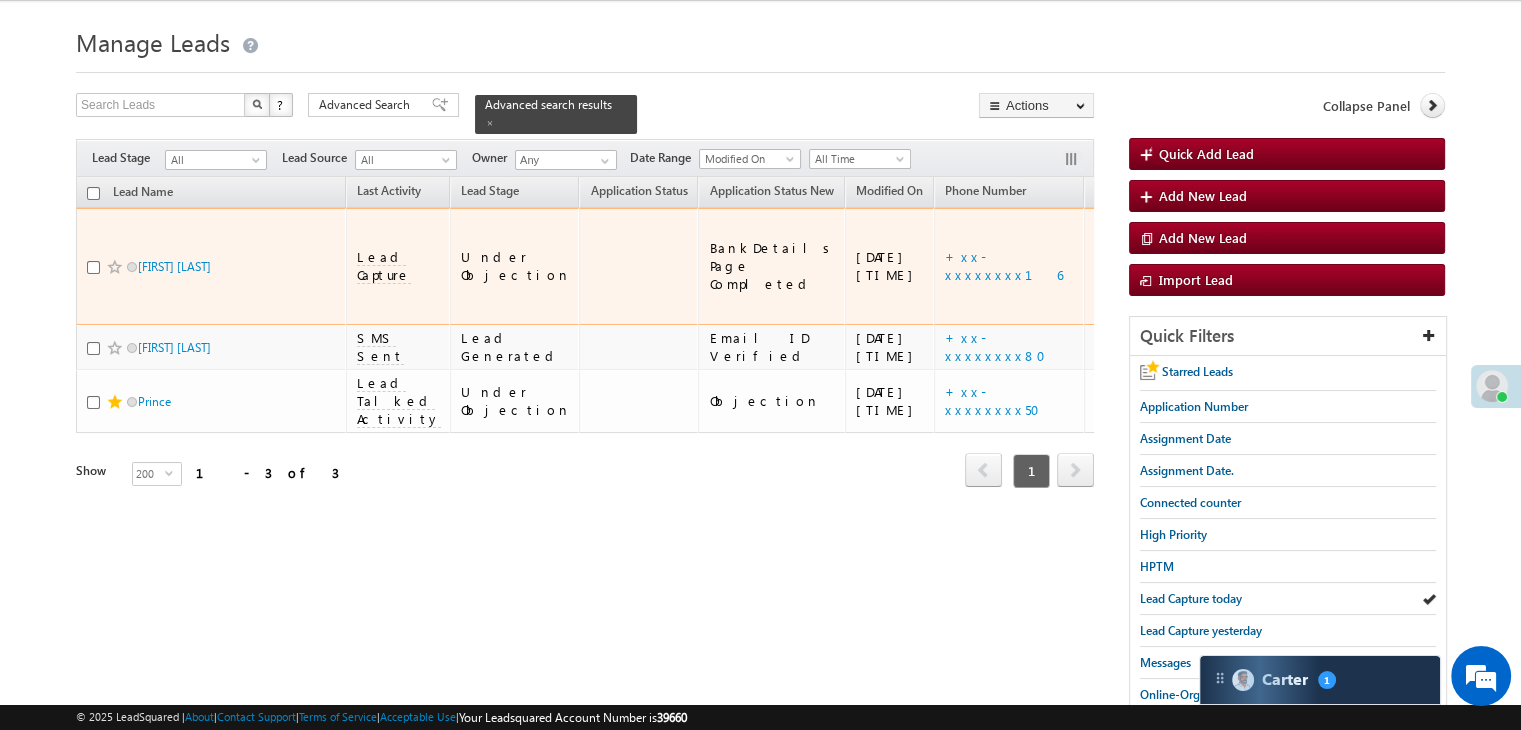 click on "https://angelbroking1-pk3em7sa.customui-test.leadsquared.com?leadId=3b9fa092-3b05-4121-a72e-9bdca2398ab2" at bounding box center [1228, 266] 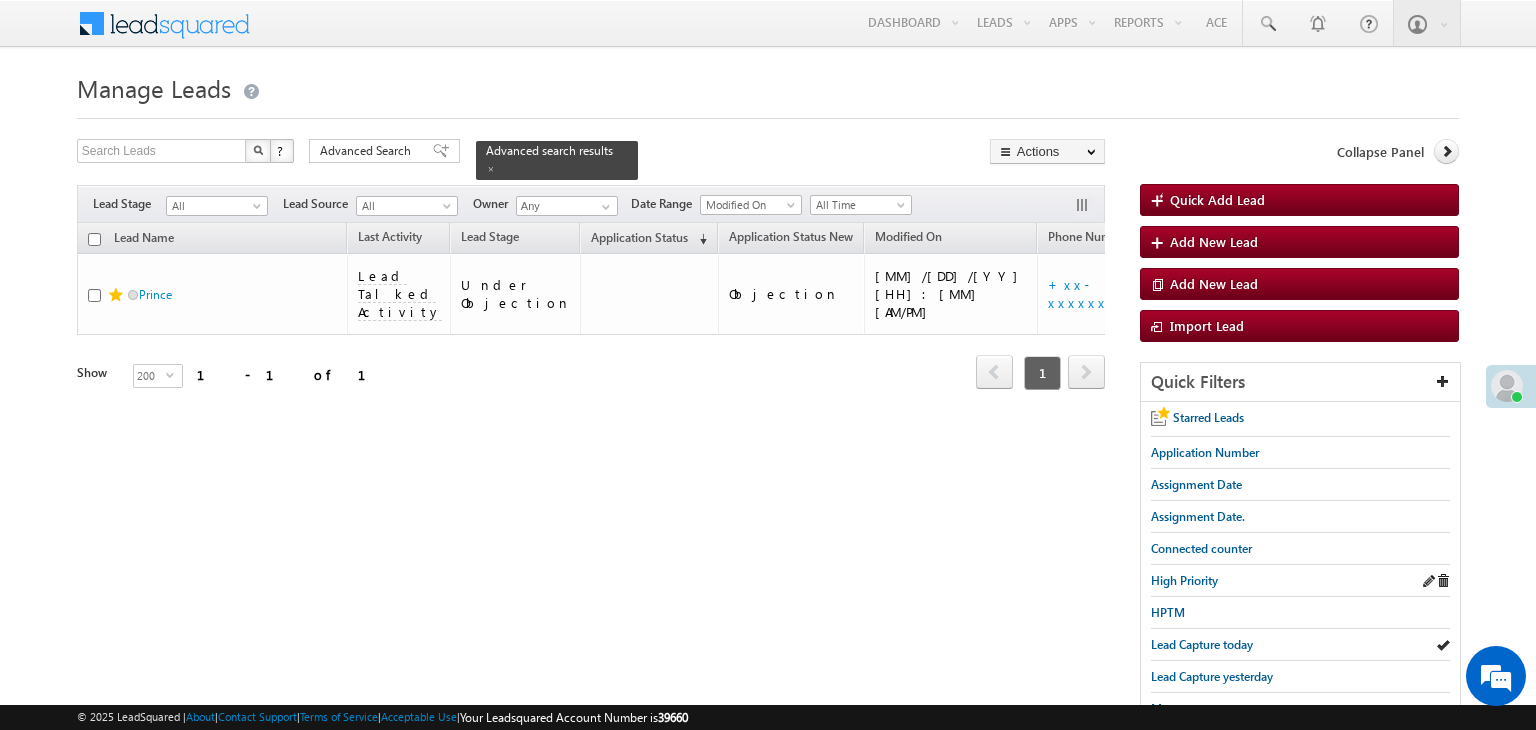 scroll, scrollTop: 0, scrollLeft: 0, axis: both 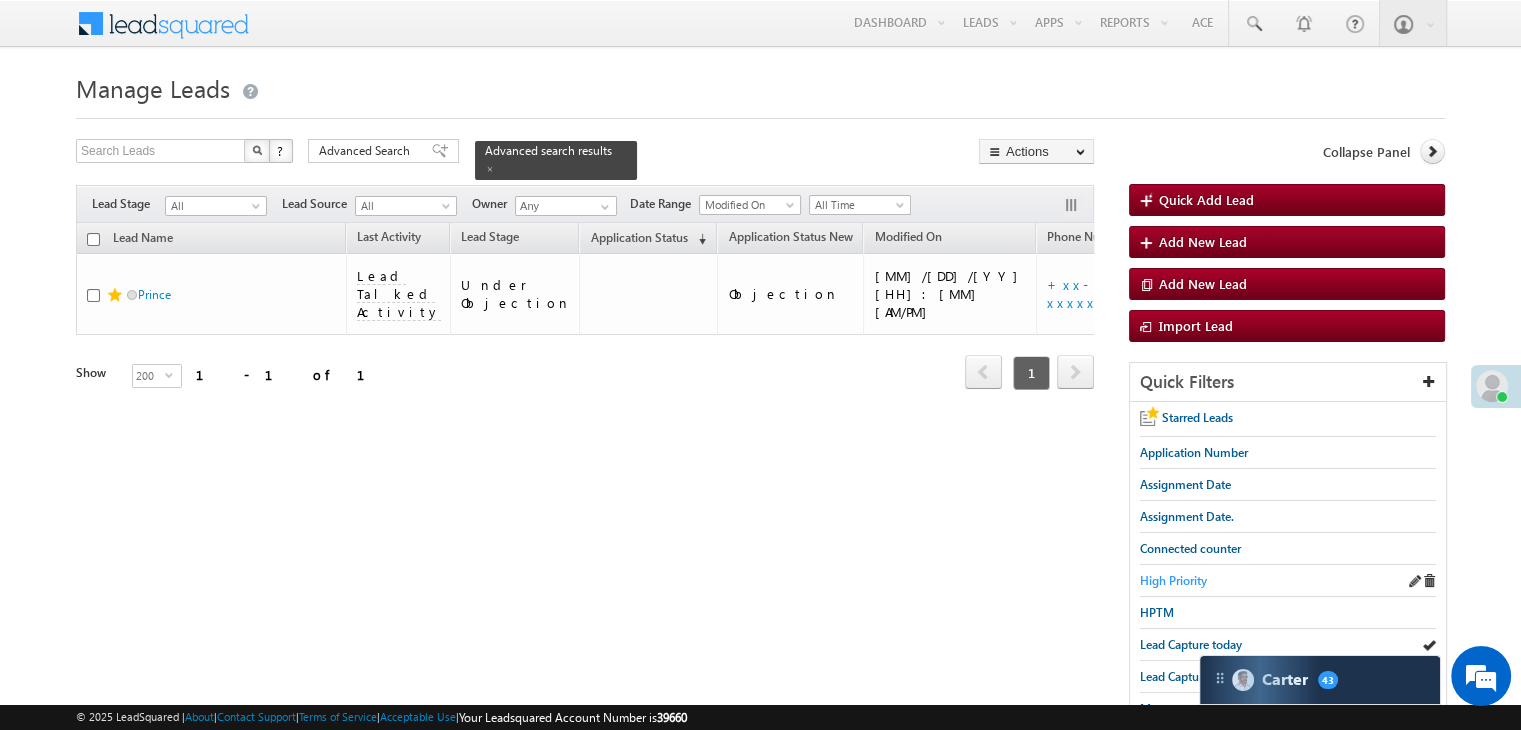 click on "High Priority" at bounding box center [1173, 580] 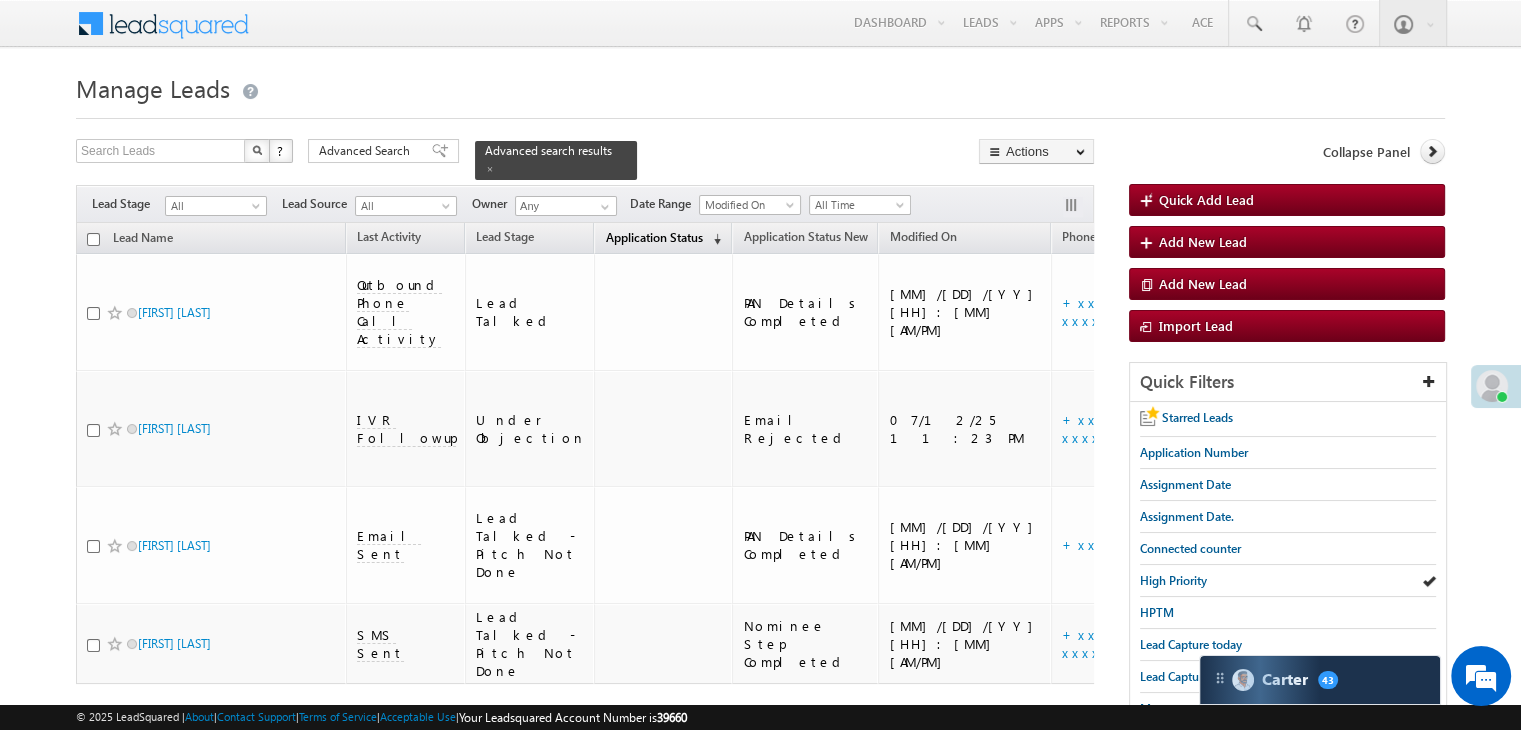 click on "Application Status" at bounding box center (653, 237) 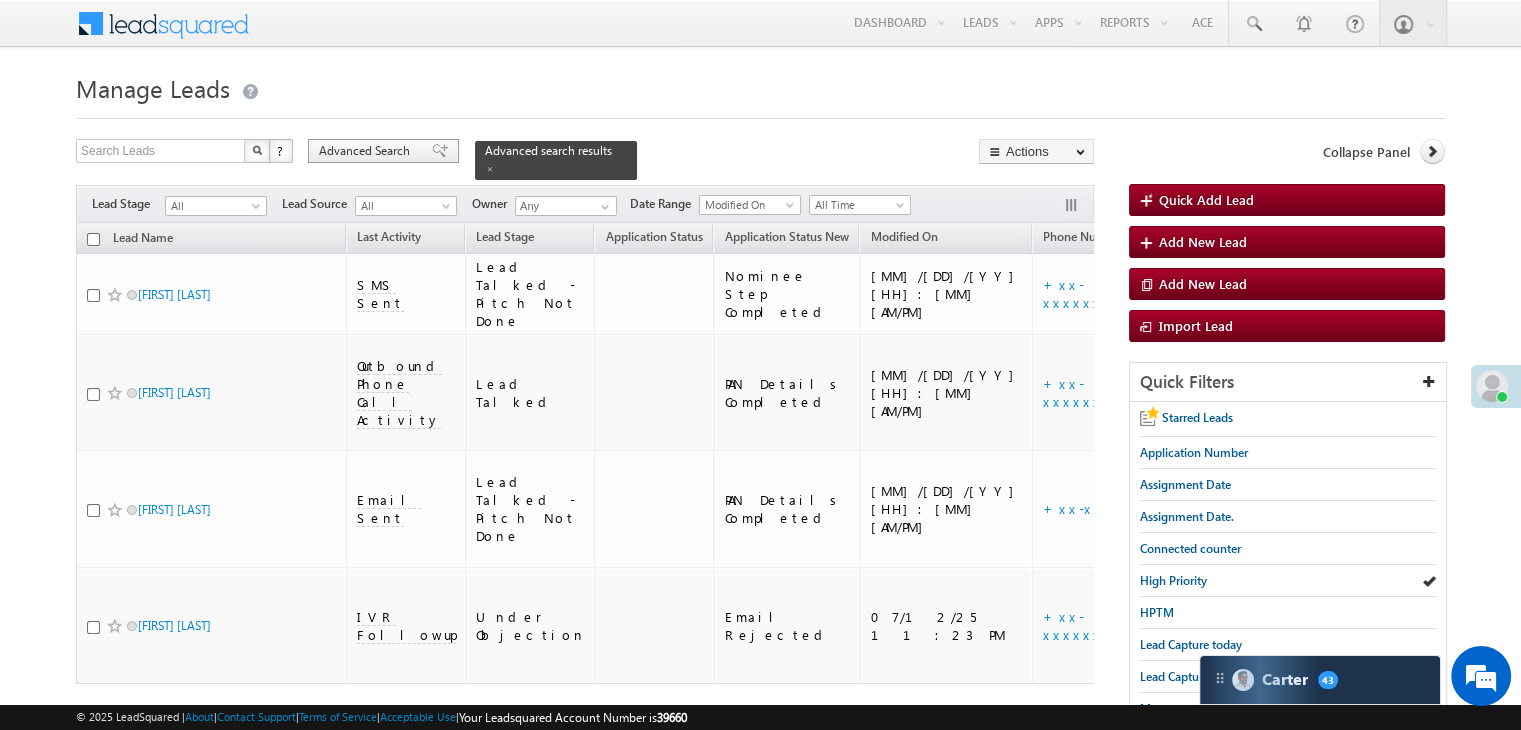 click at bounding box center [440, 151] 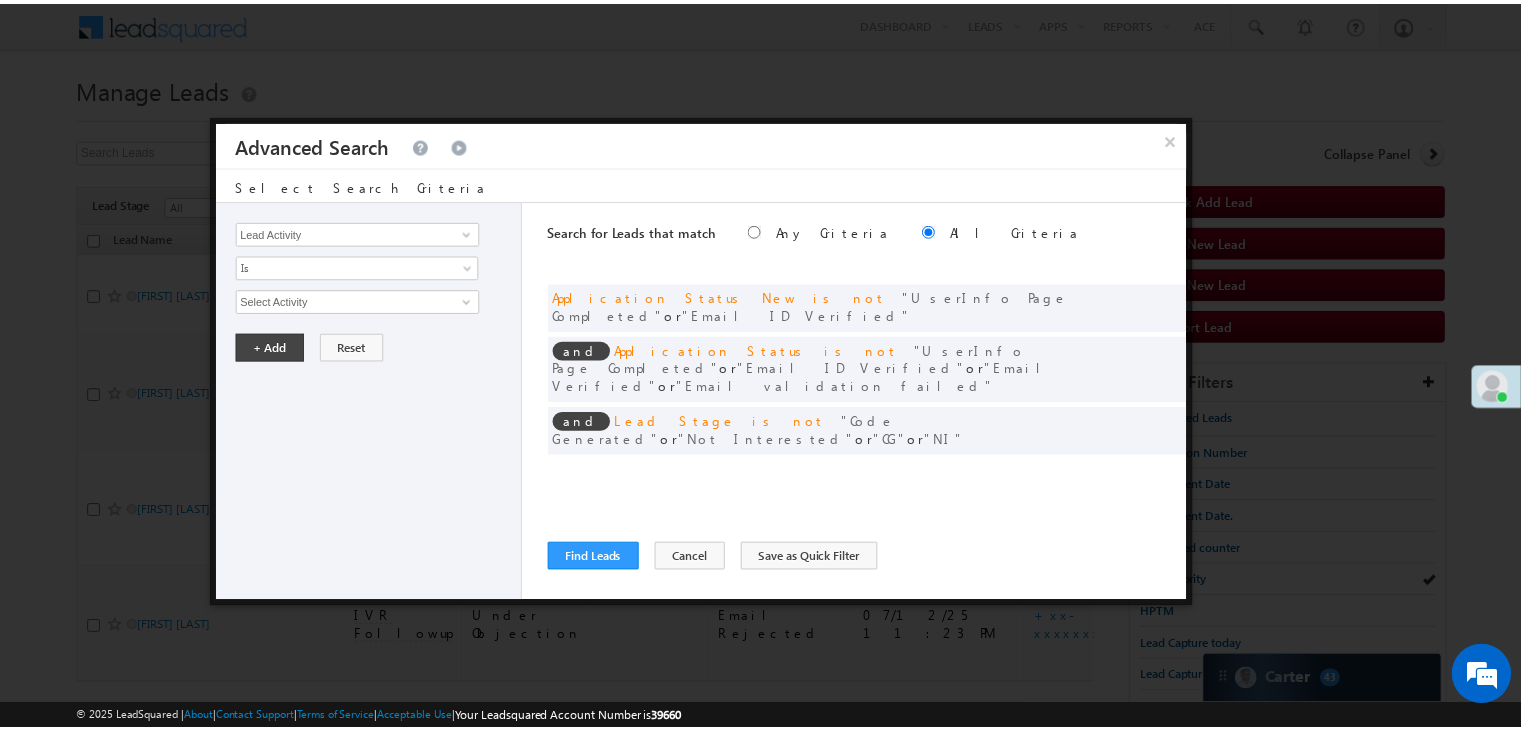 scroll, scrollTop: 0, scrollLeft: 0, axis: both 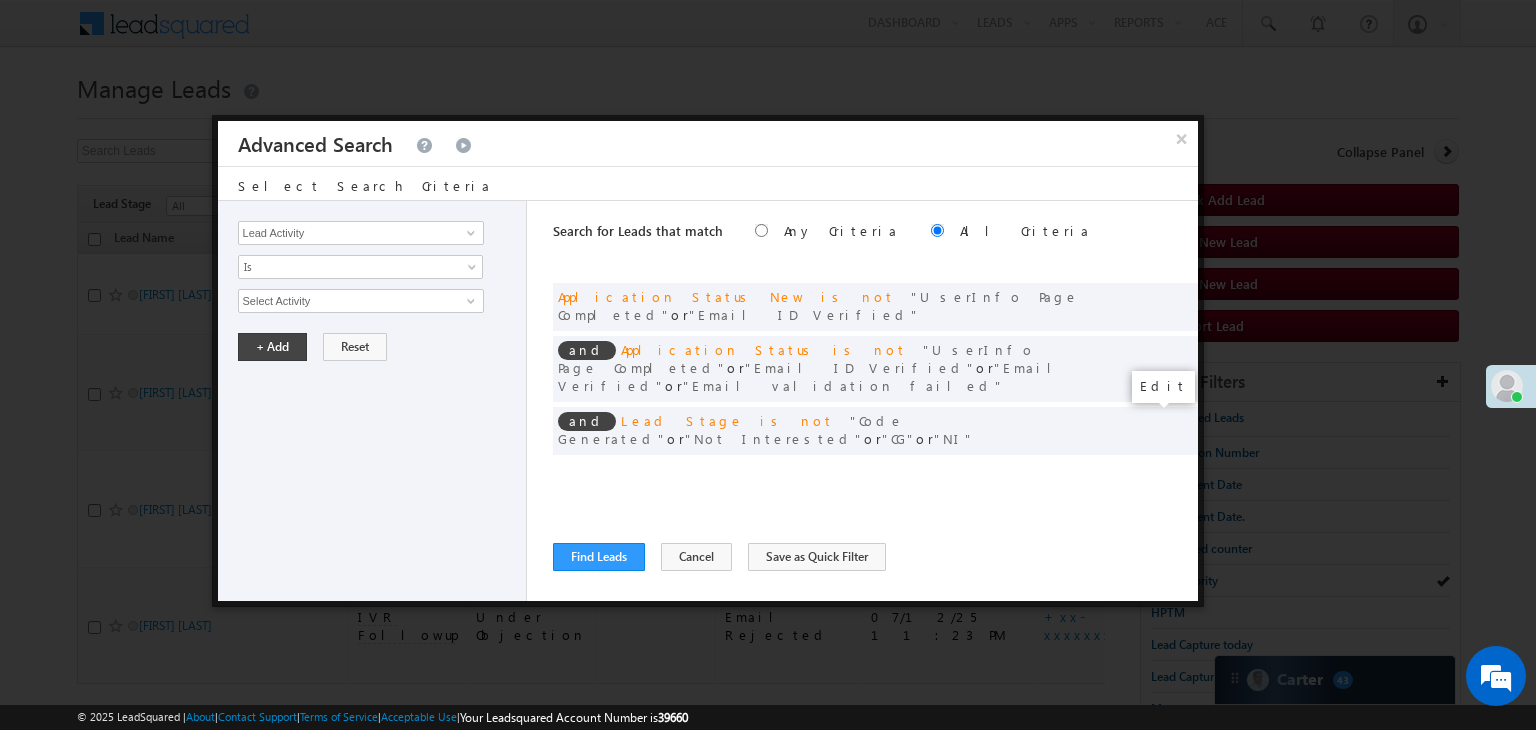 click at bounding box center (1152, 472) 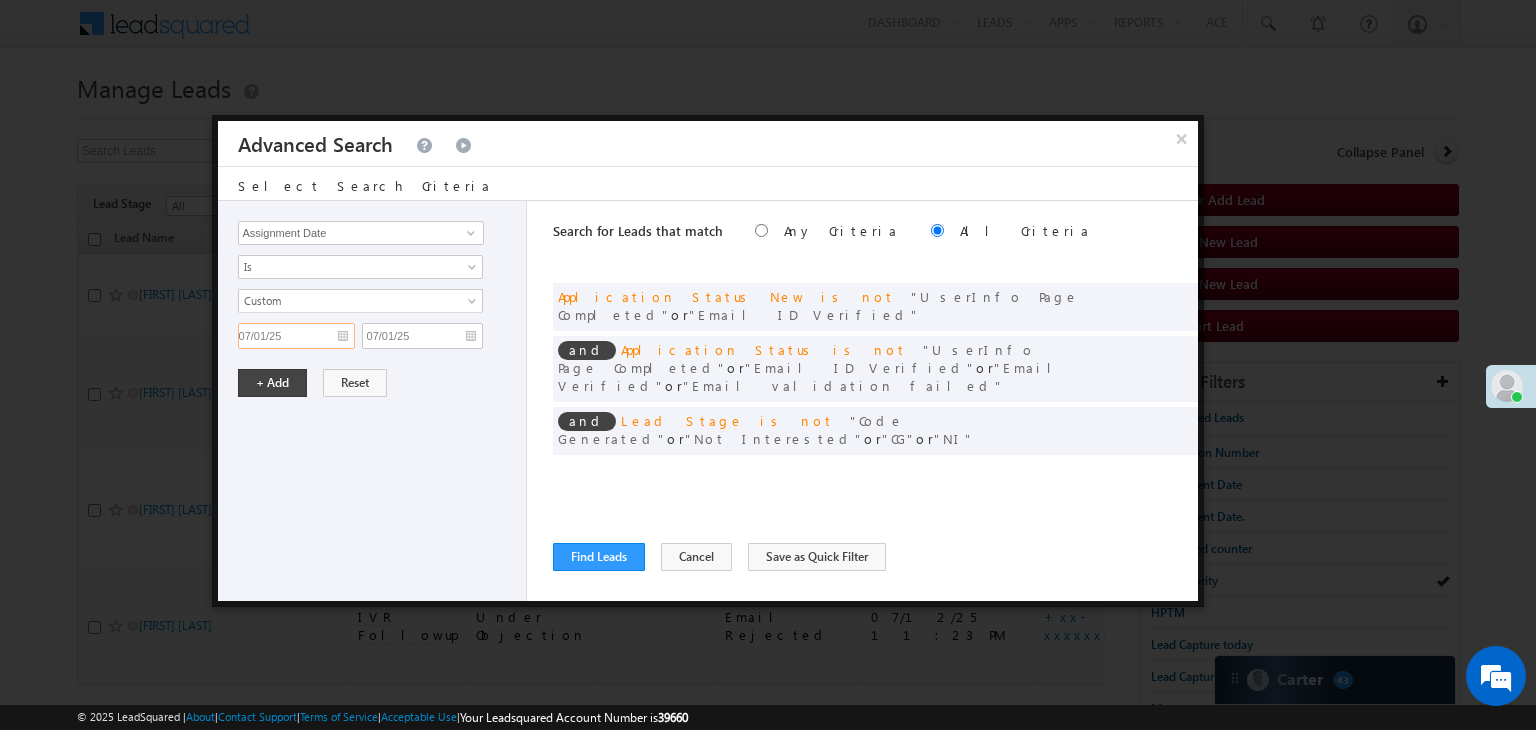 click on "07/01/25" at bounding box center [296, 336] 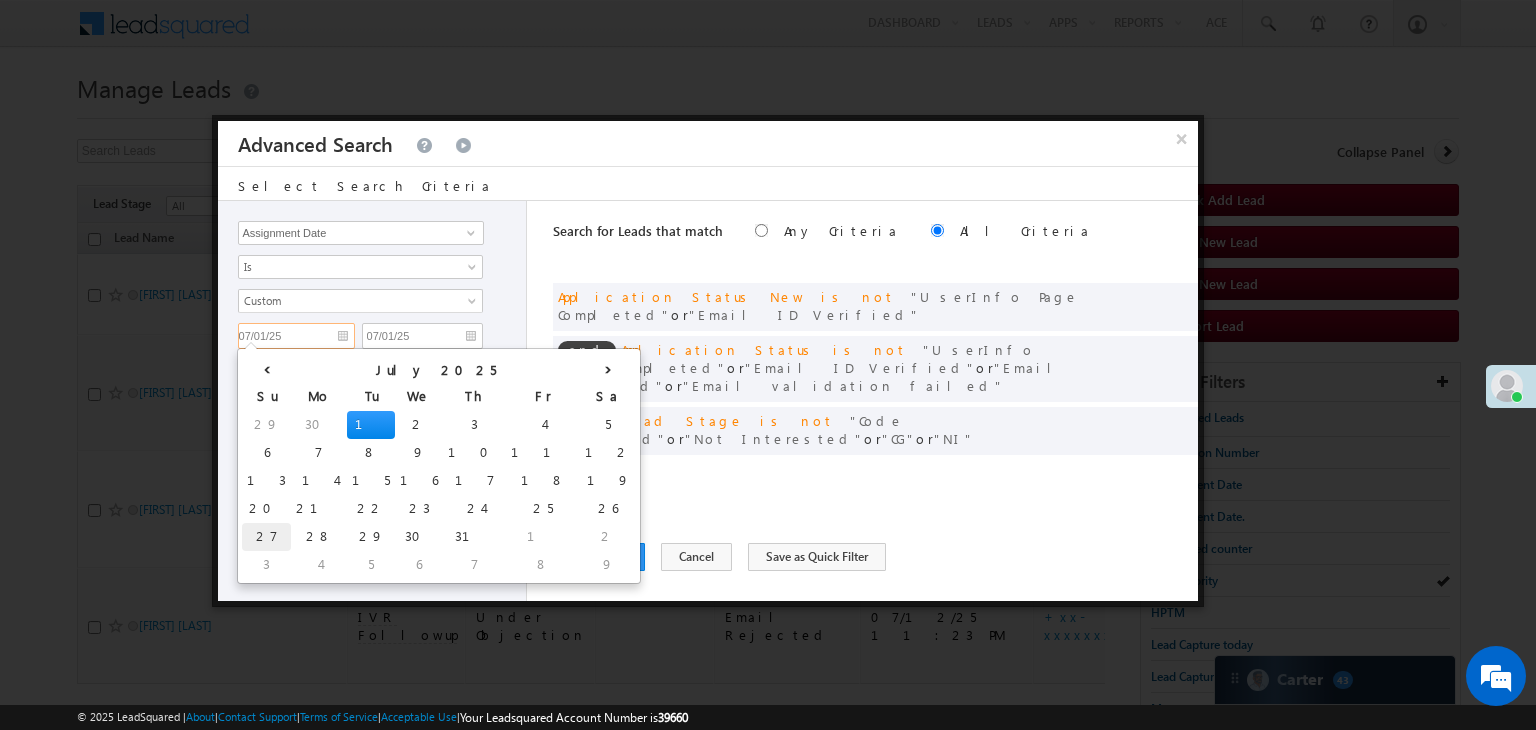 click on "27" at bounding box center (266, 537) 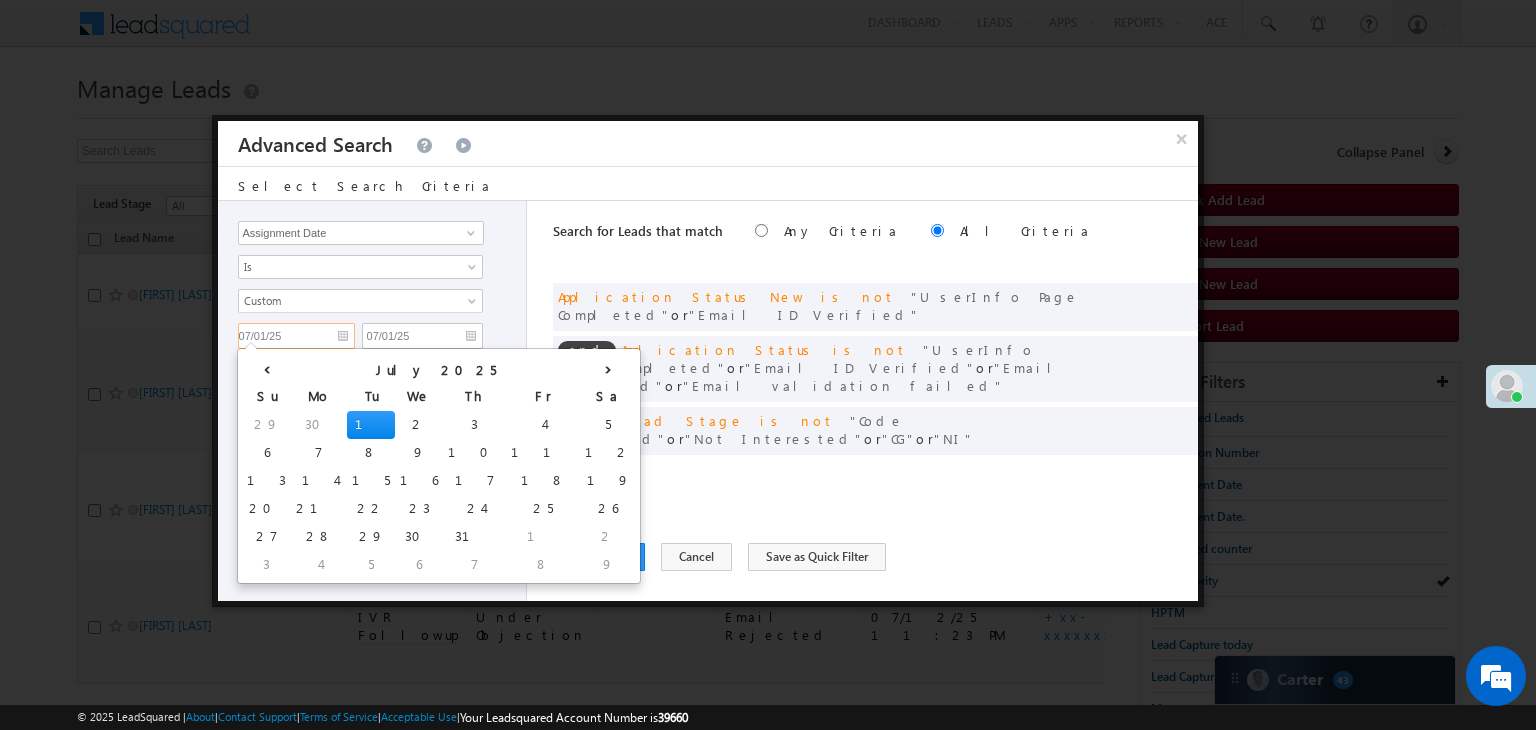 type on "07/27/25" 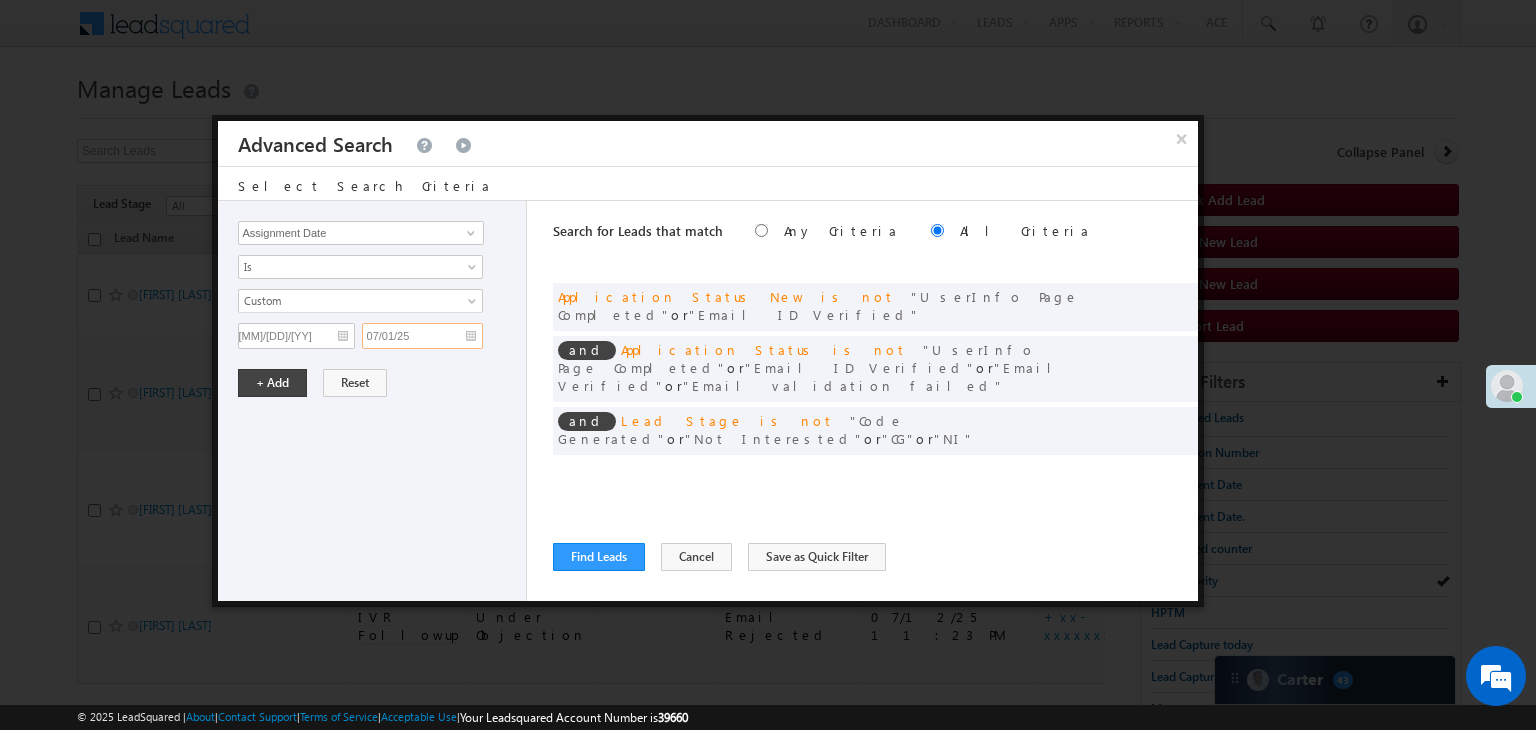 click on "07/01/25" at bounding box center (422, 336) 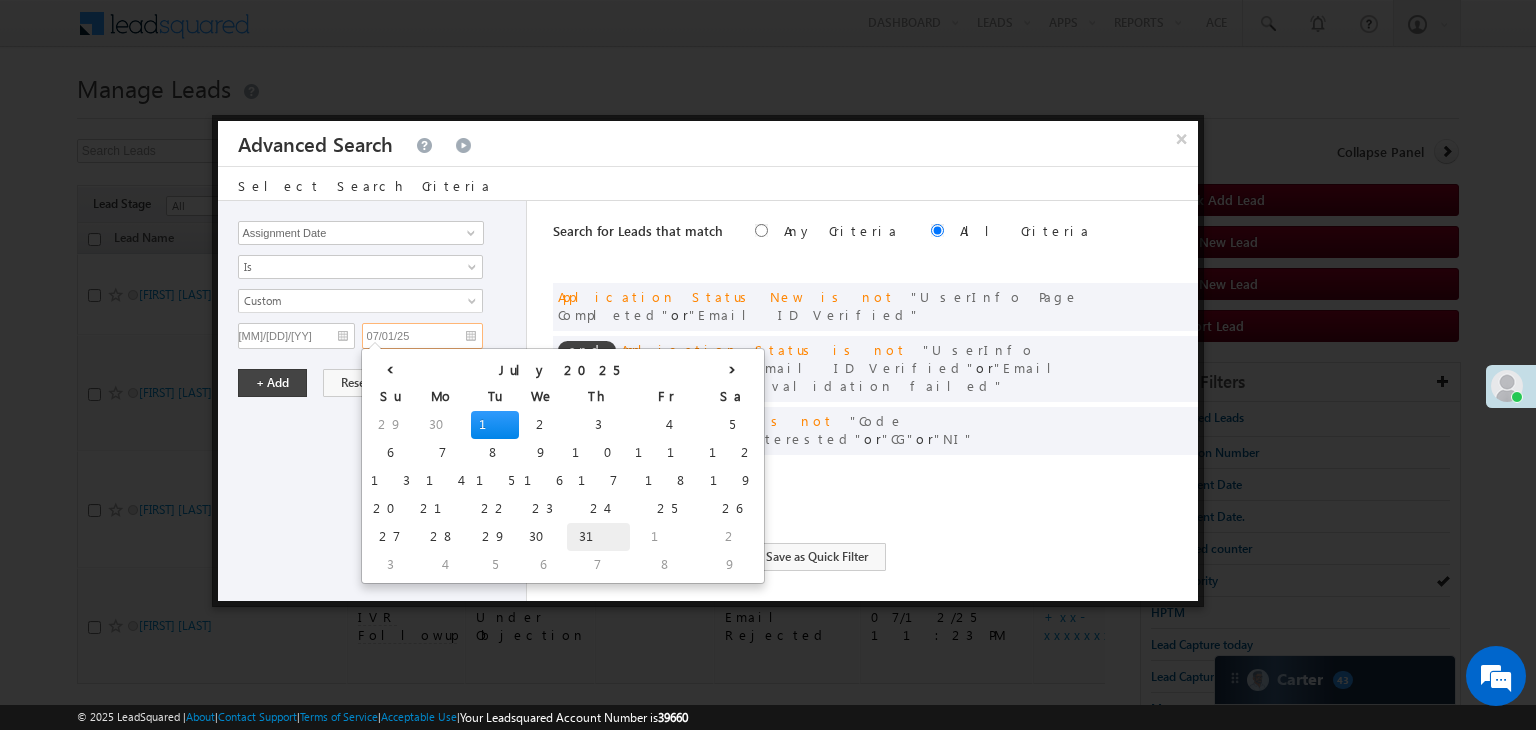 click on "31" at bounding box center [598, 537] 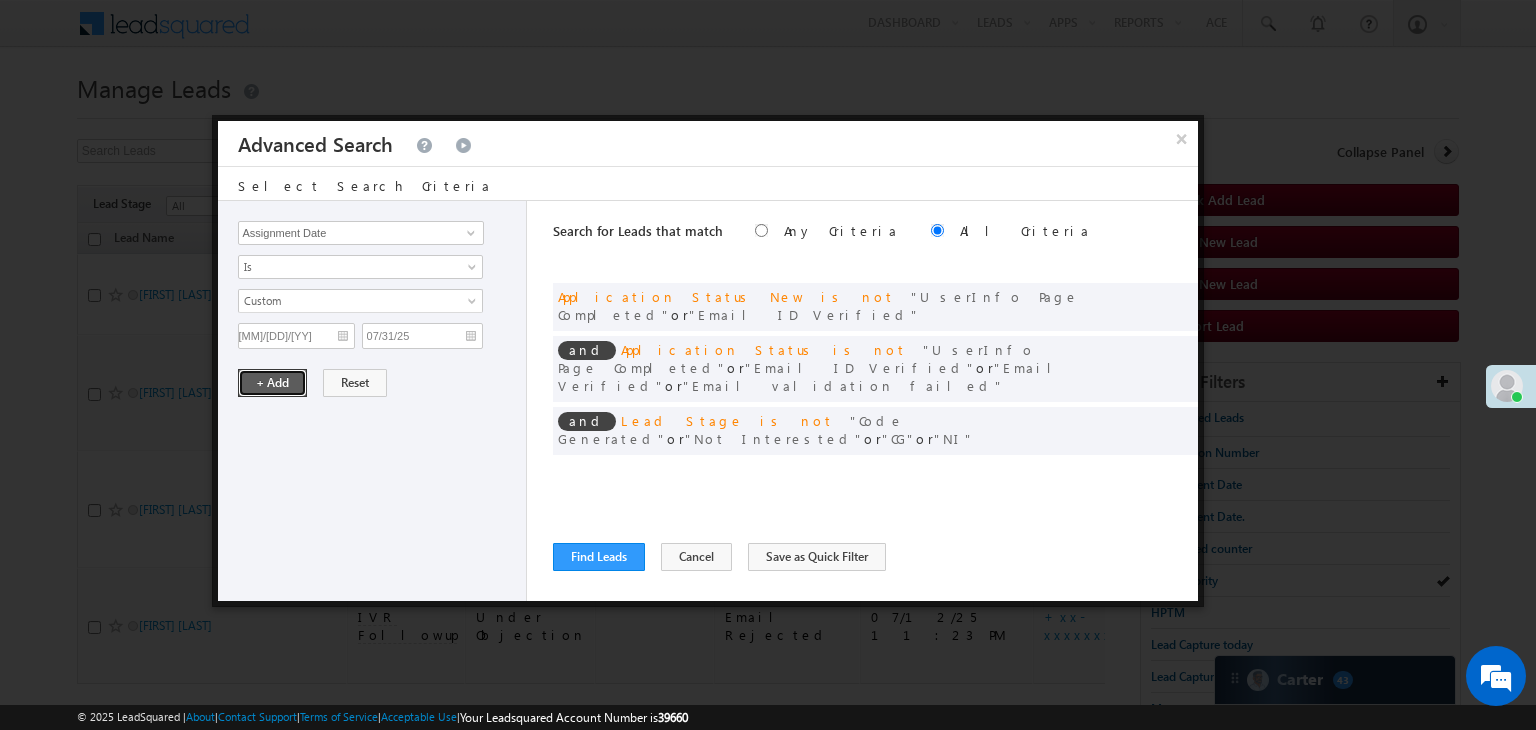 click on "+ Add" at bounding box center [272, 383] 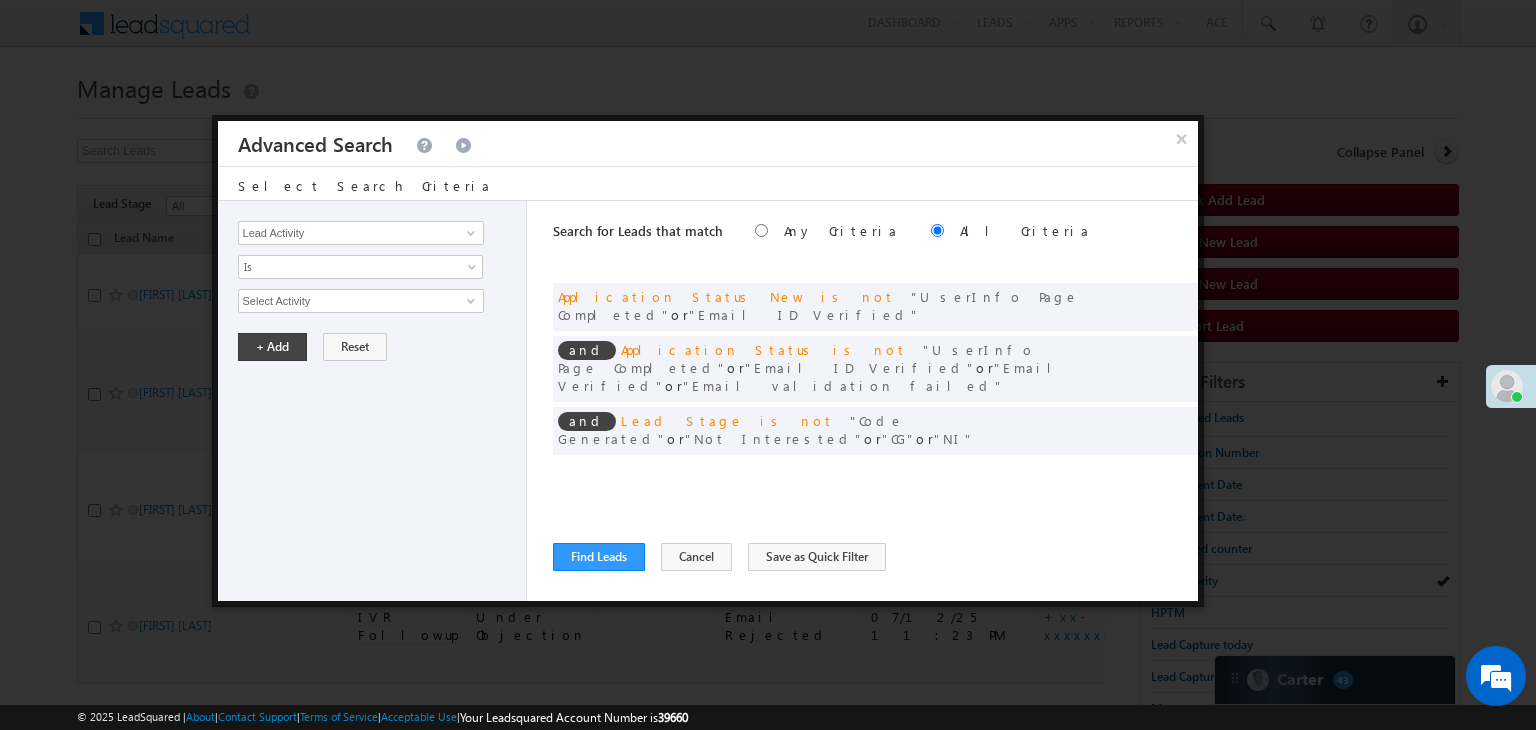 click on "Search for Leads that match
Any Criteria
All Criteria
Note that the current triggering entity  is not considered  in the condition
If more than one opportunities are returned, the opportunity which is  most recently created  will be considered.
Descending
Ascending
and  Application Status New   is not    or  Email ID Verified" at bounding box center [875, 401] 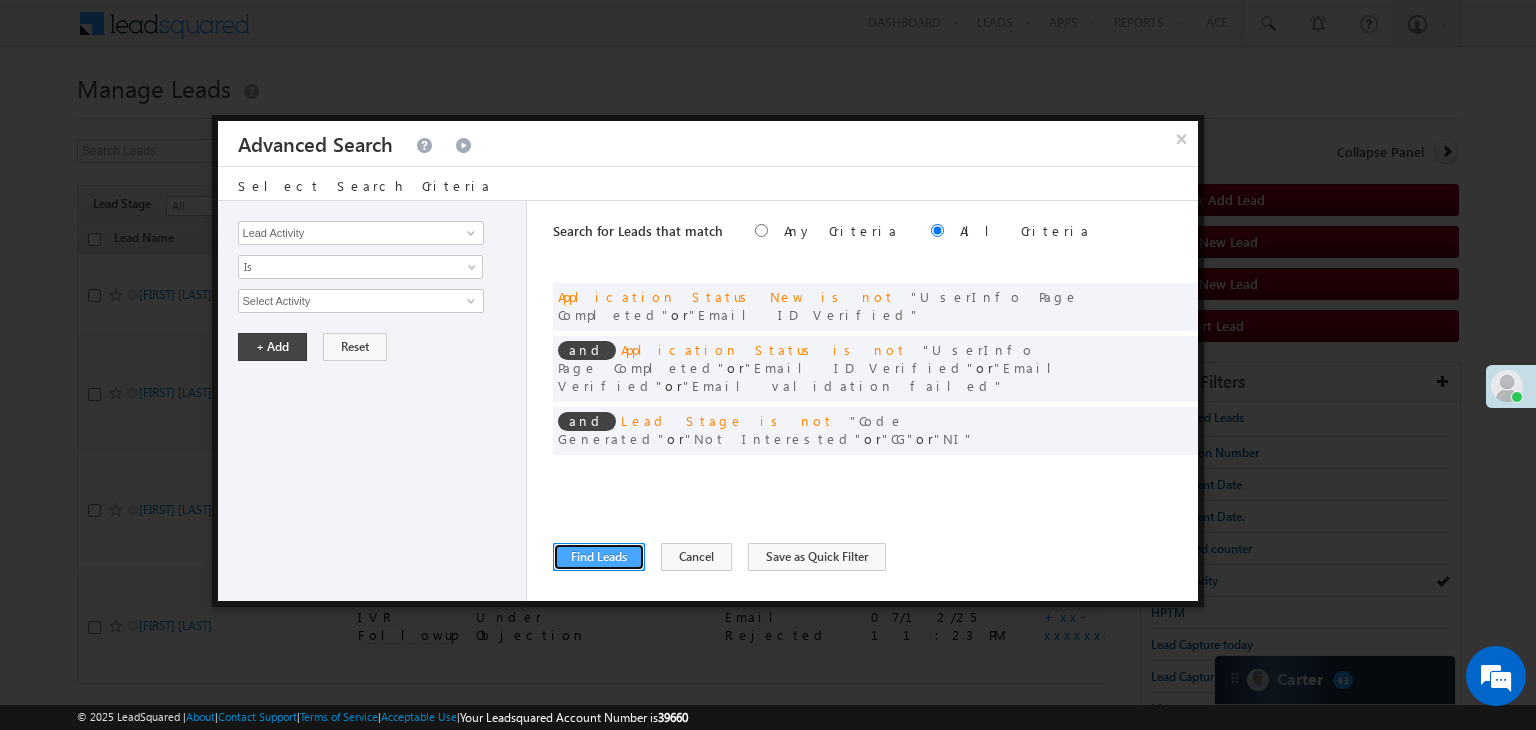 click on "Find Leads" at bounding box center (599, 557) 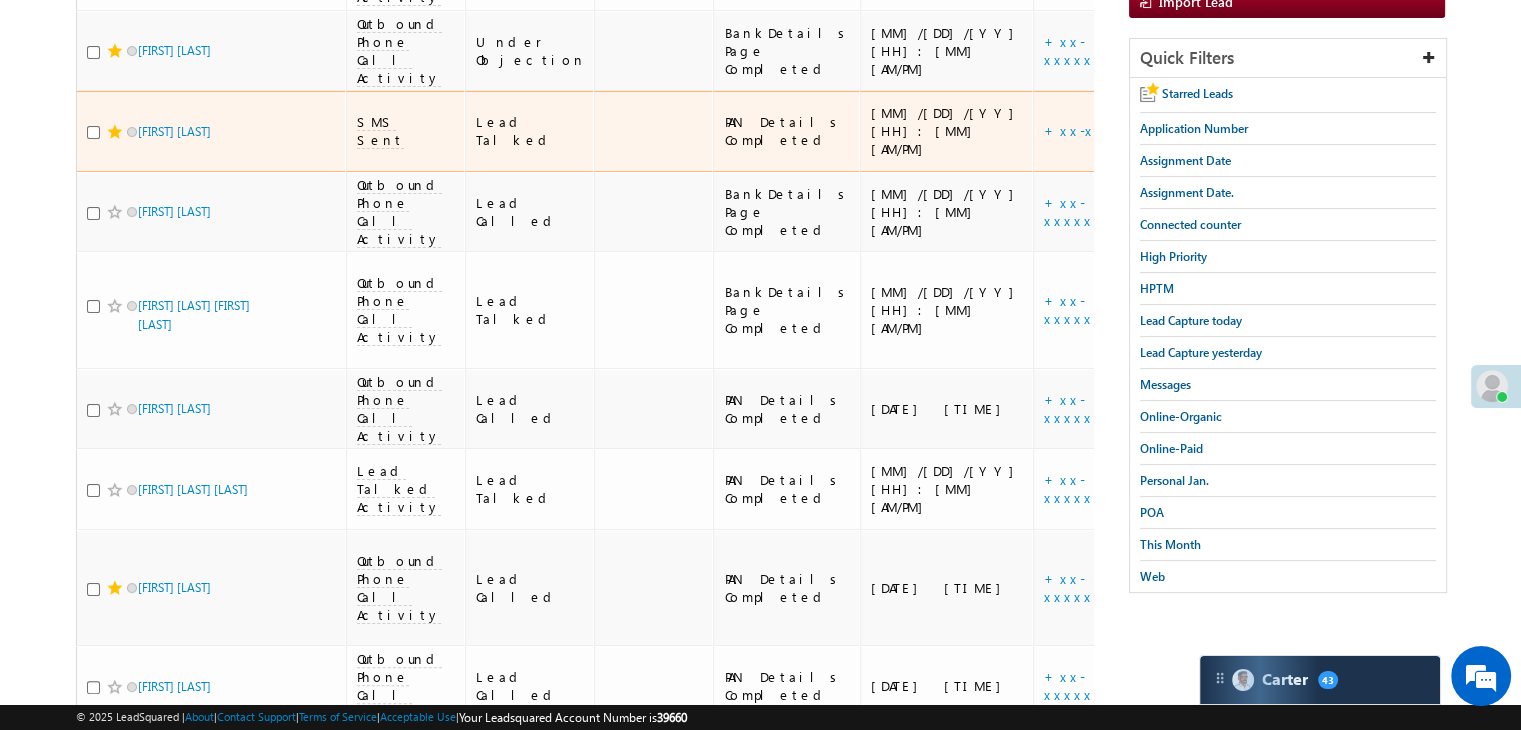 scroll, scrollTop: 0, scrollLeft: 0, axis: both 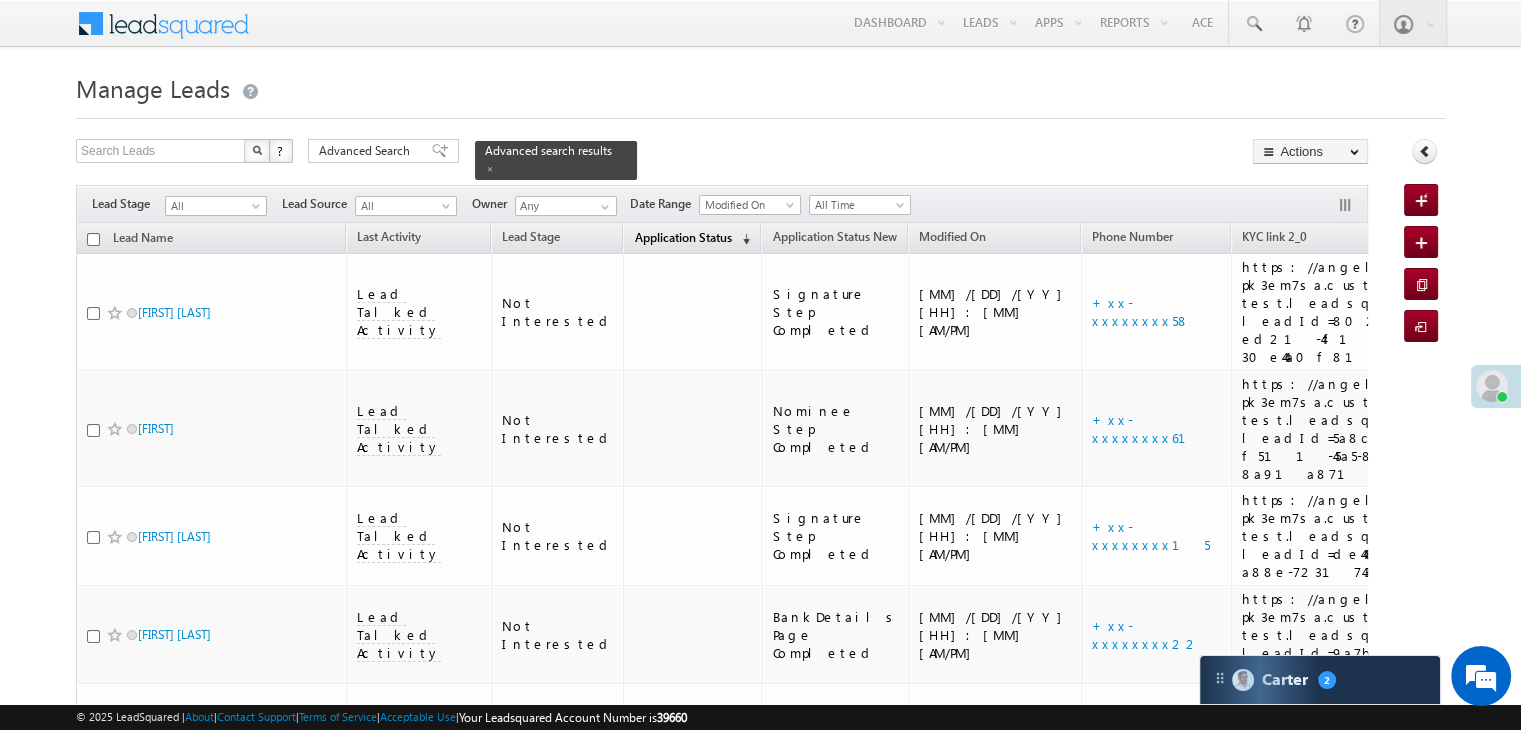 click on "Application Status" at bounding box center [682, 237] 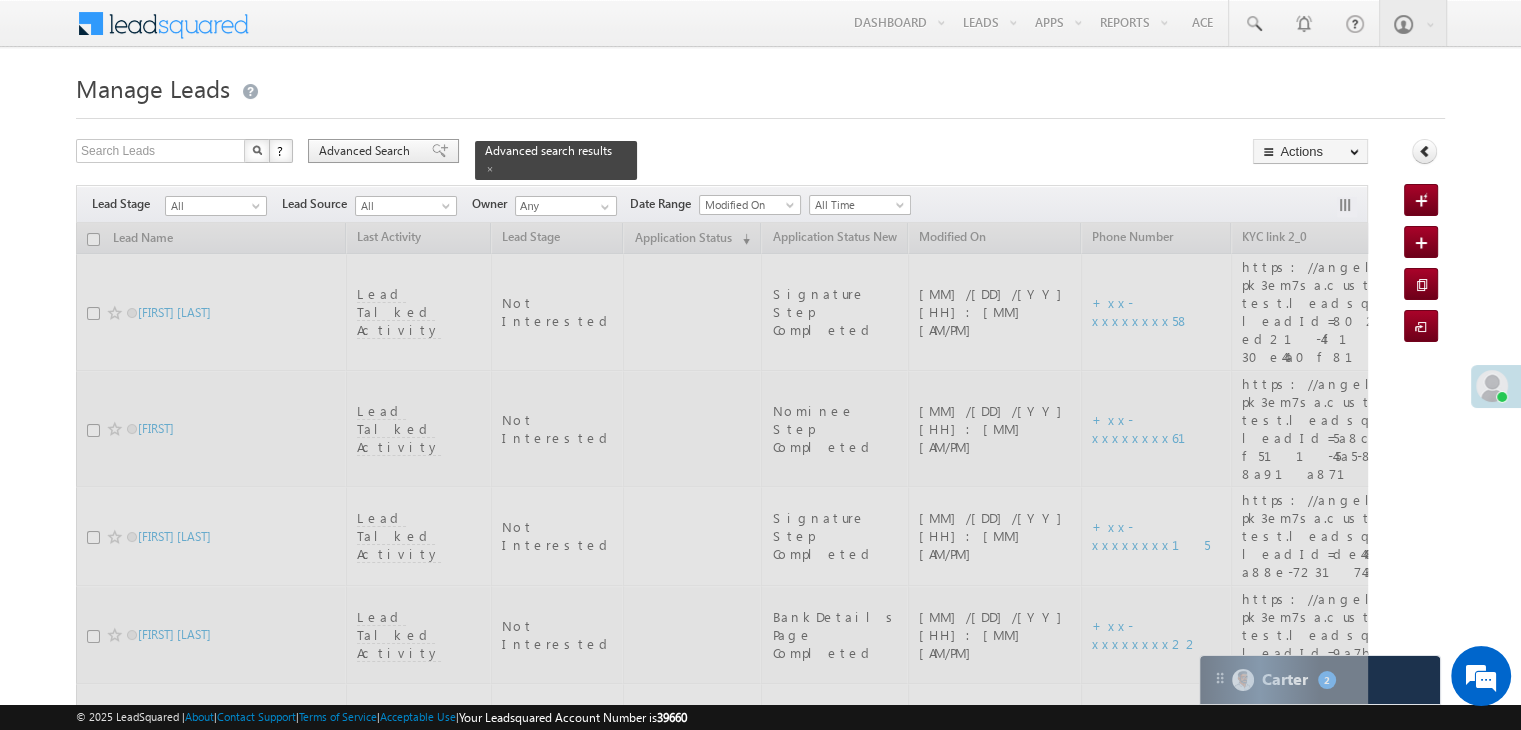 click on "Advanced Search" at bounding box center (383, 151) 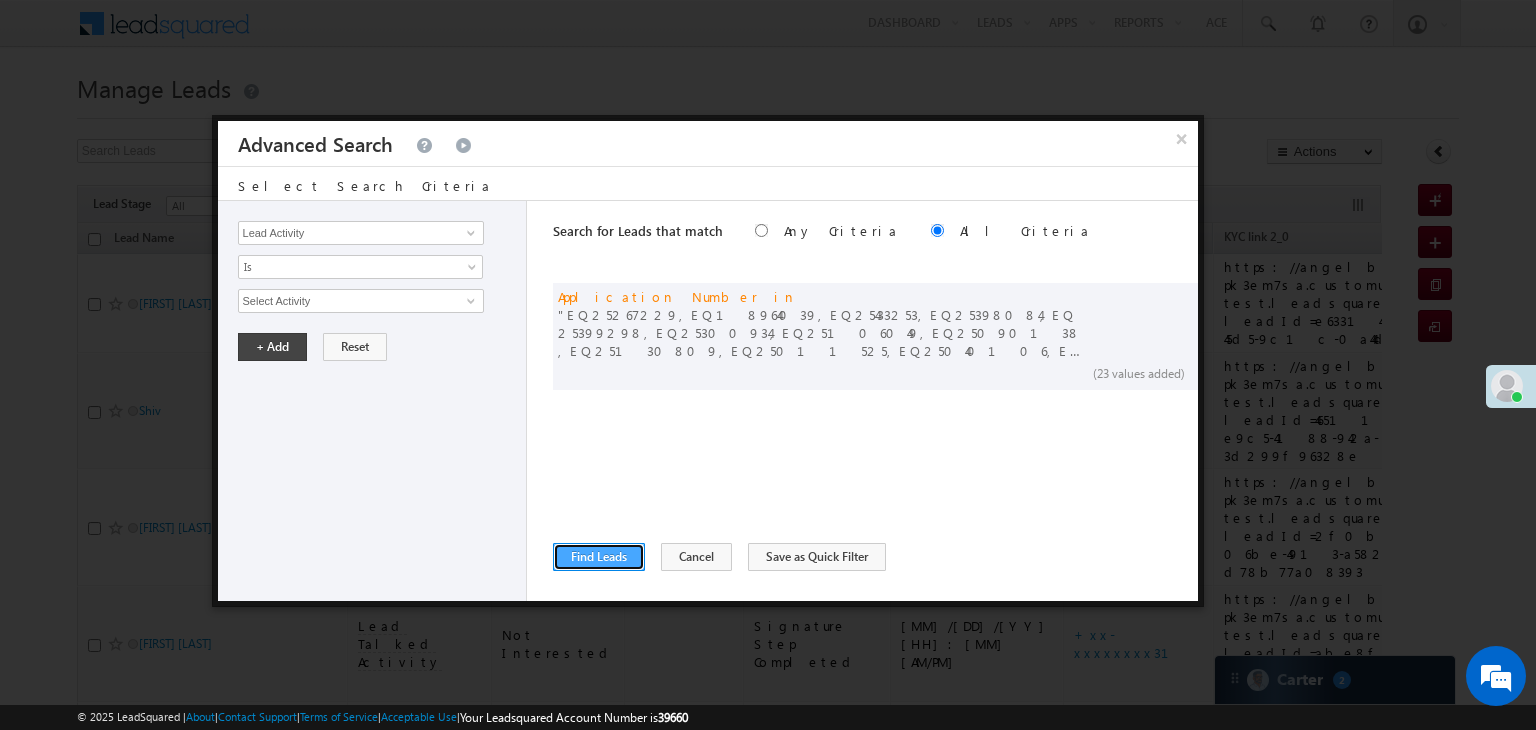 click on "Find Leads" at bounding box center (599, 557) 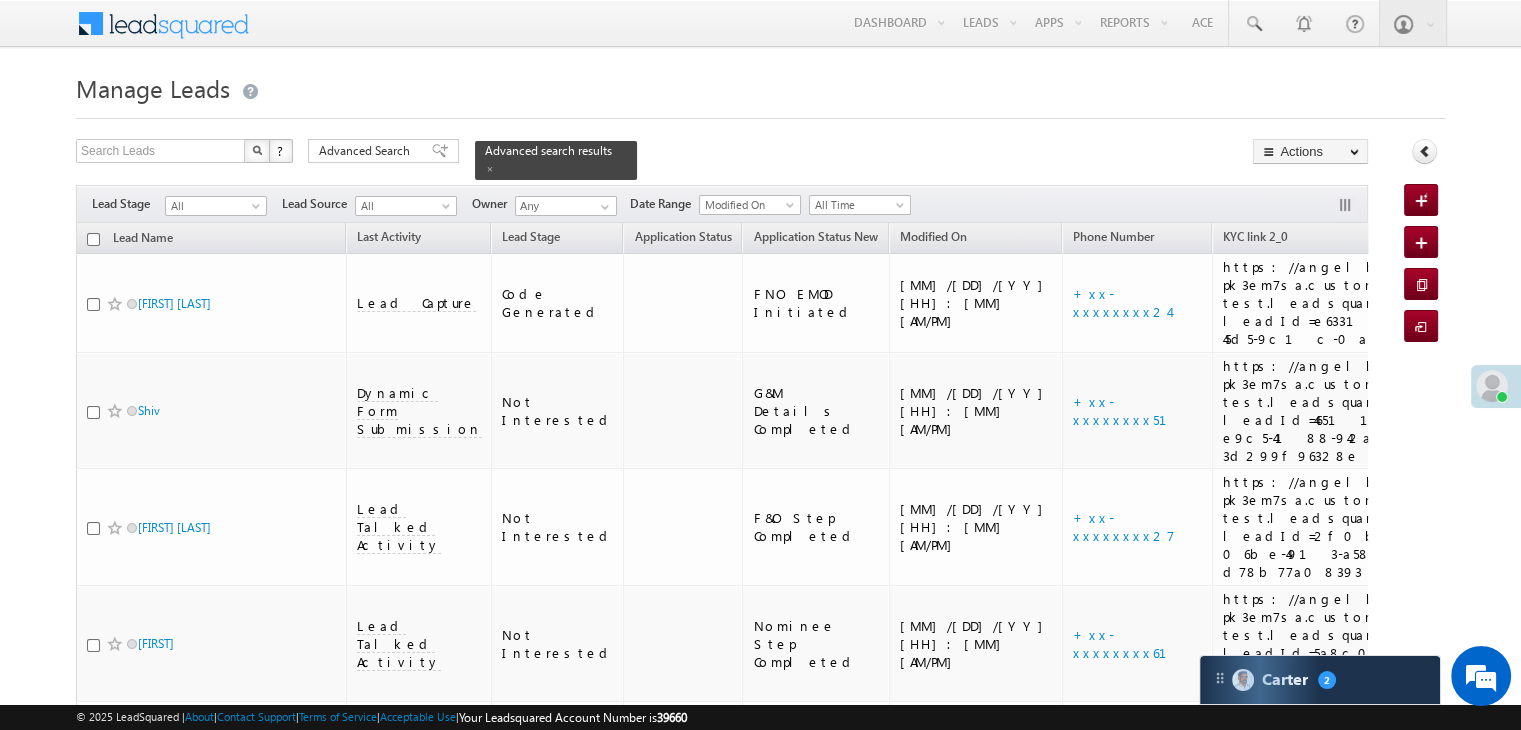 click at bounding box center [93, 239] 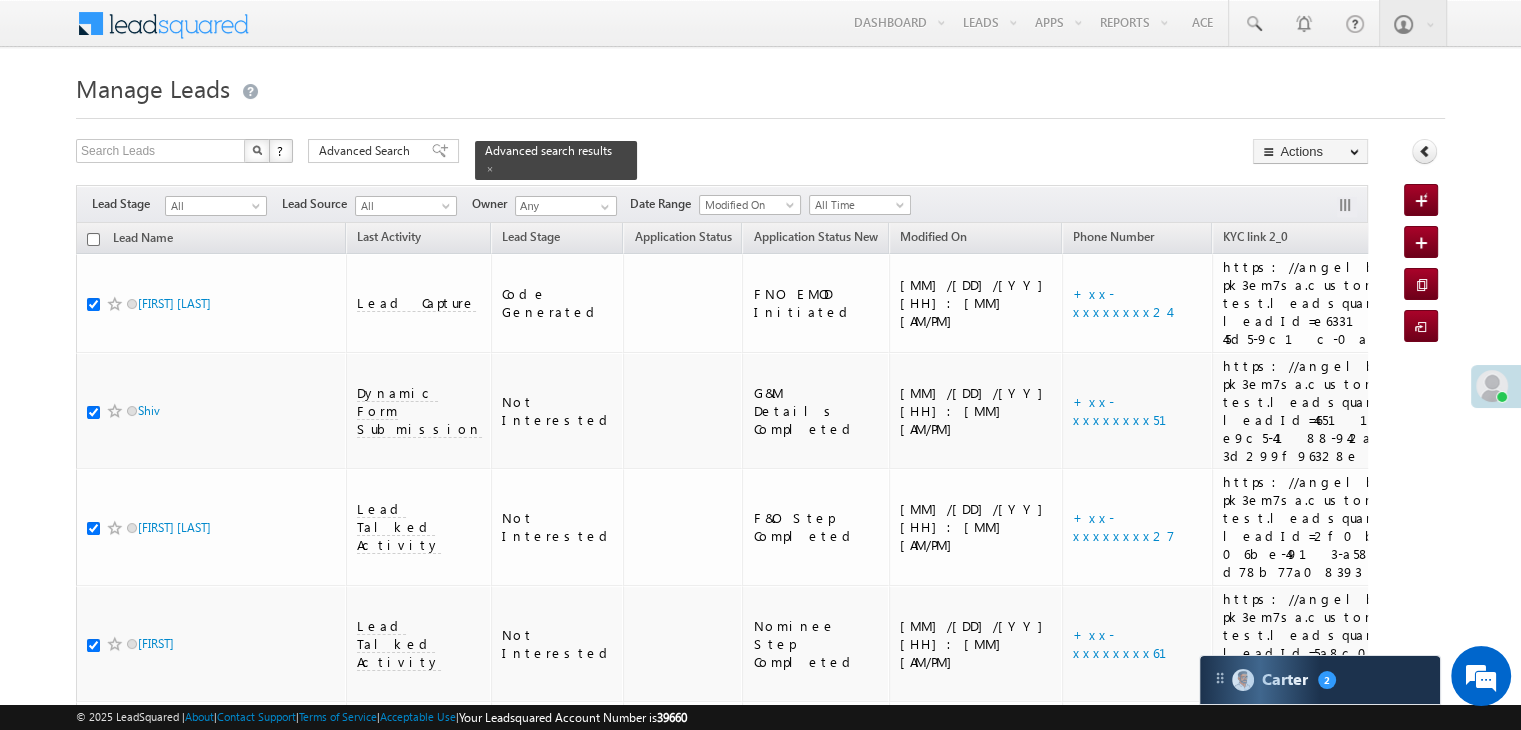 checkbox on "true" 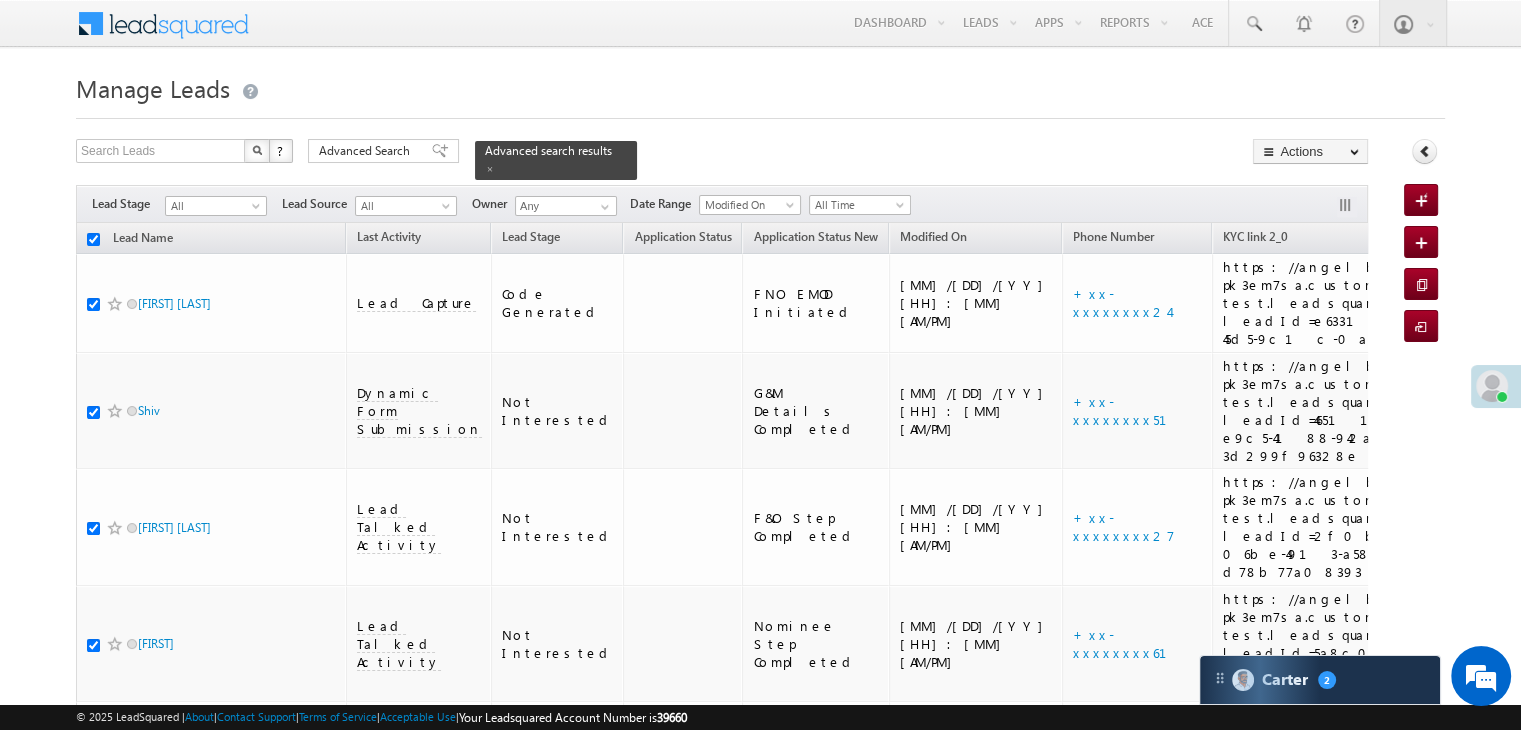 checkbox on "true" 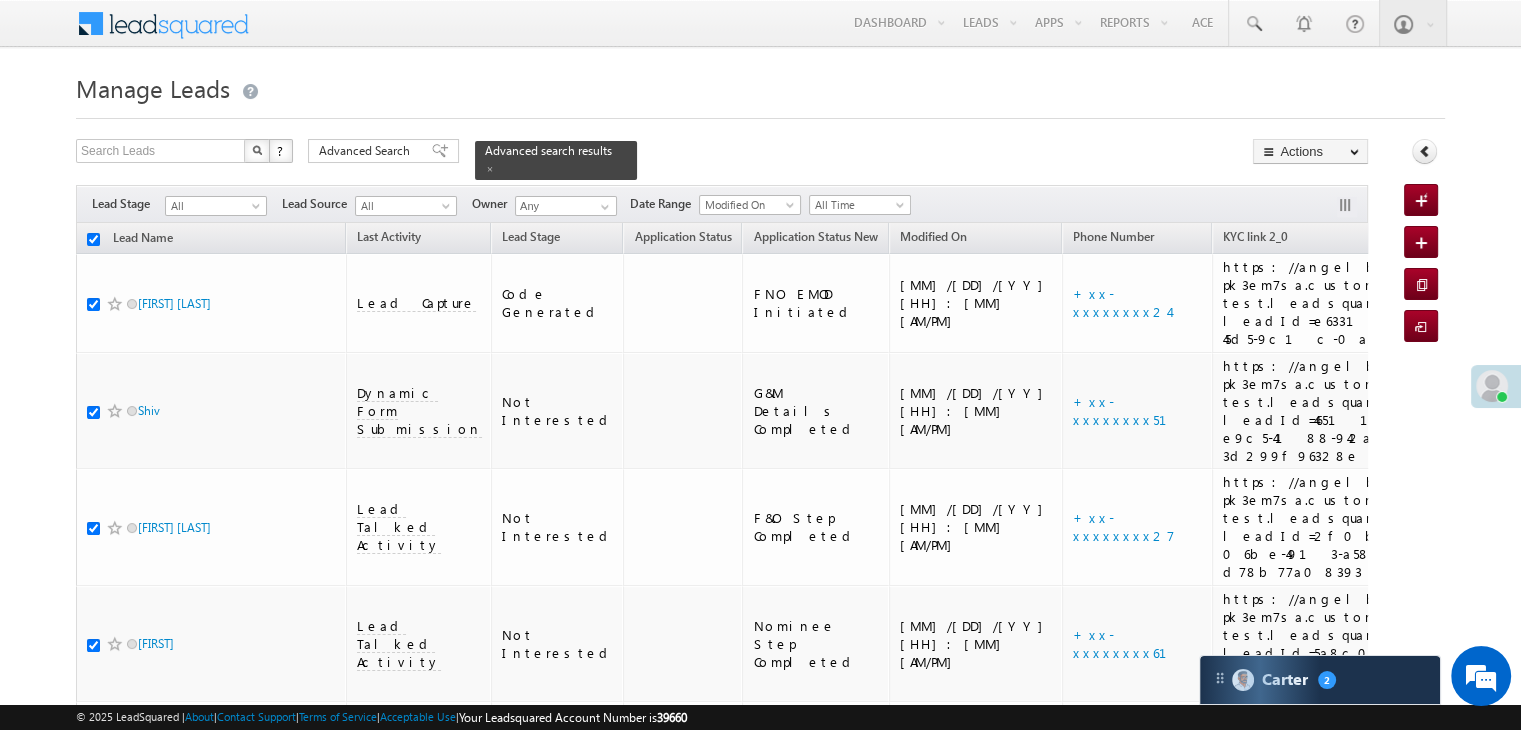 checkbox on "true" 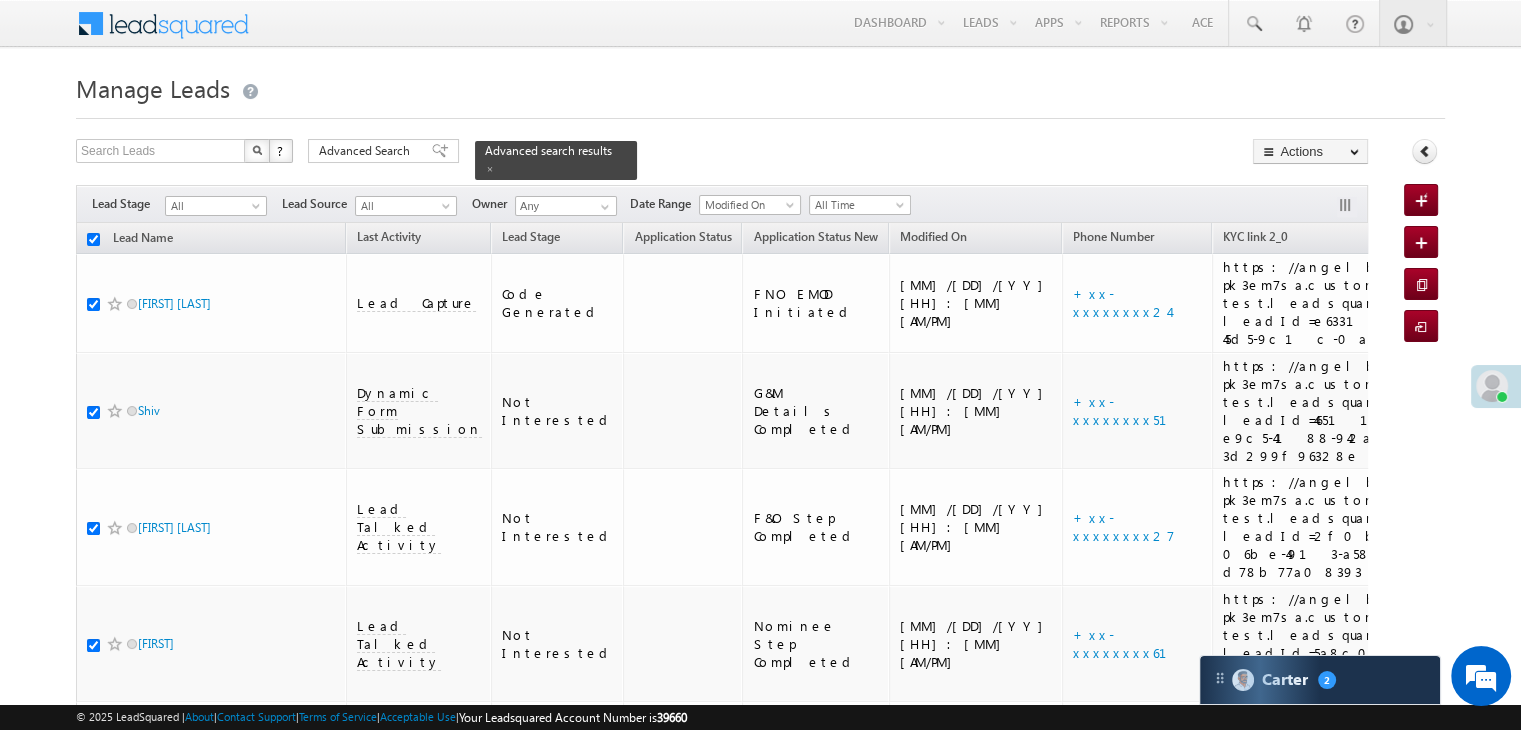 checkbox on "true" 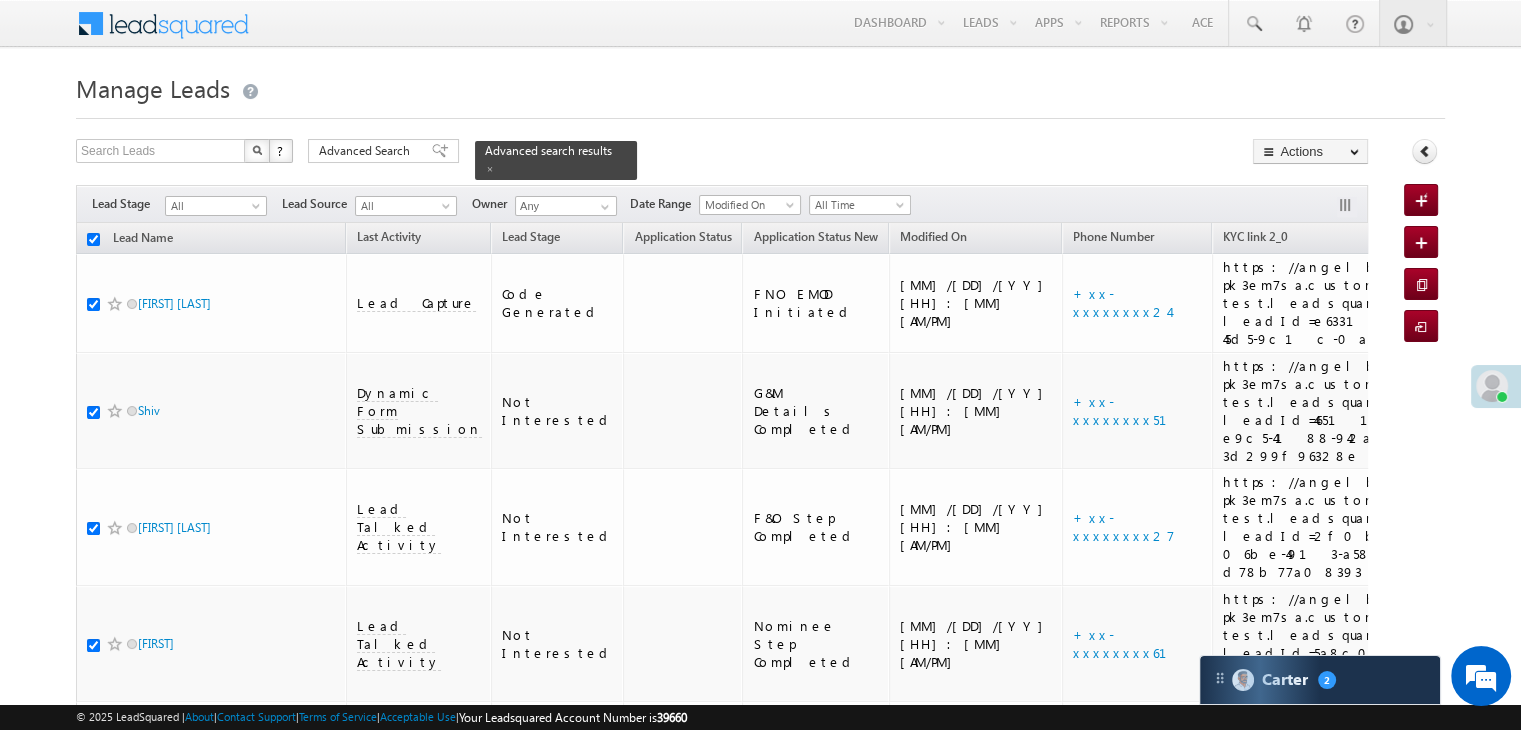 checkbox on "true" 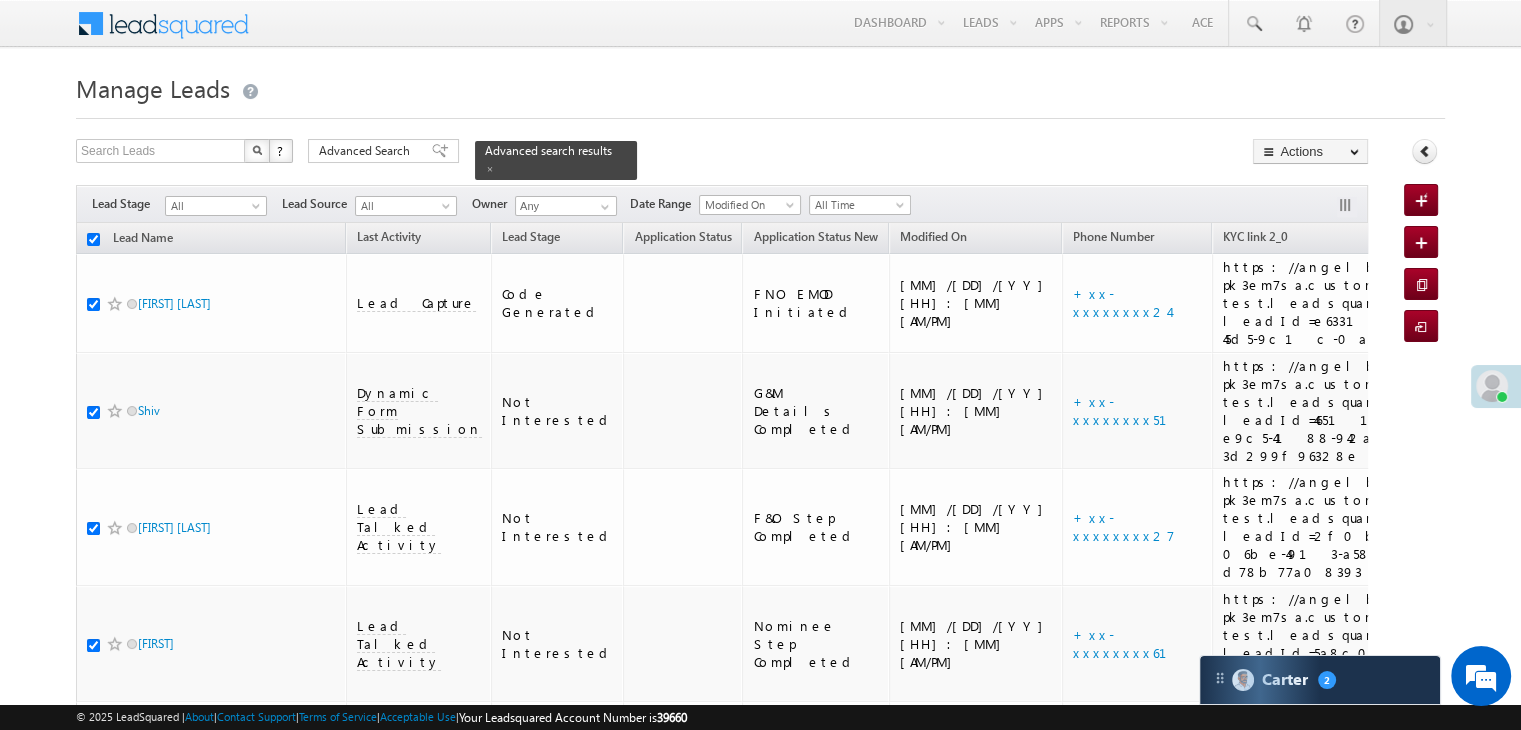 checkbox on "true" 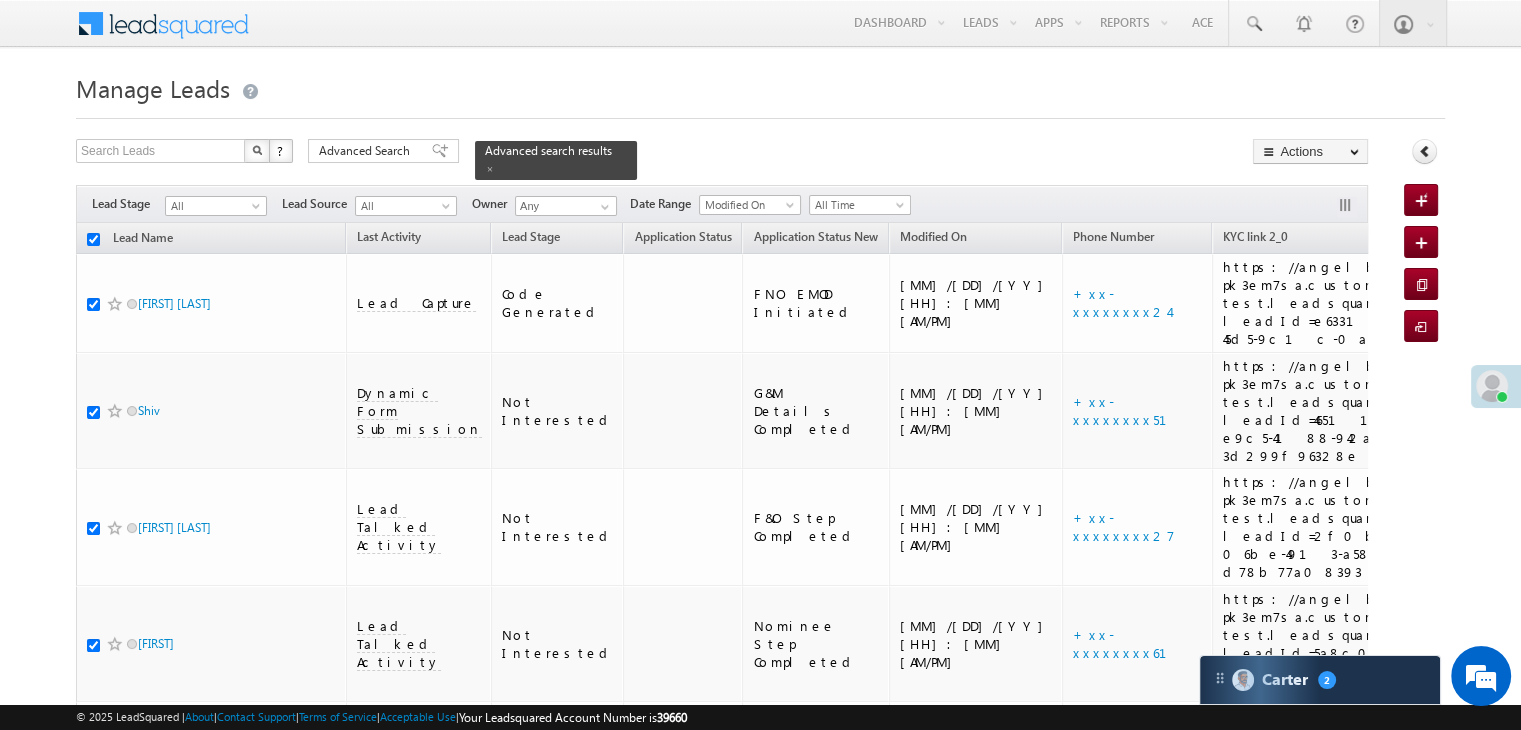 checkbox on "true" 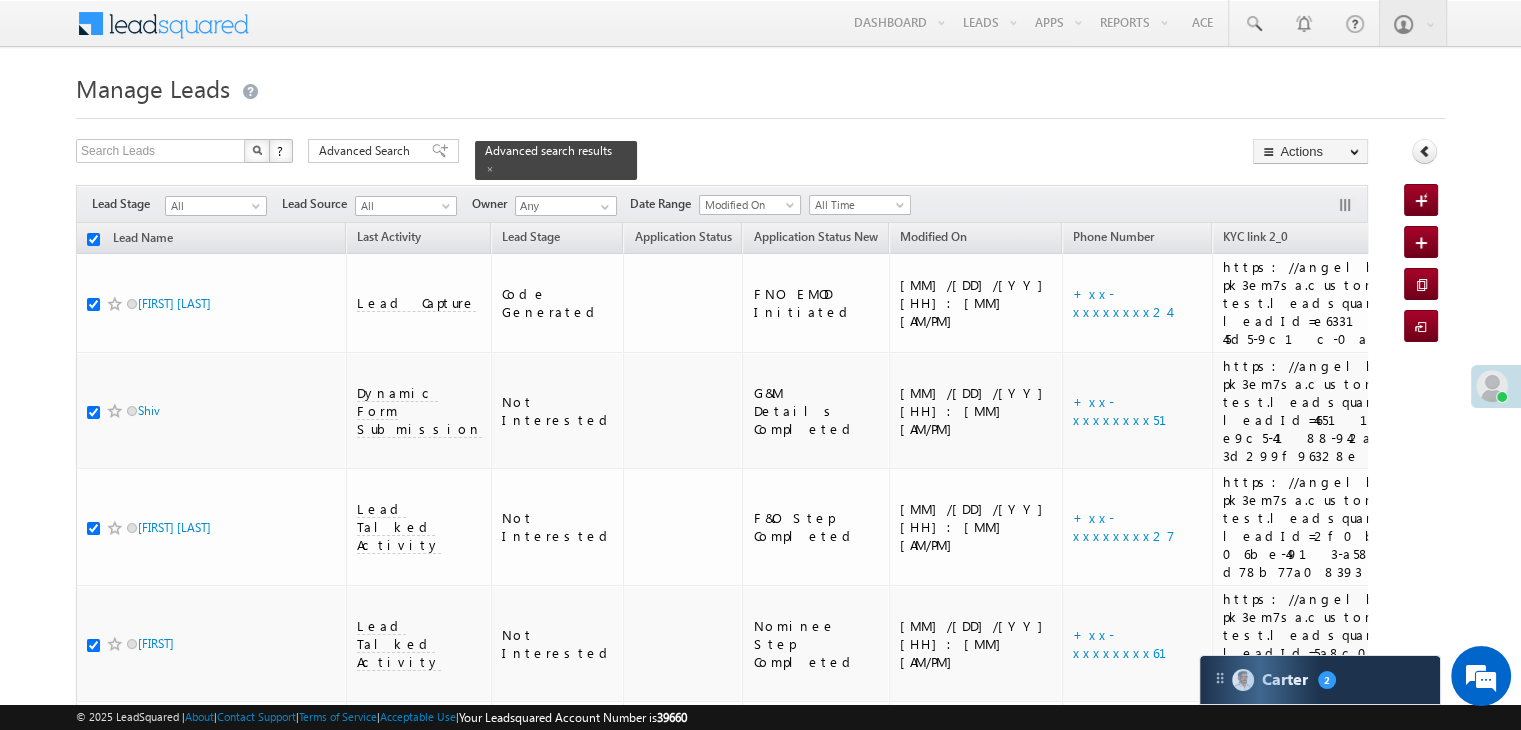 checkbox on "true" 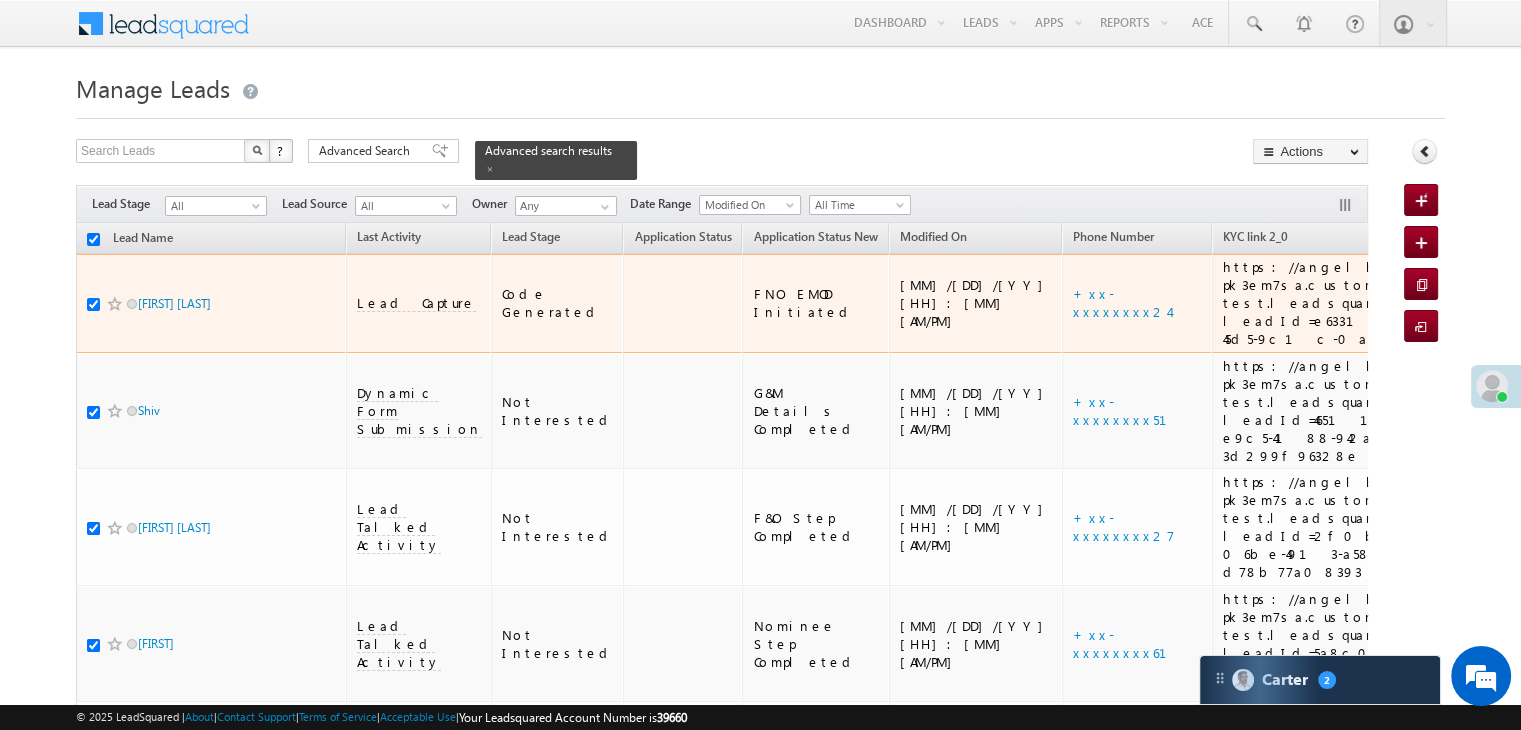 click at bounding box center [93, 304] 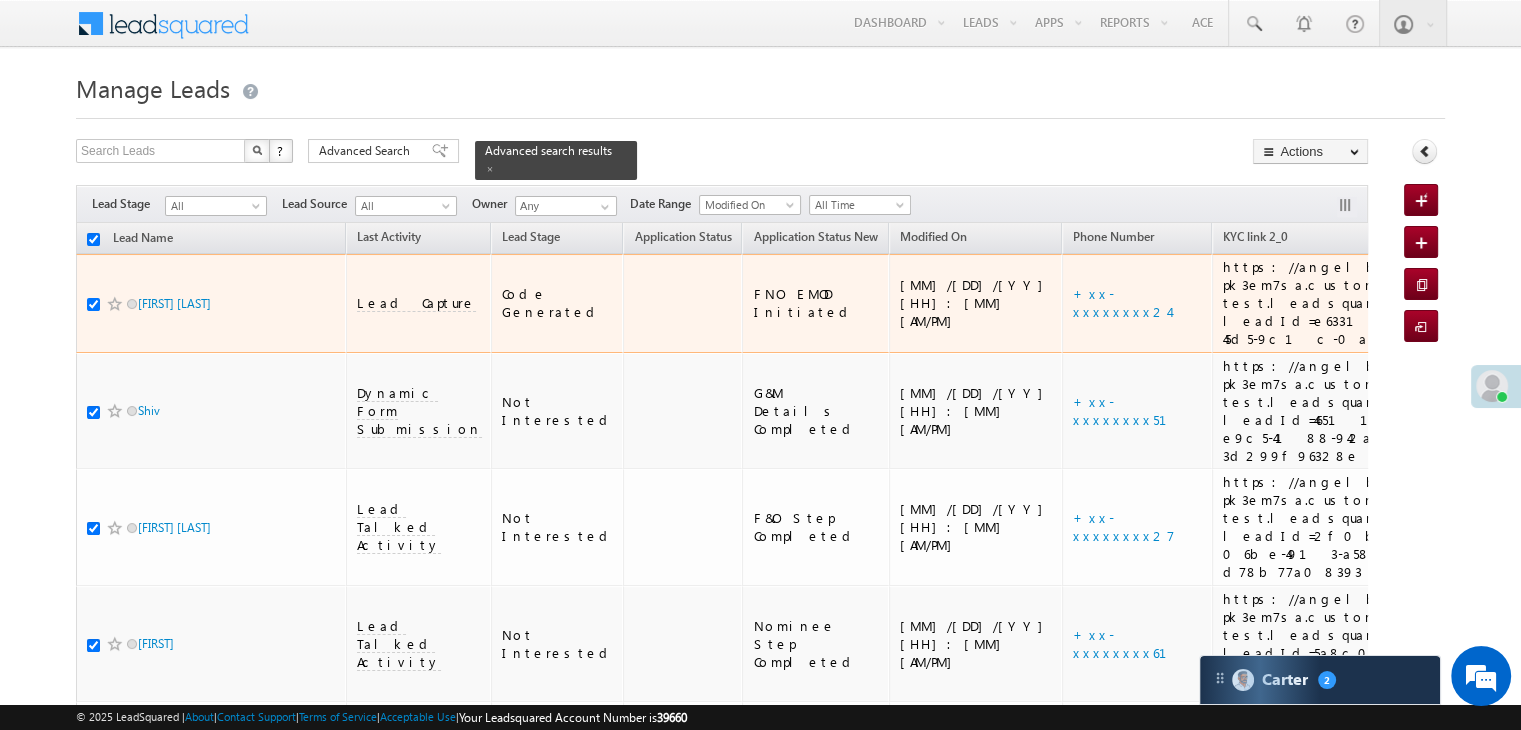checkbox on "false" 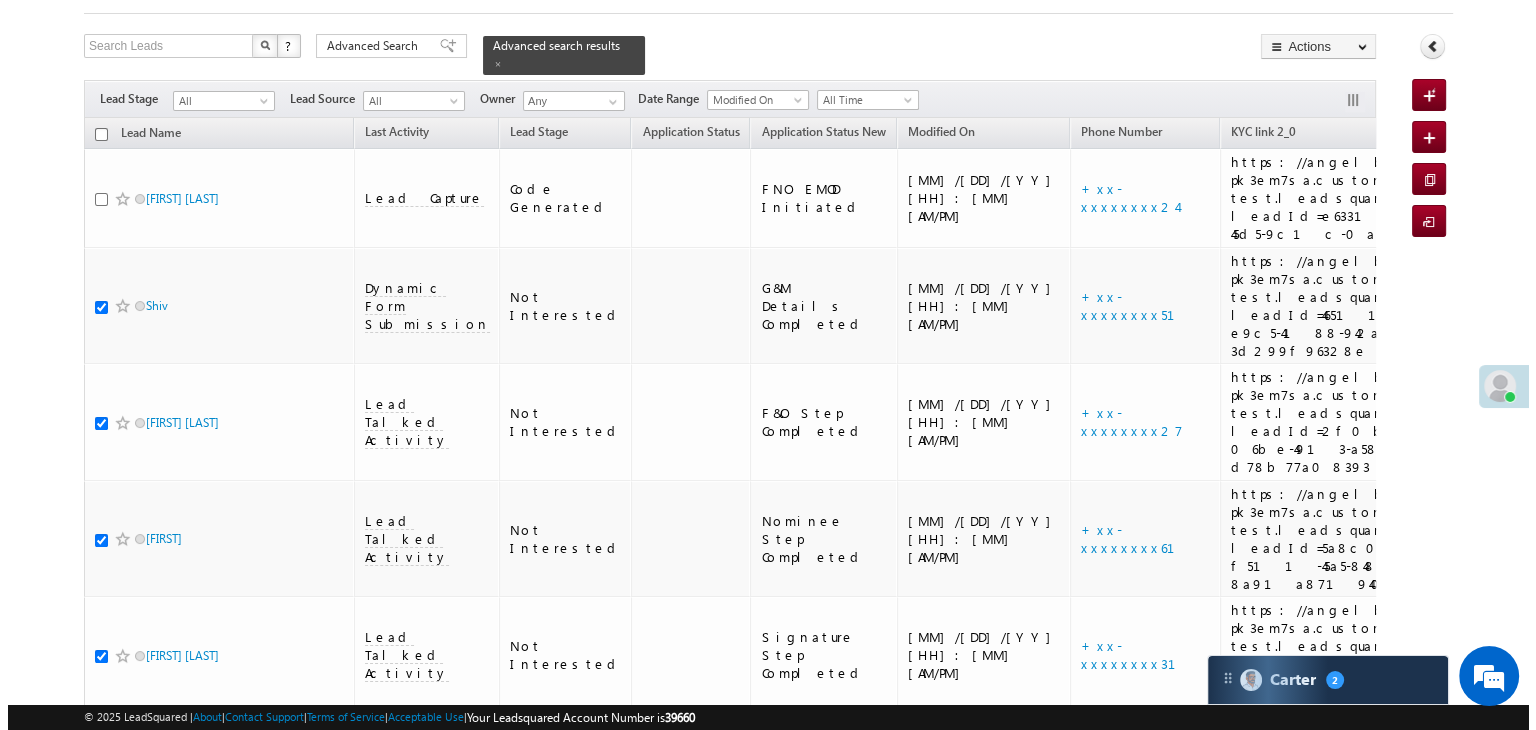 scroll, scrollTop: 0, scrollLeft: 0, axis: both 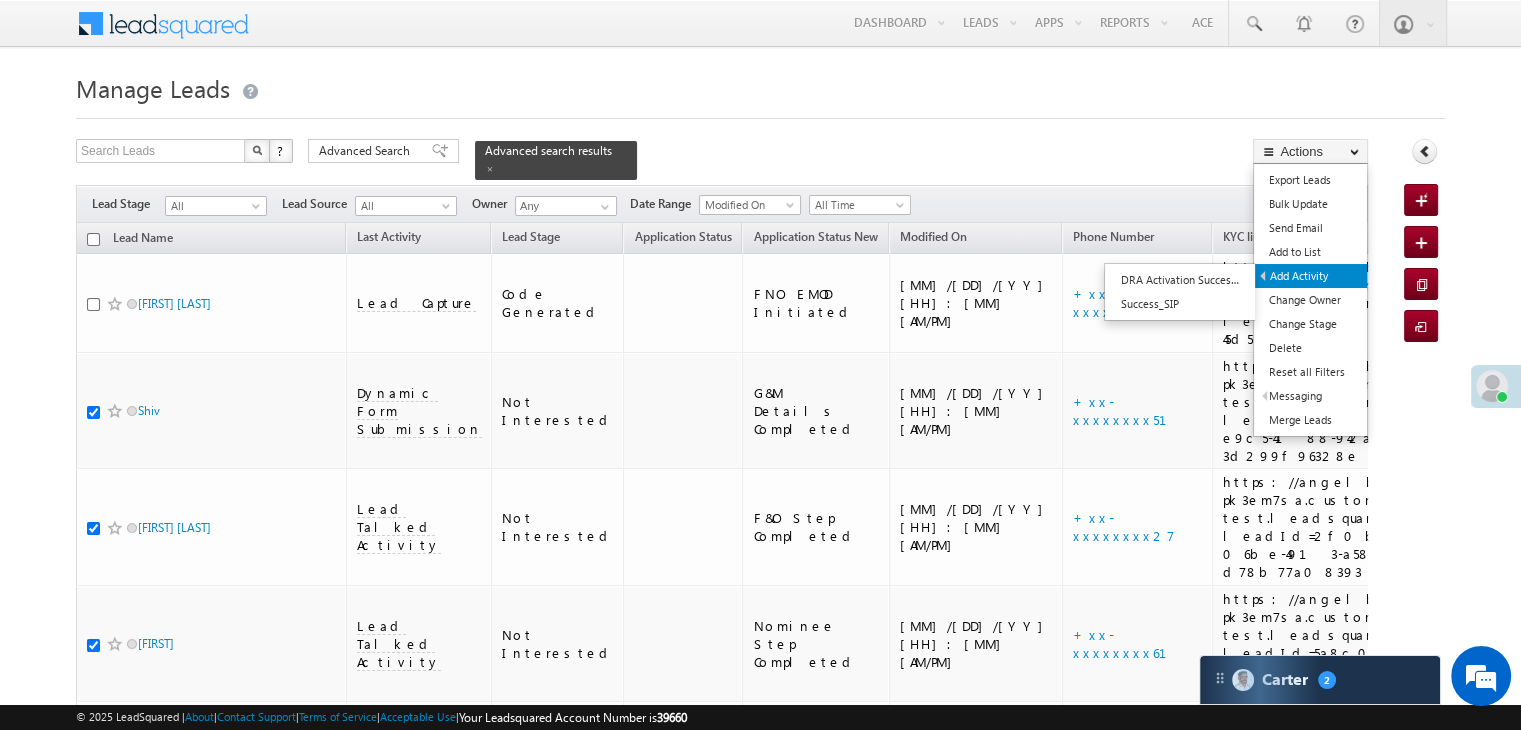 click on "Add Activity" at bounding box center (1311, 276) 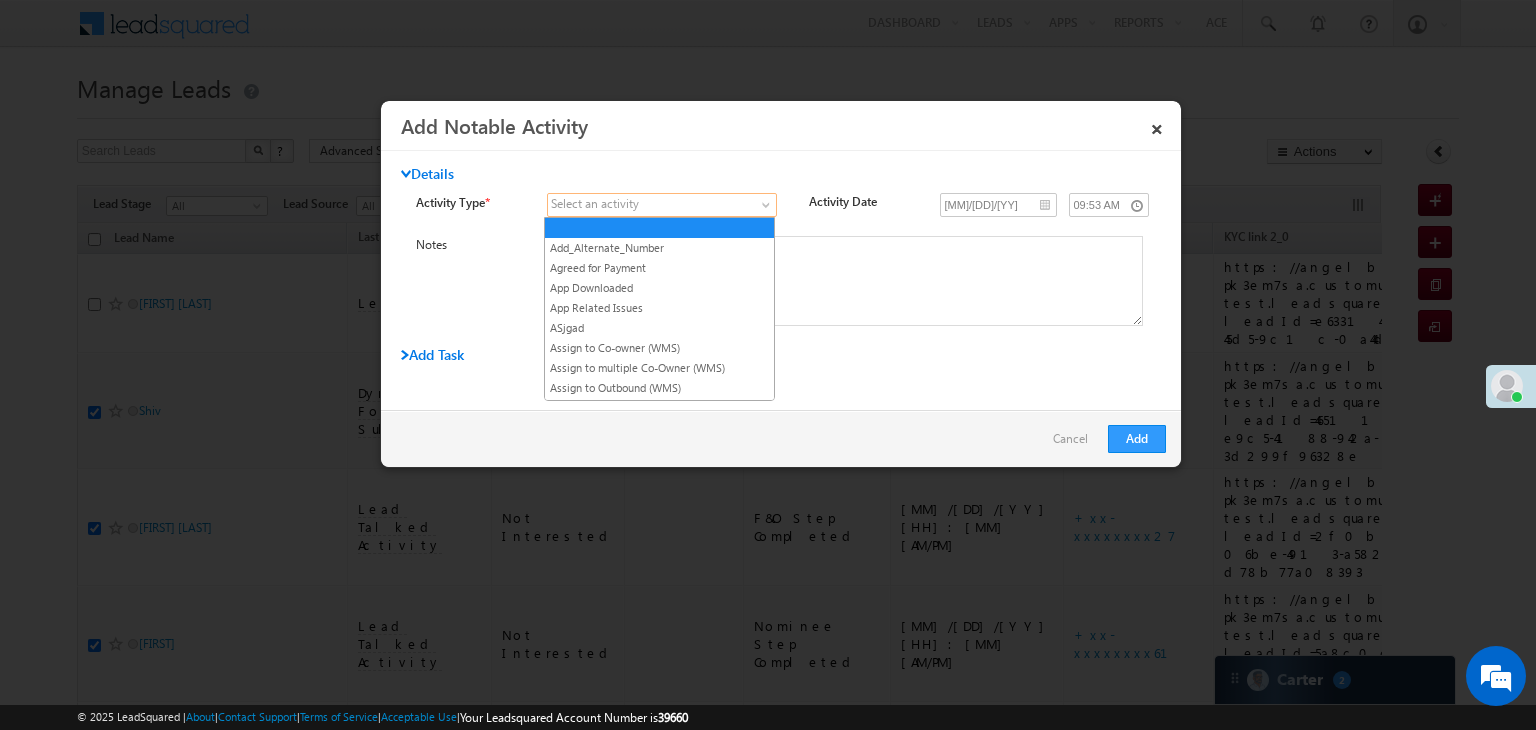 click at bounding box center (650, 205) 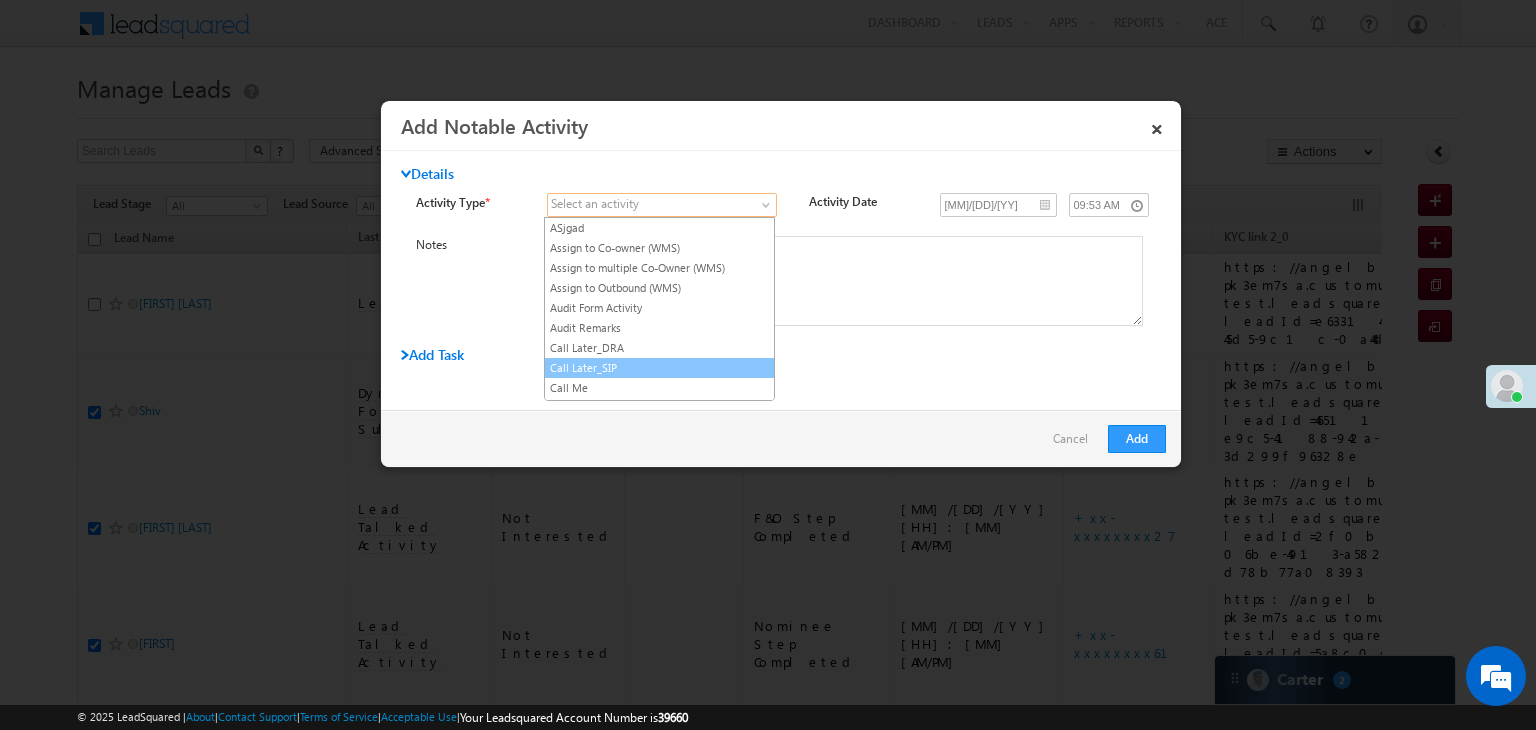 scroll, scrollTop: 200, scrollLeft: 0, axis: vertical 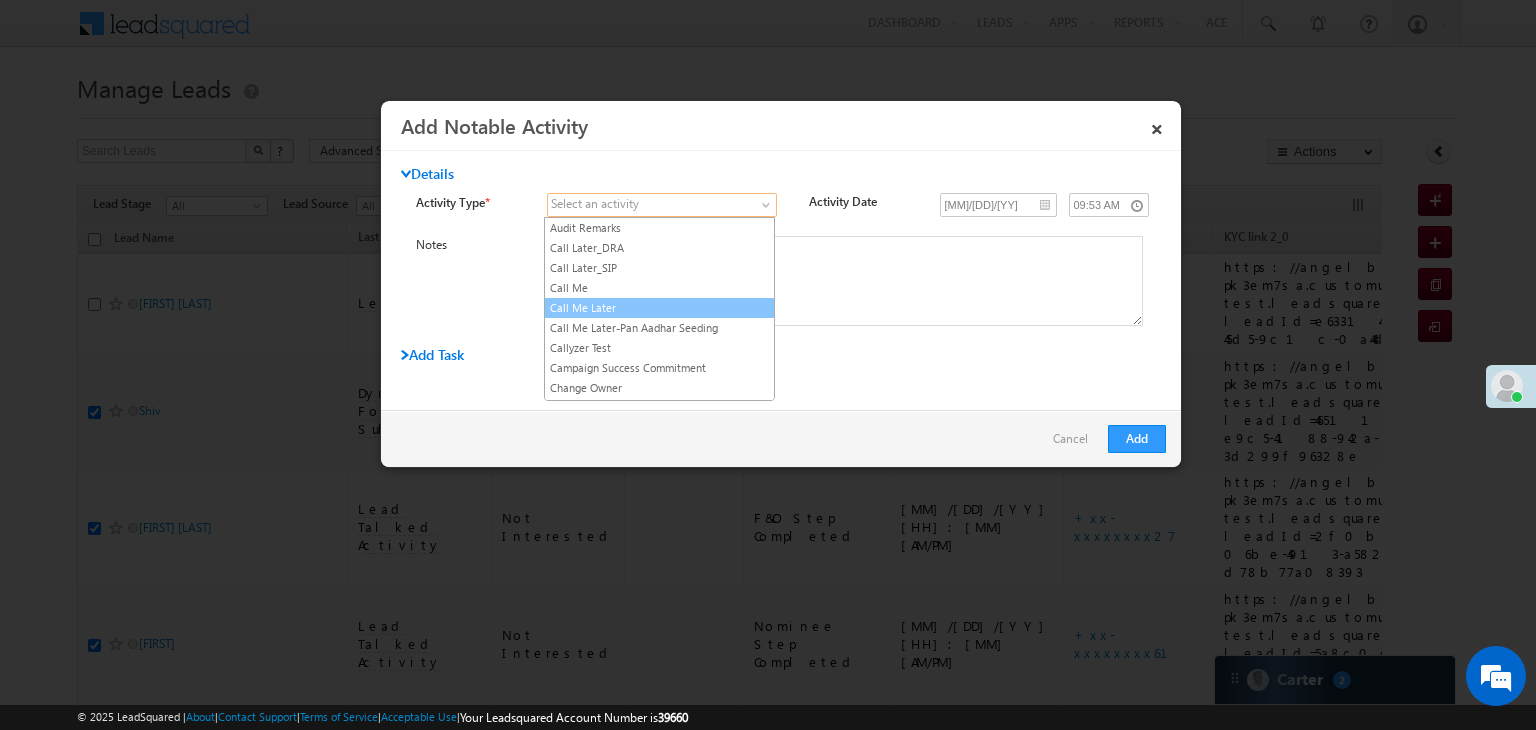 click on "Call Me Later" at bounding box center (659, 308) 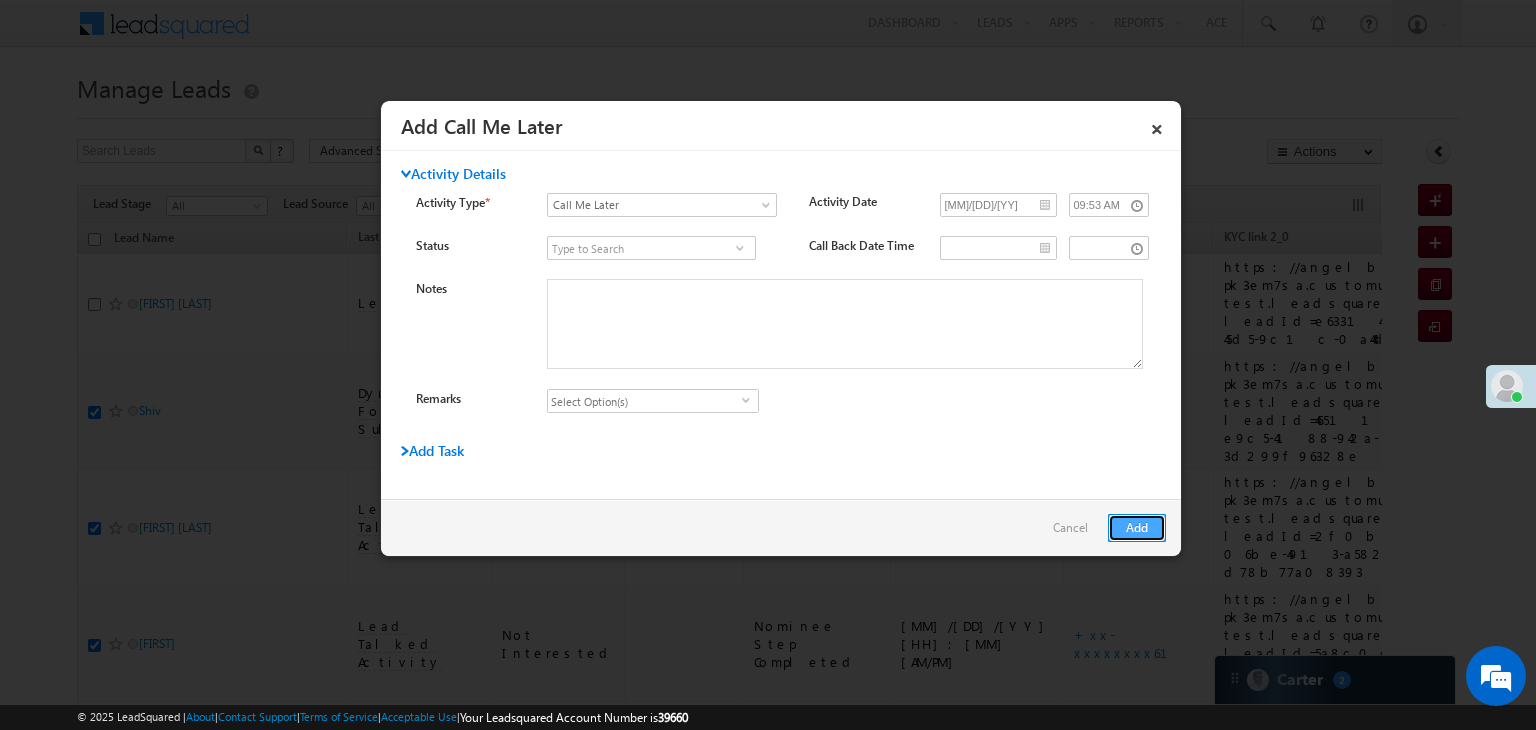 click on "Add" at bounding box center (1137, 528) 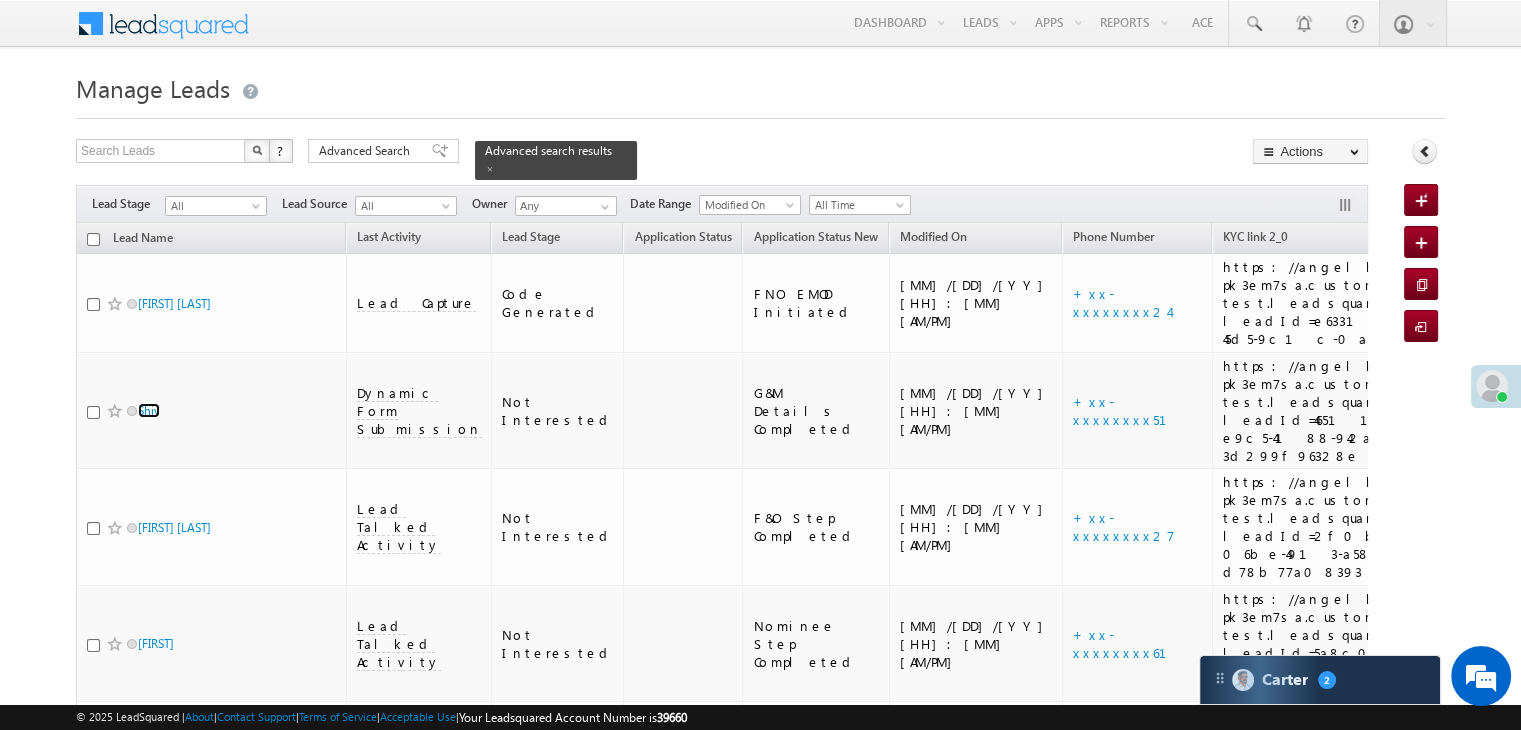 click at bounding box center (93, 239) 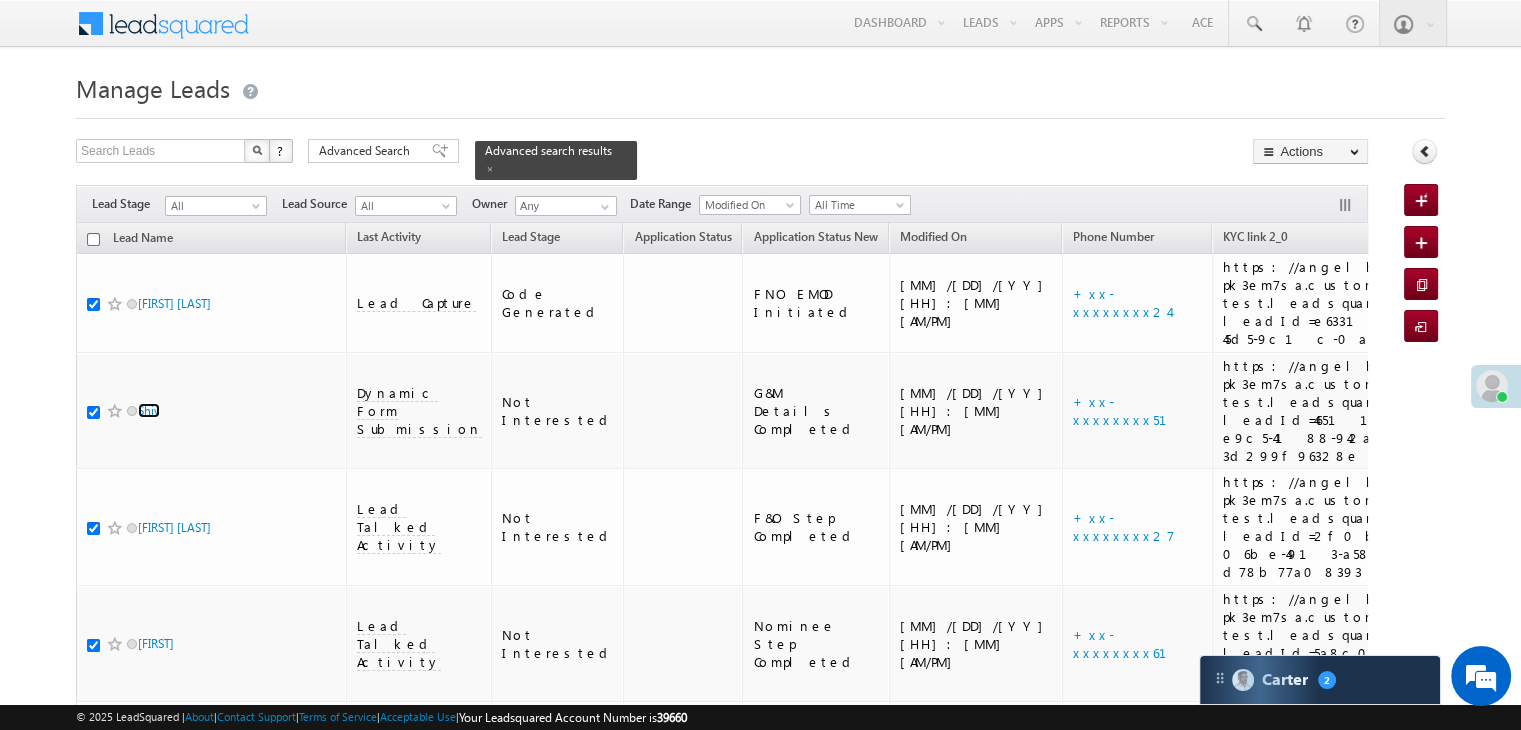 checkbox on "true" 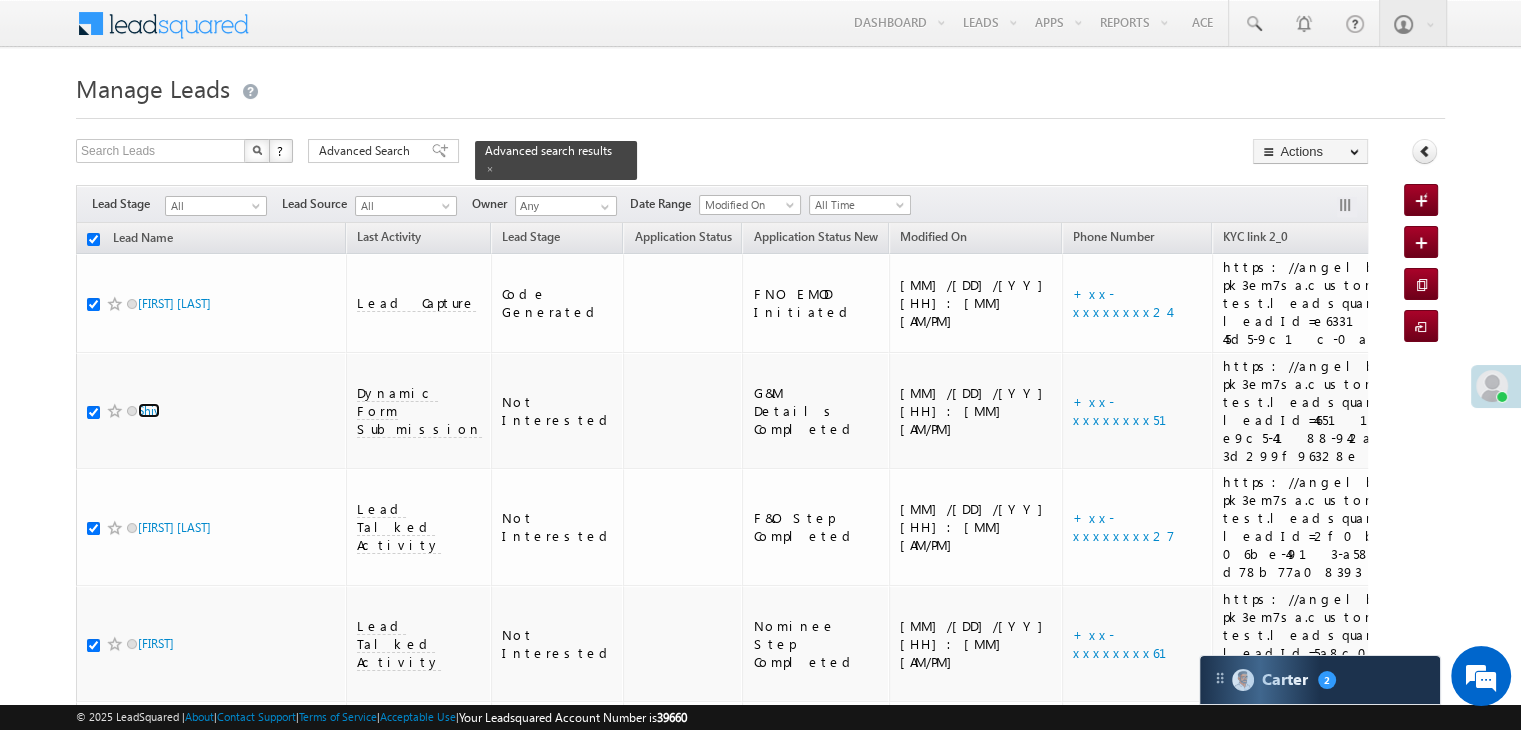 checkbox on "true" 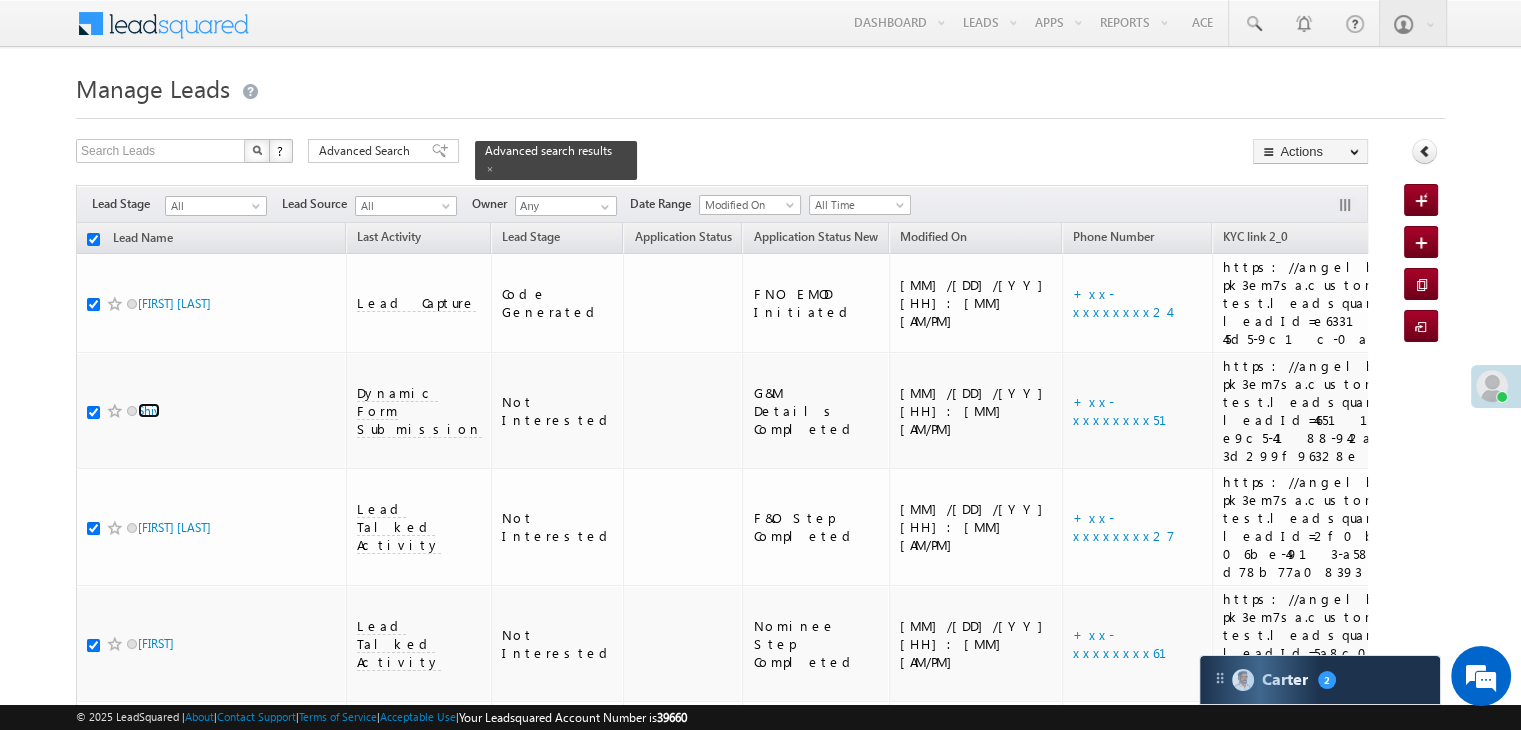 checkbox on "true" 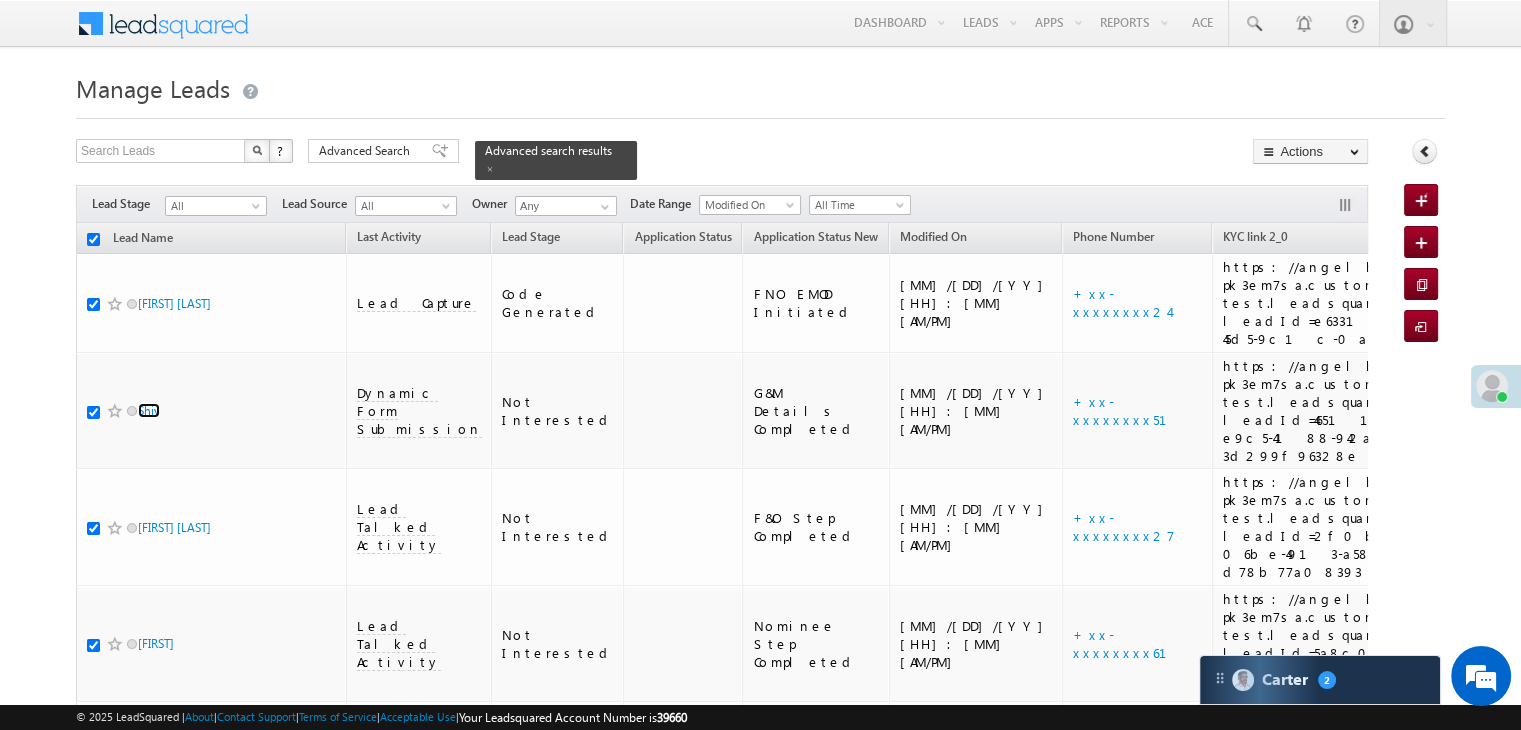 checkbox on "true" 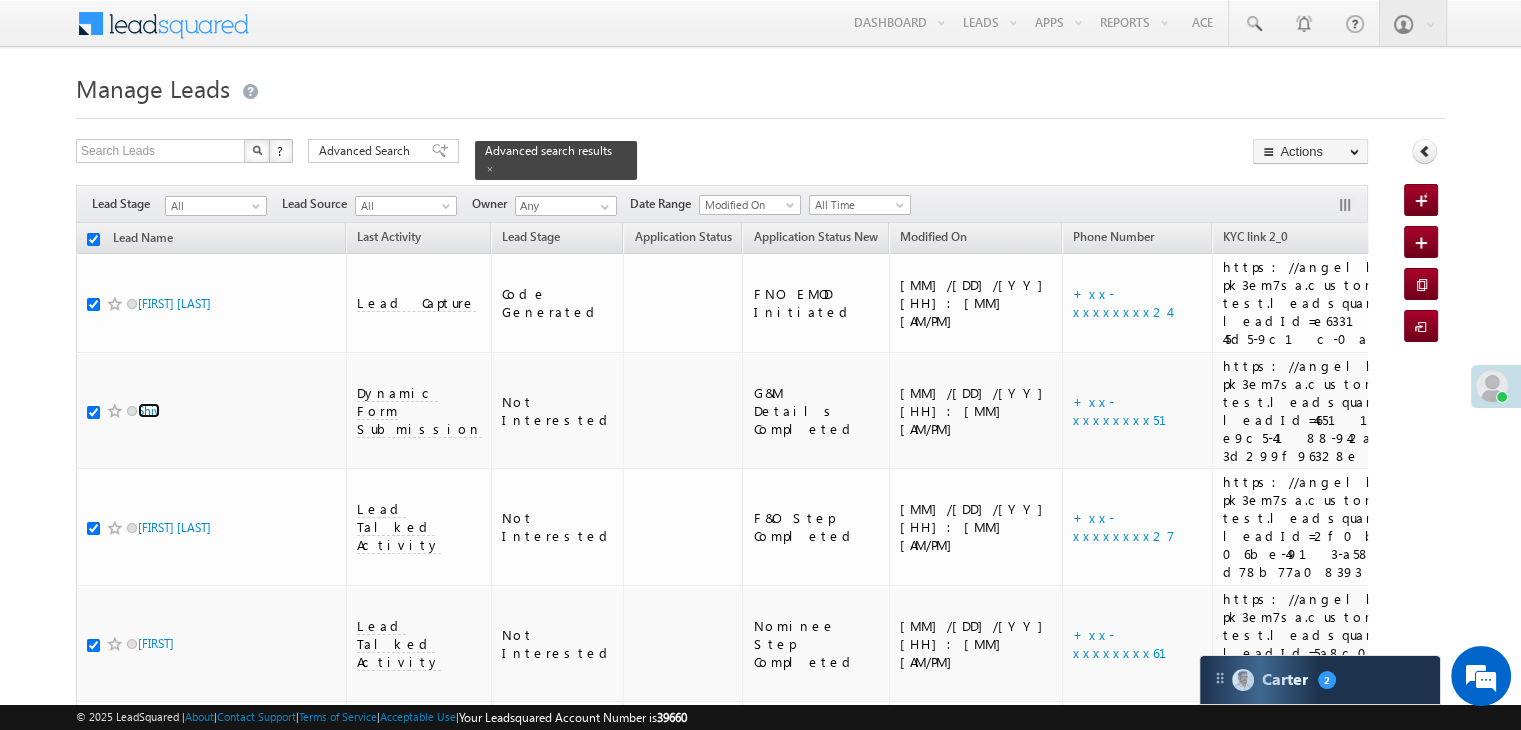 checkbox on "true" 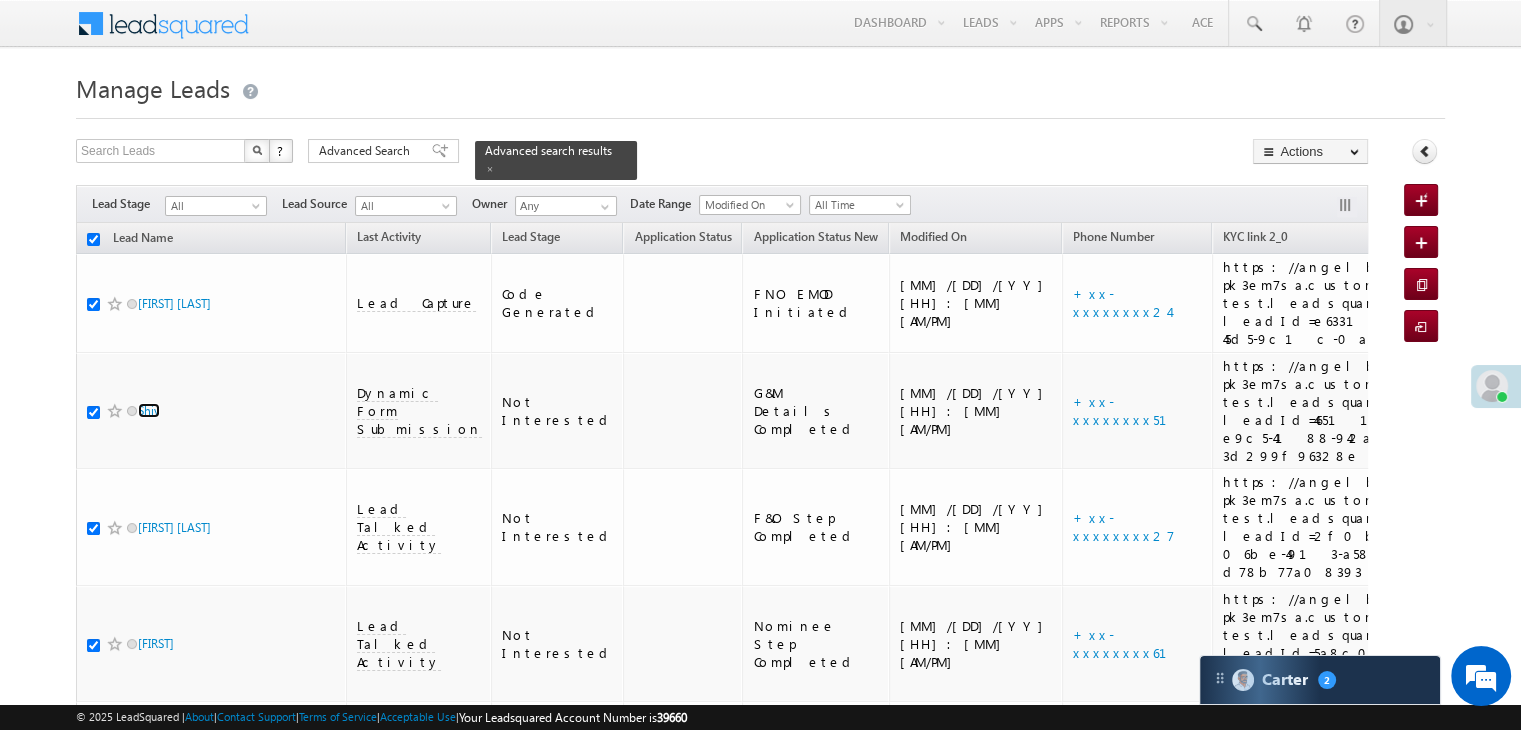 checkbox on "true" 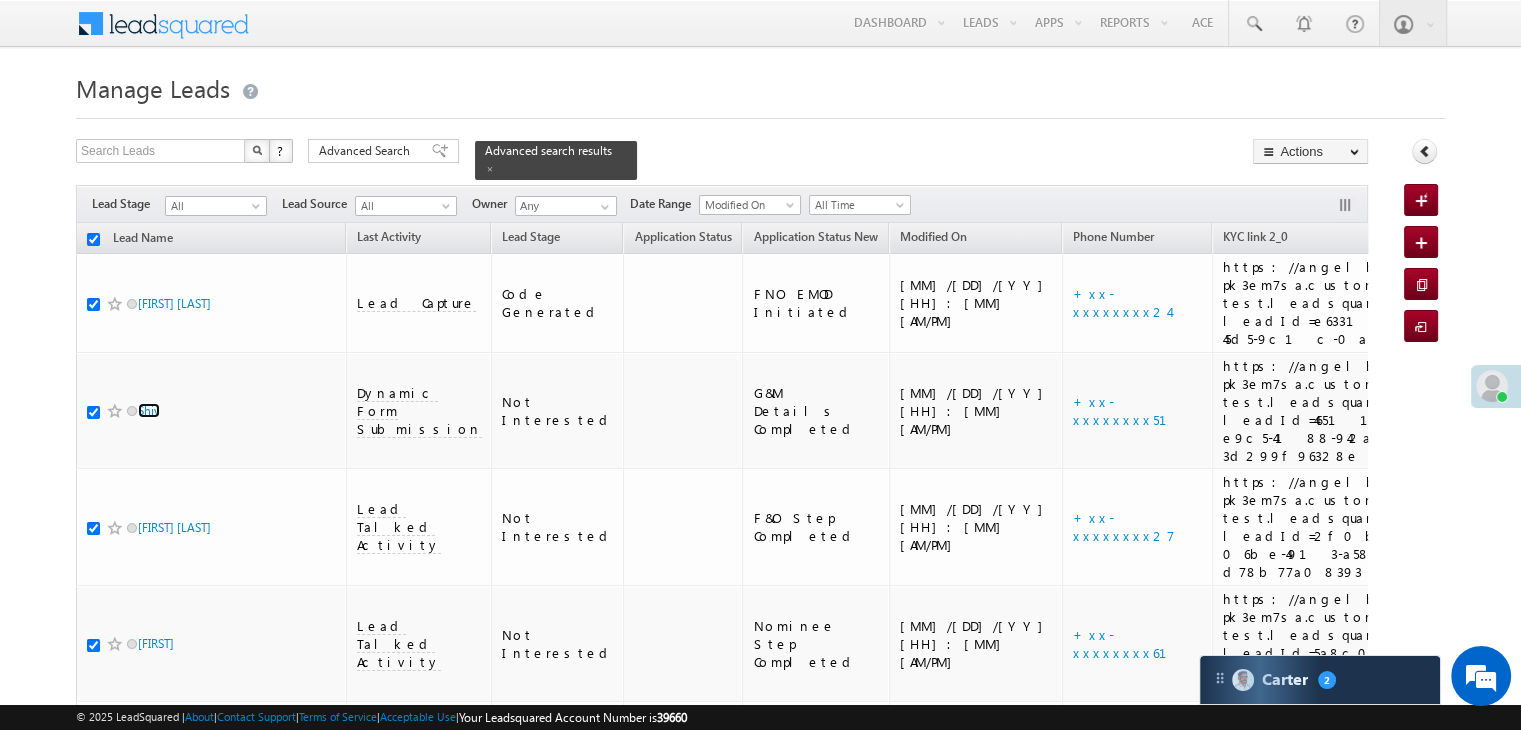 checkbox on "true" 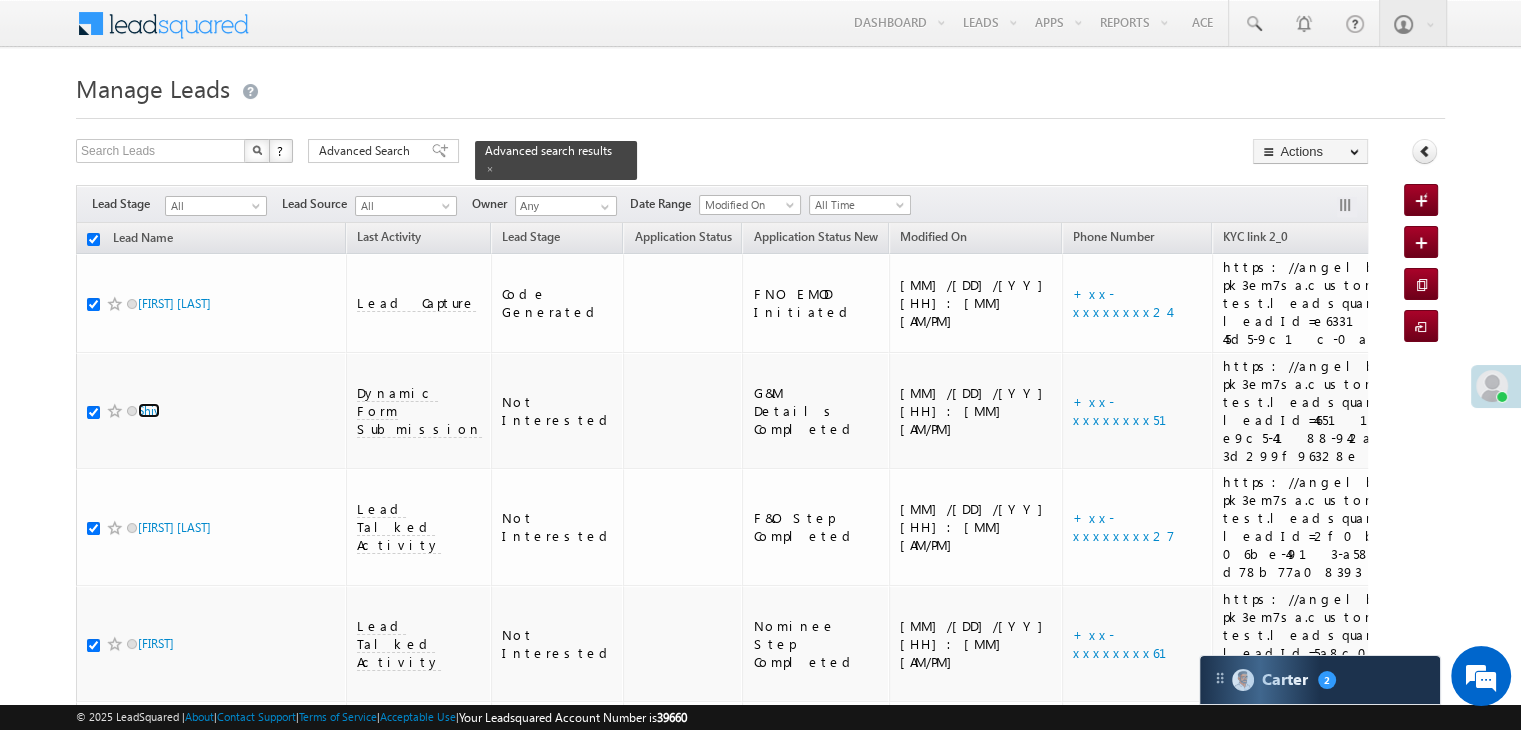 checkbox on "true" 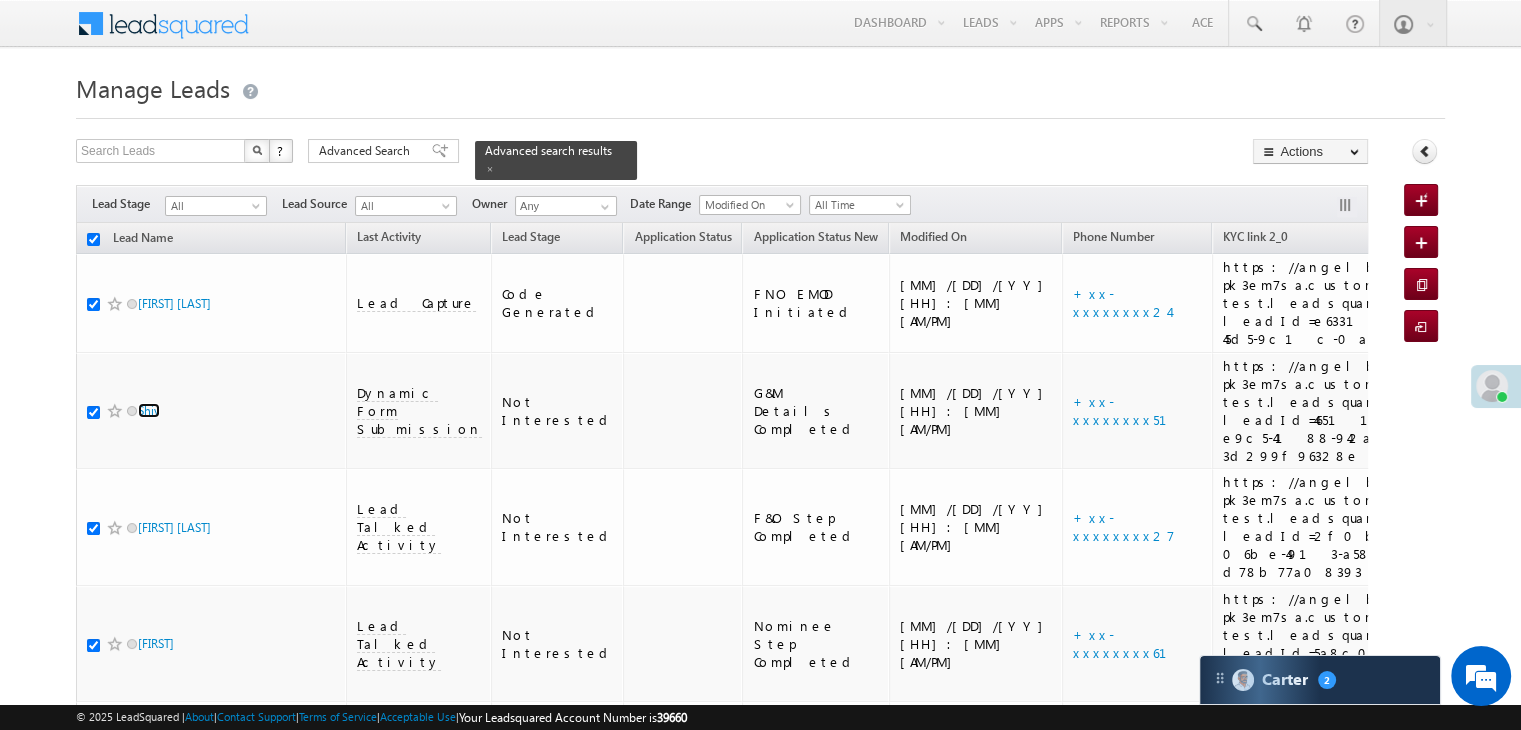 checkbox on "true" 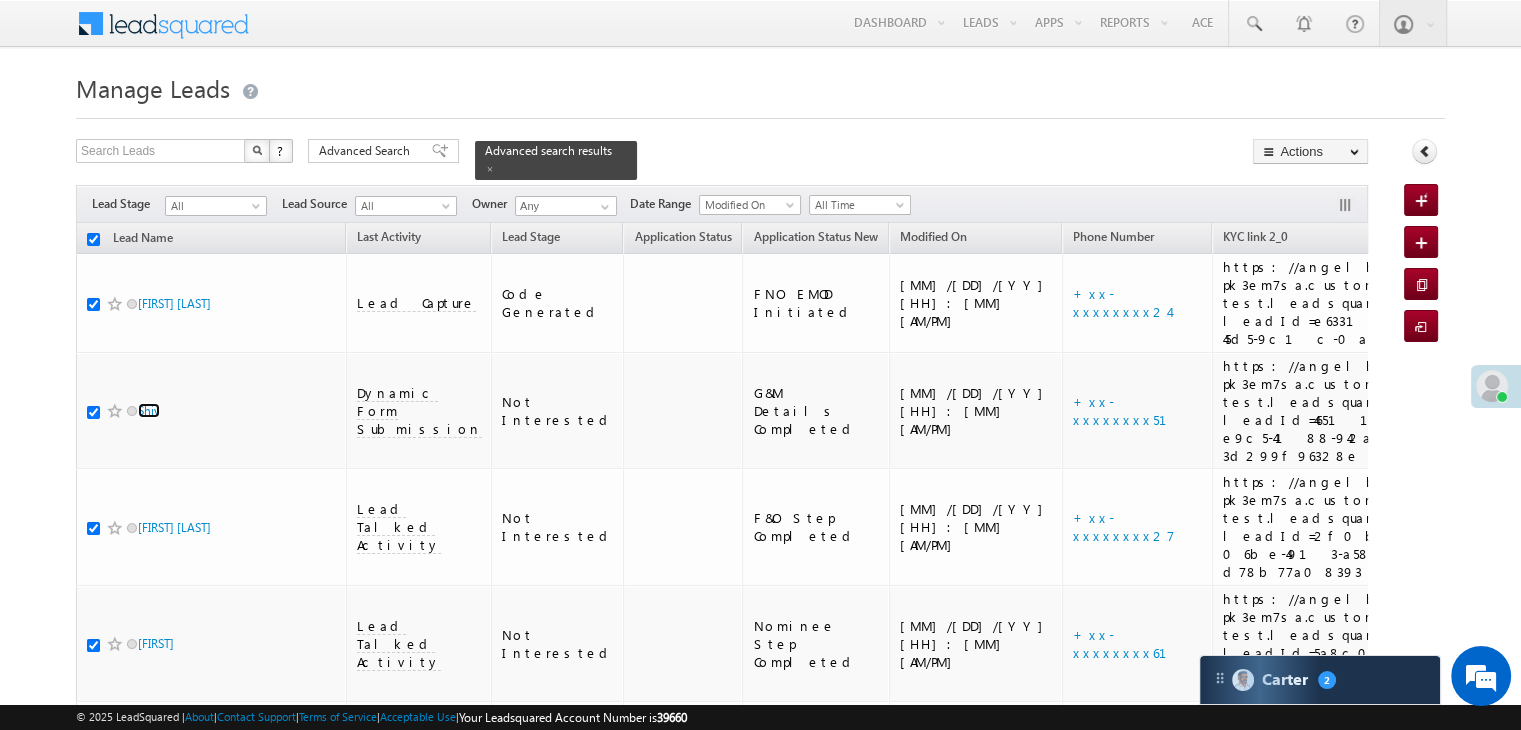 checkbox on "true" 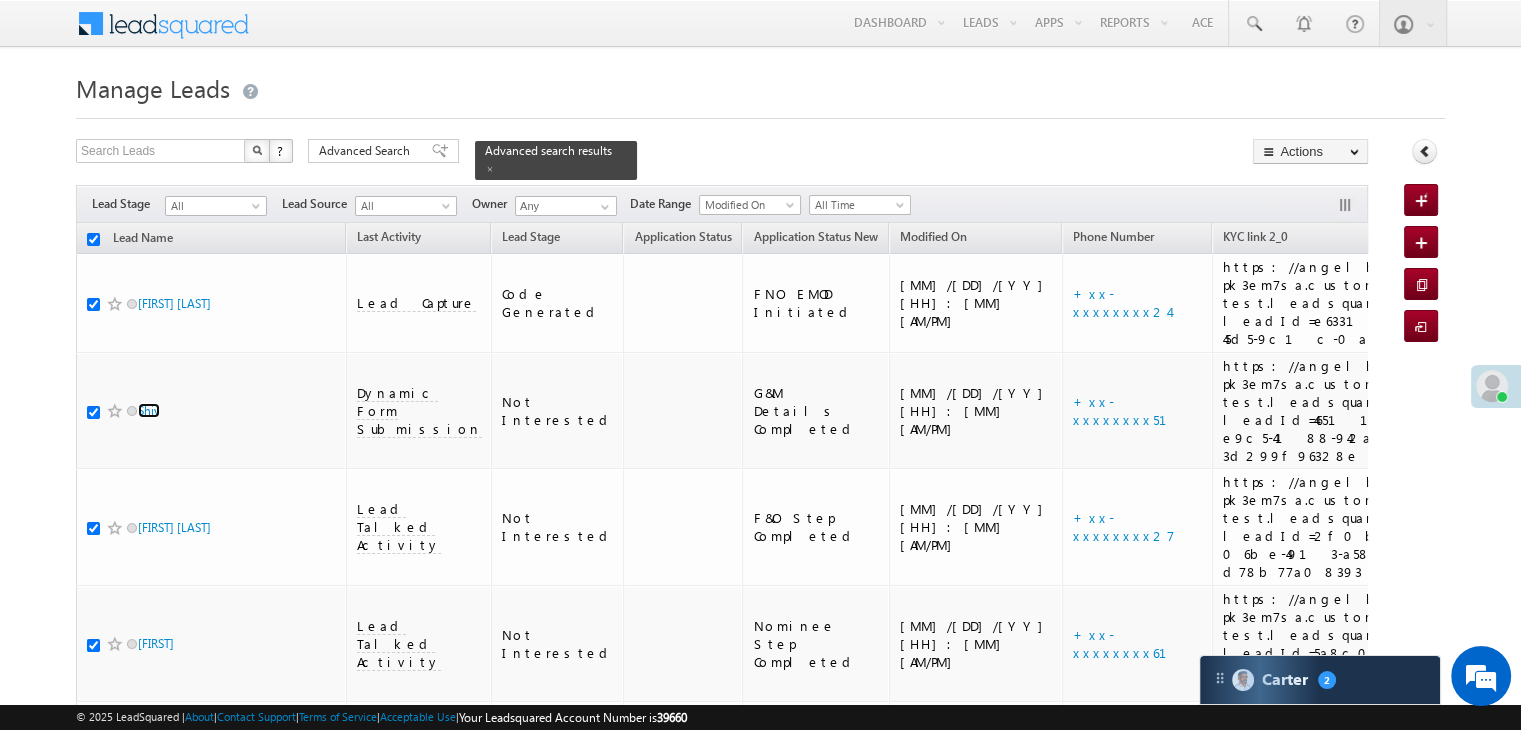 checkbox on "true" 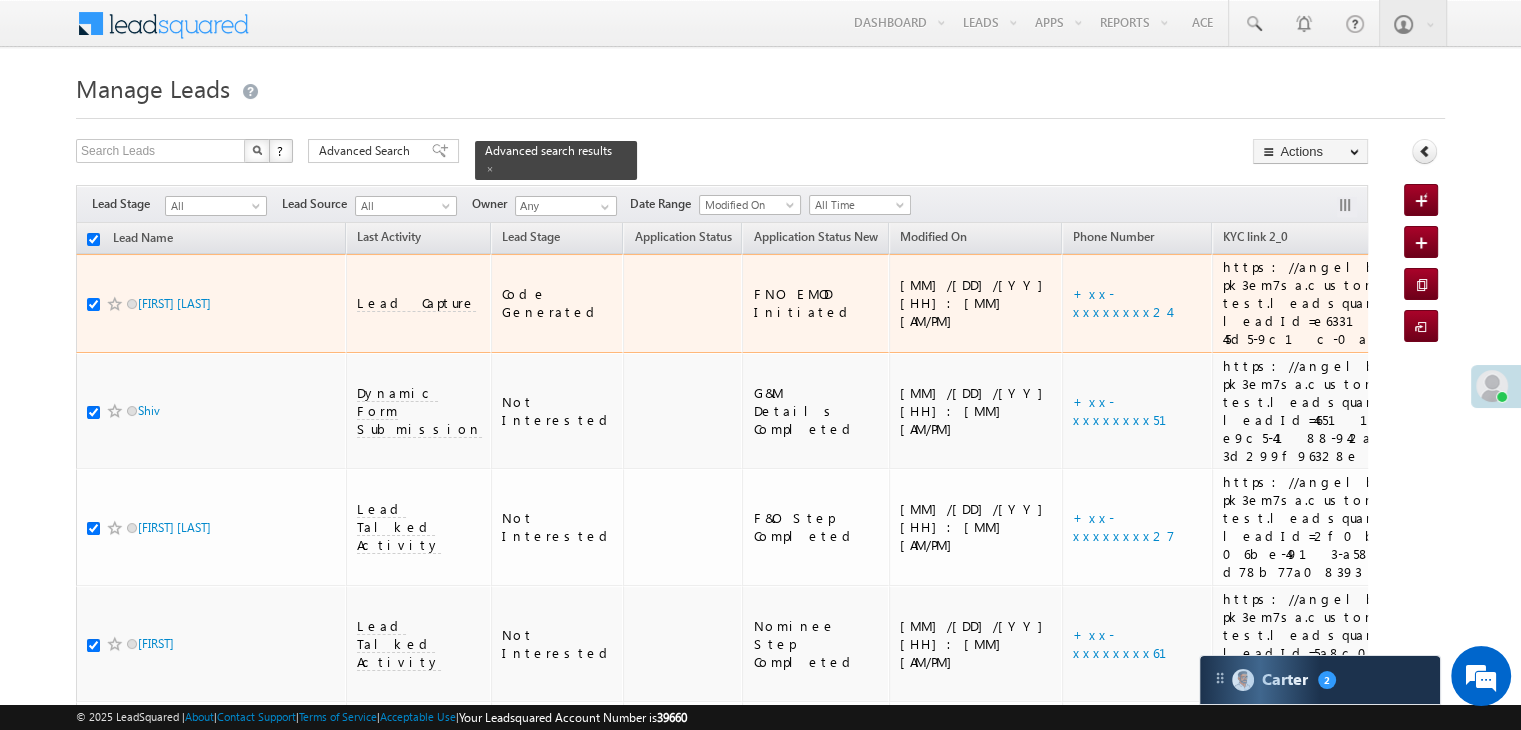 click at bounding box center [93, 304] 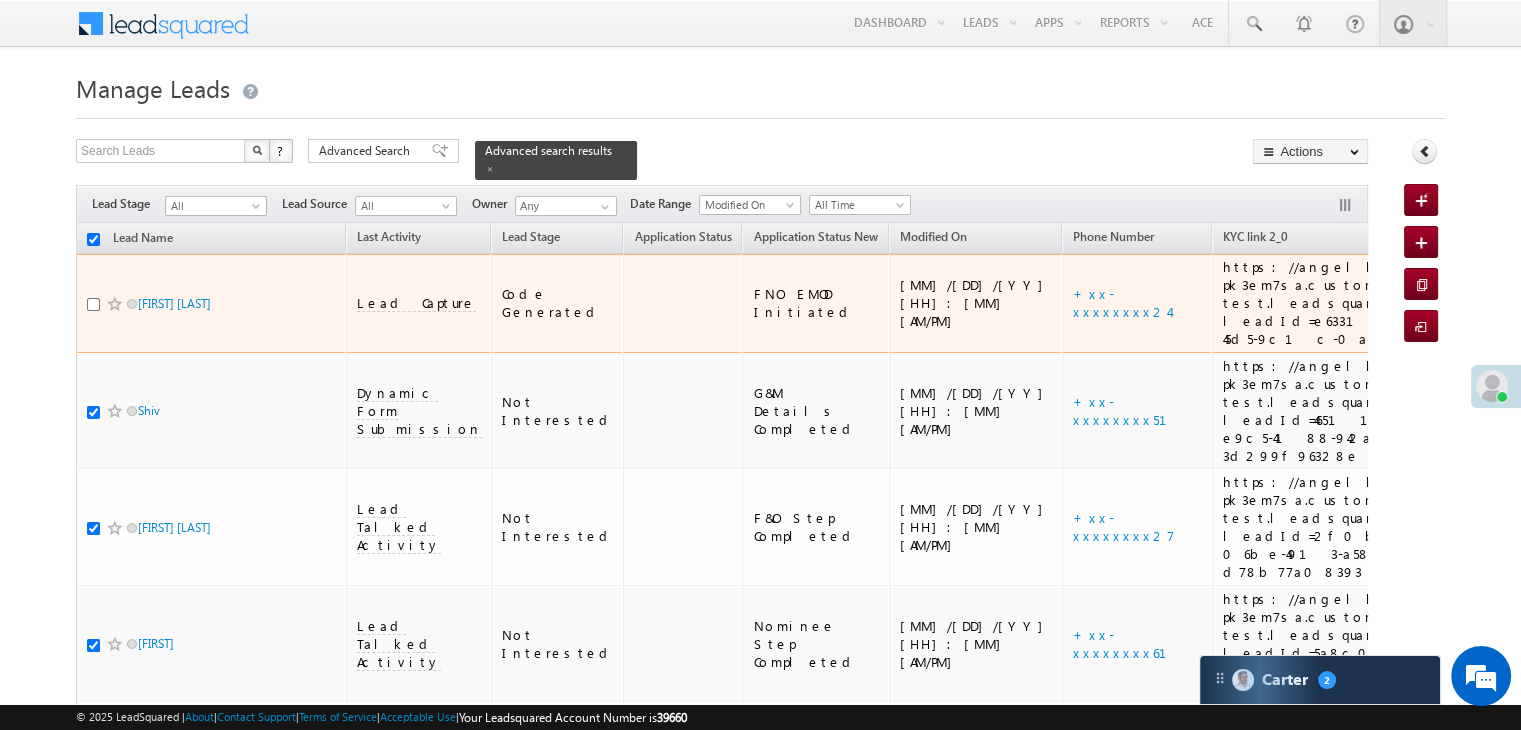 checkbox on "false" 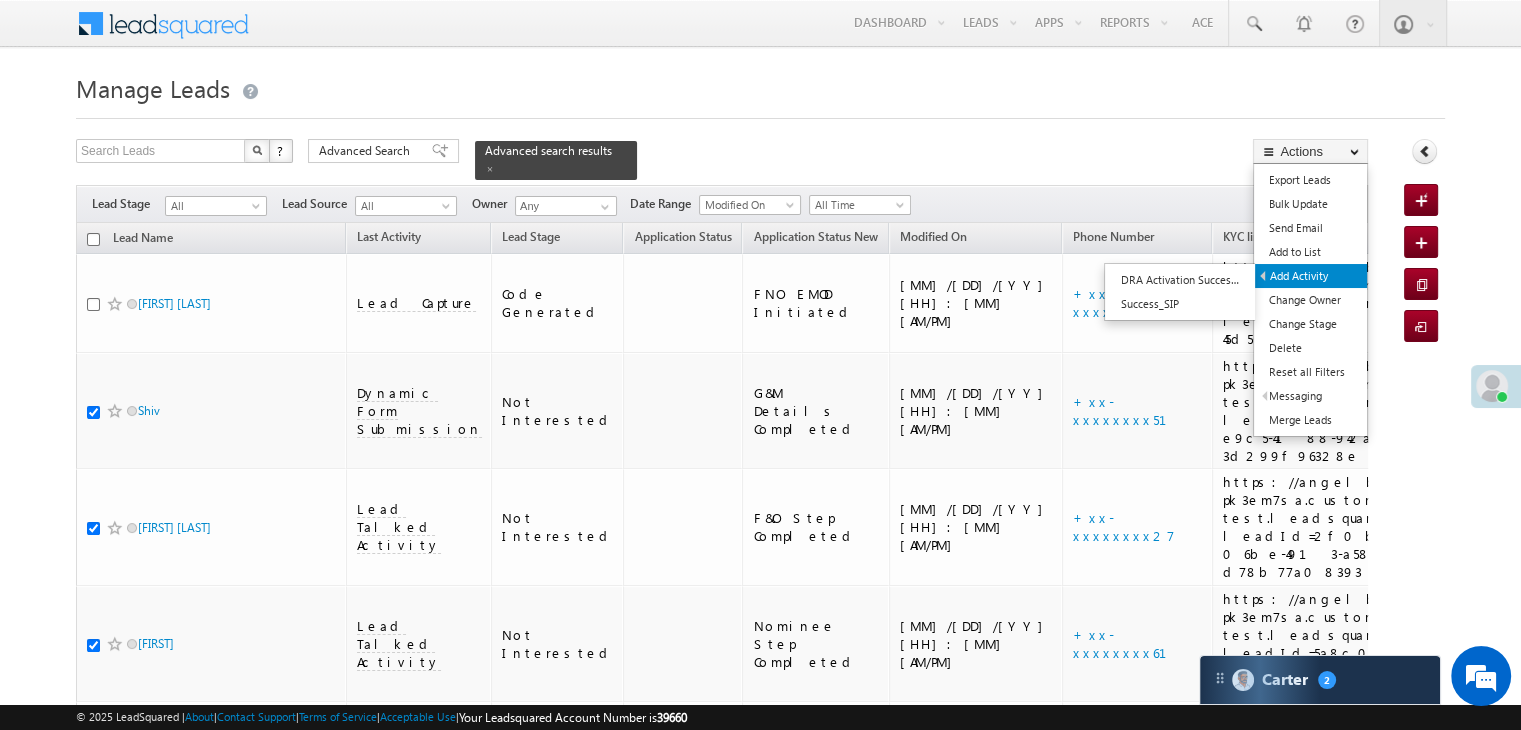 click on "Add Activity" at bounding box center [1311, 276] 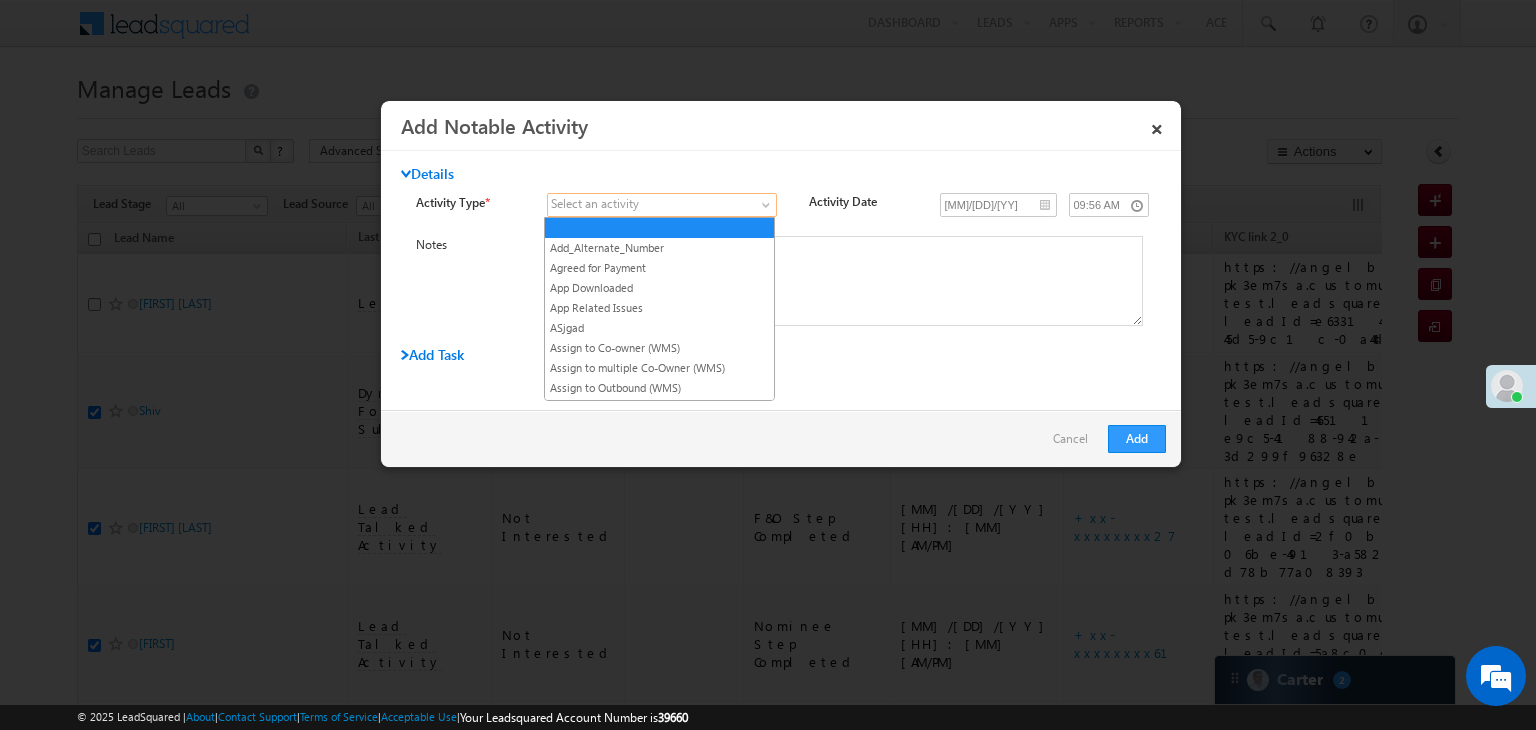click at bounding box center (650, 205) 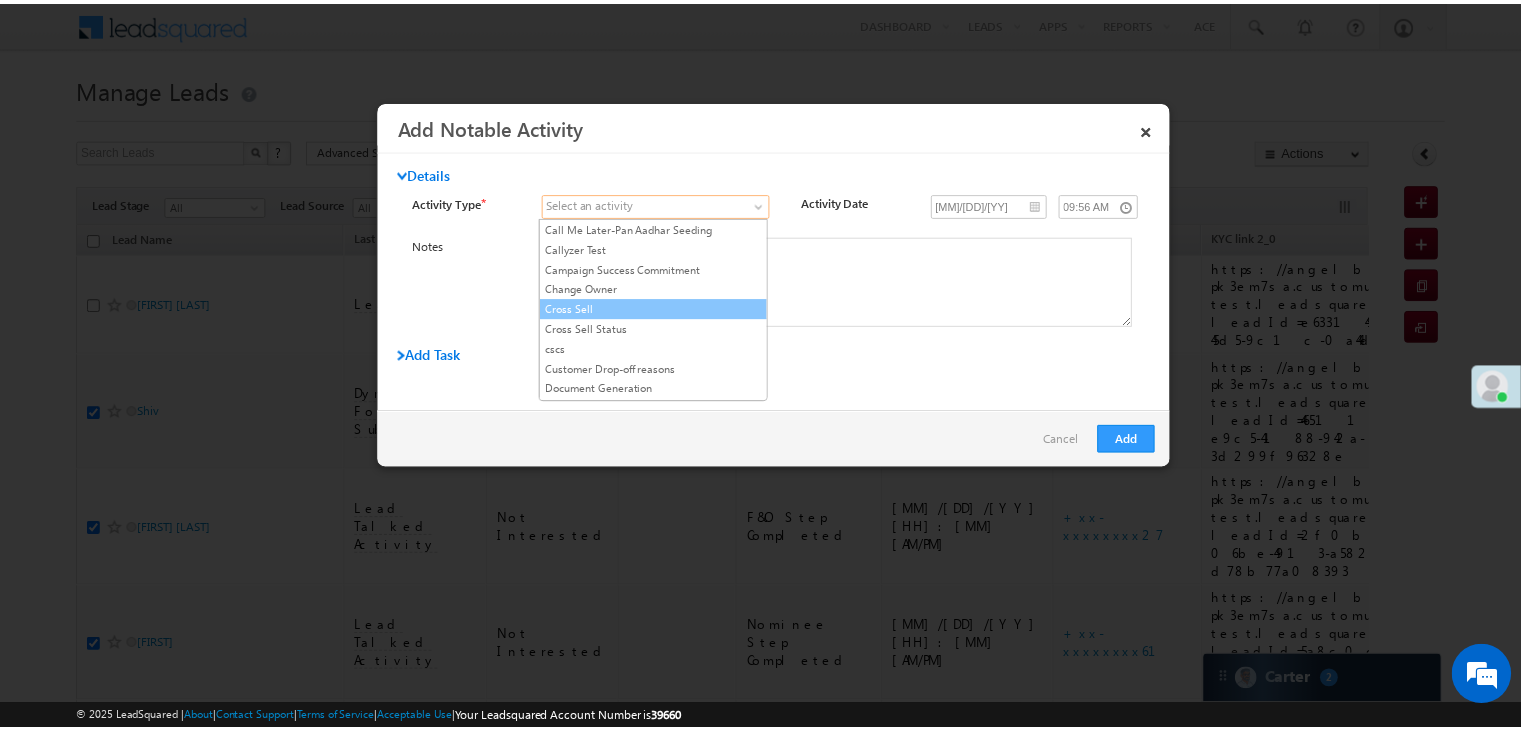 scroll, scrollTop: 200, scrollLeft: 0, axis: vertical 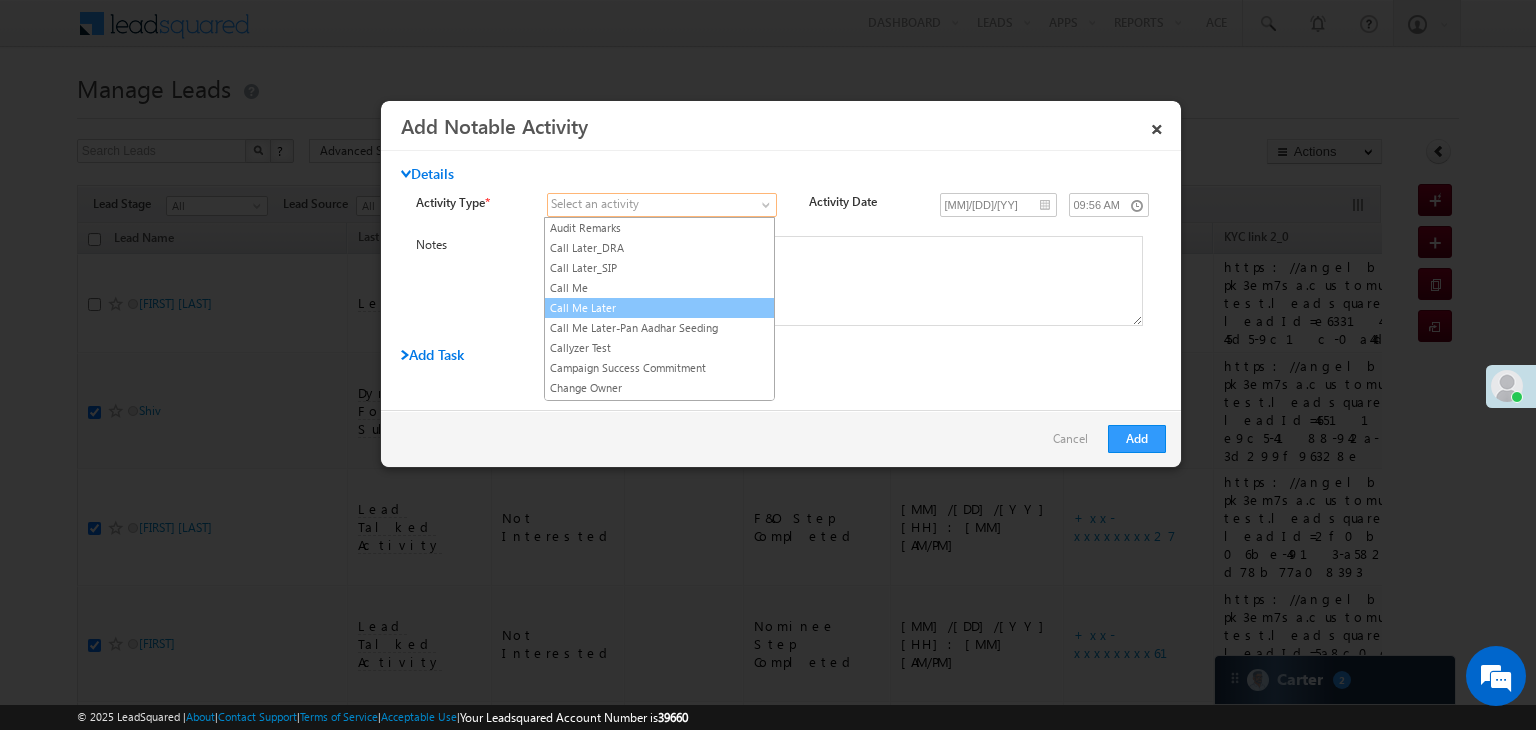click on "Call Me Later" at bounding box center (659, 308) 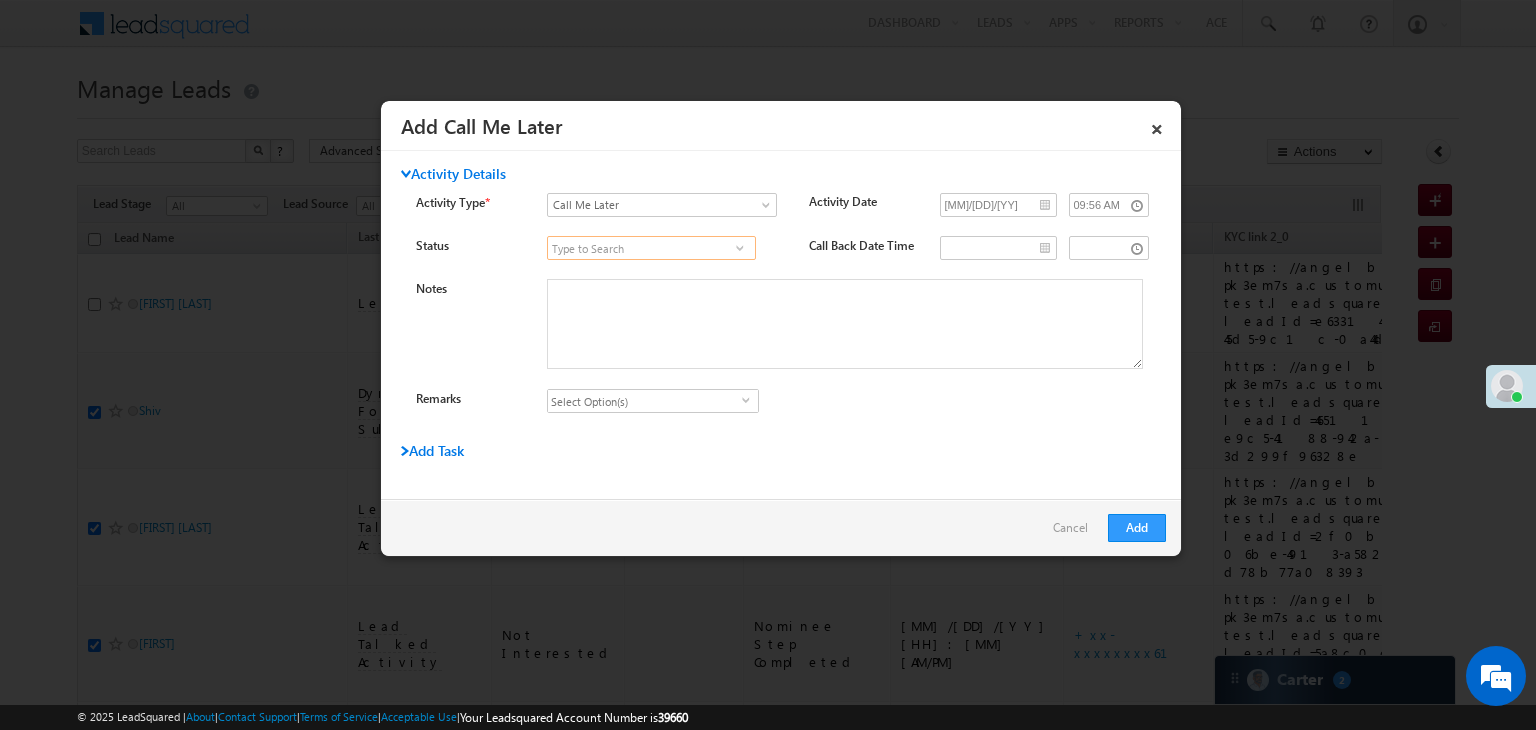 click at bounding box center [651, 248] 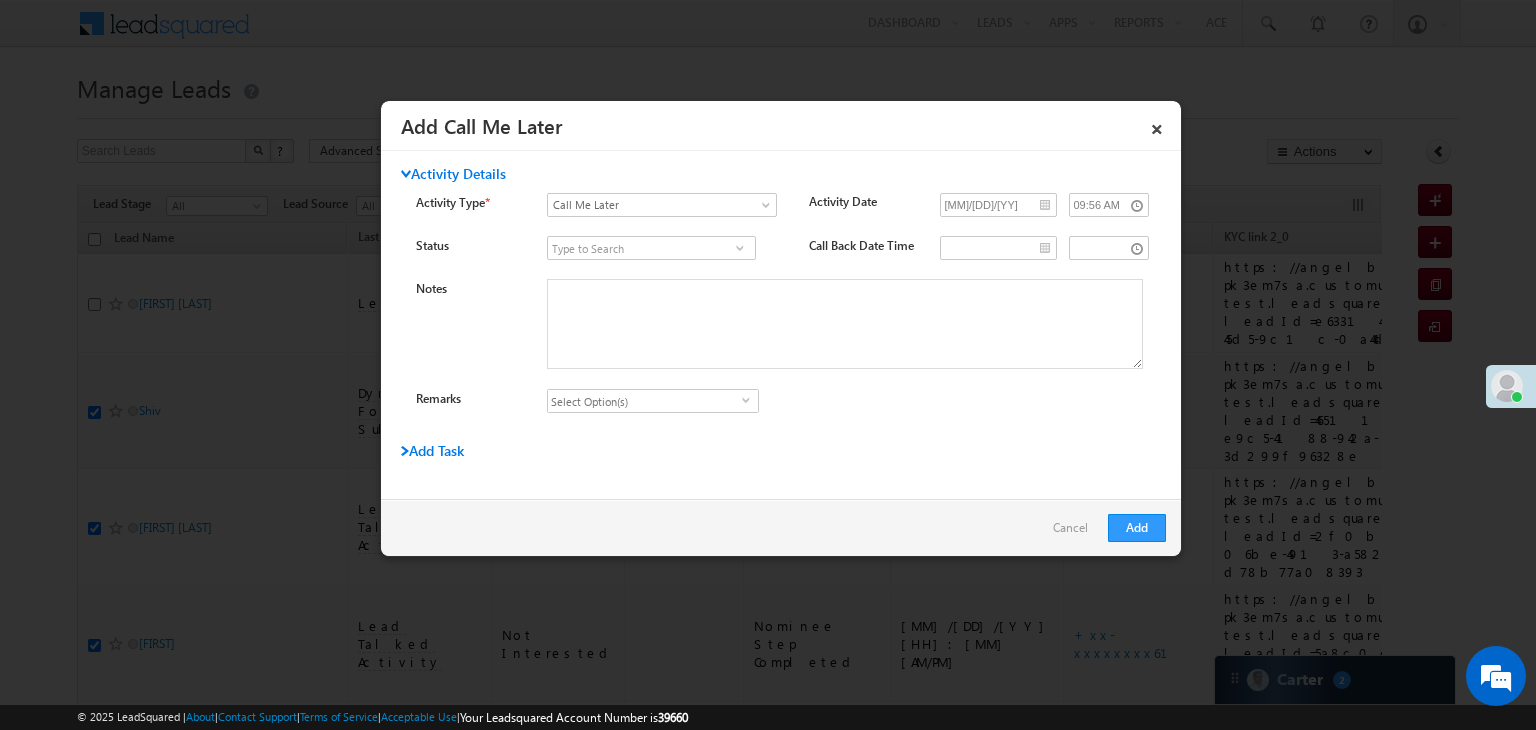 click at bounding box center [739, 248] 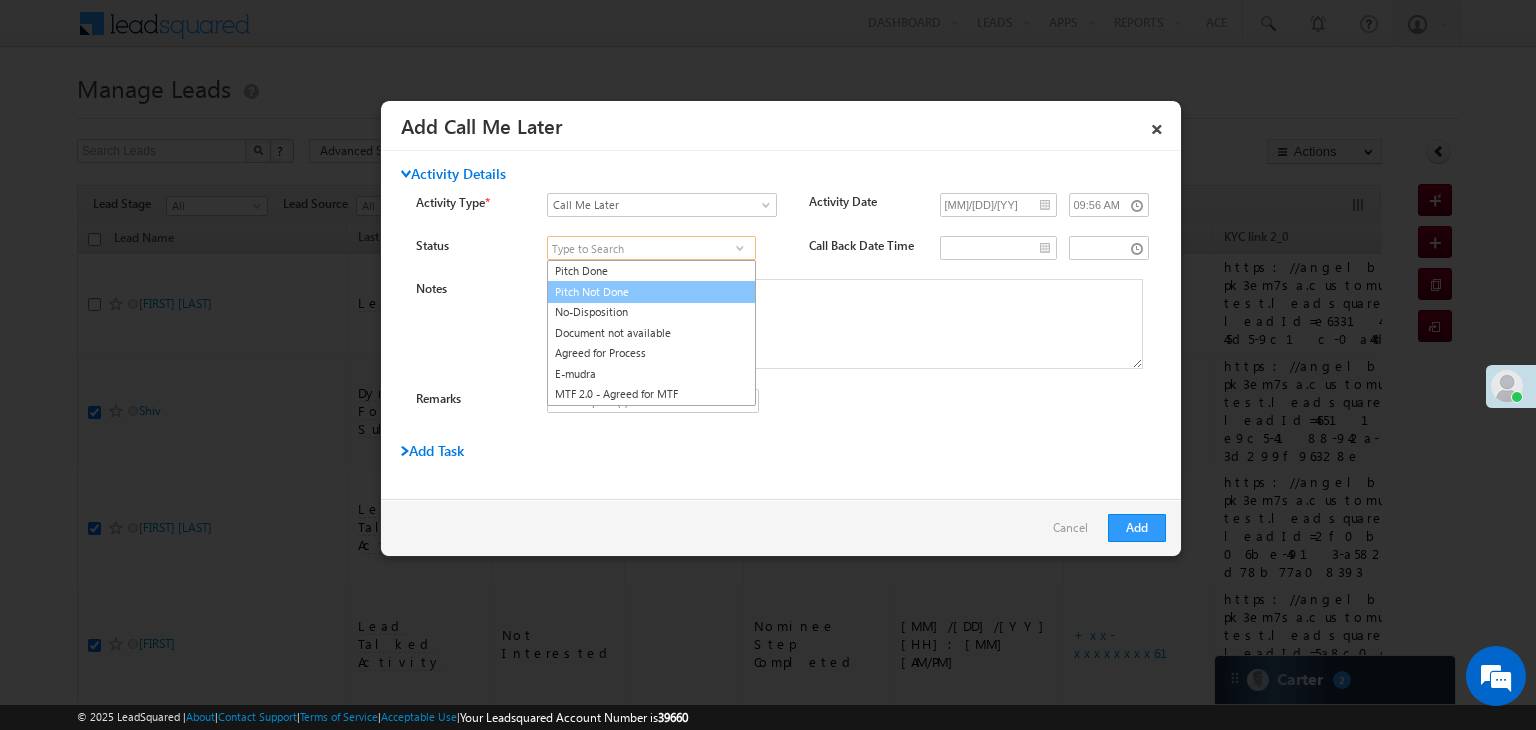 click on "Pitch Not Done" at bounding box center [651, 292] 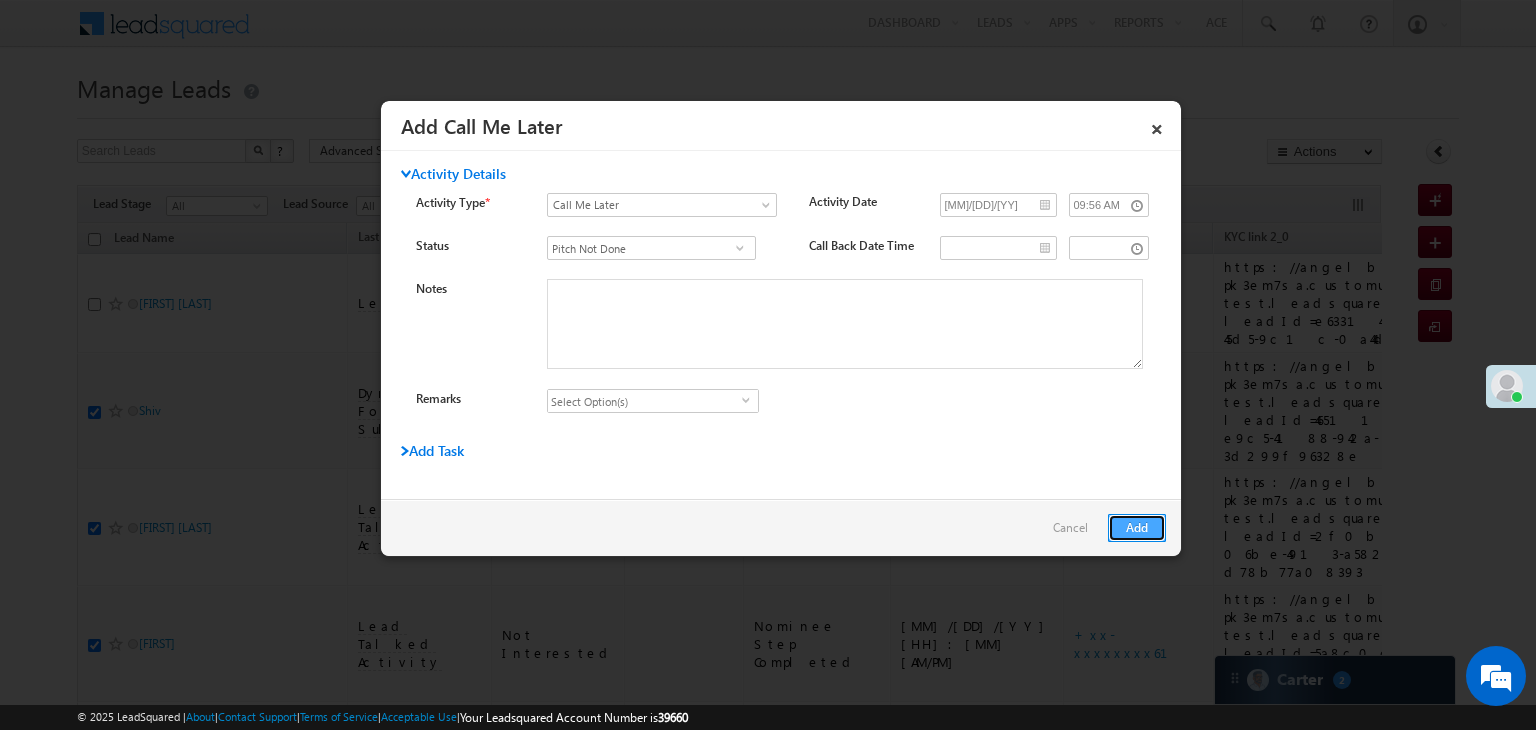 click on "Add" at bounding box center (1137, 528) 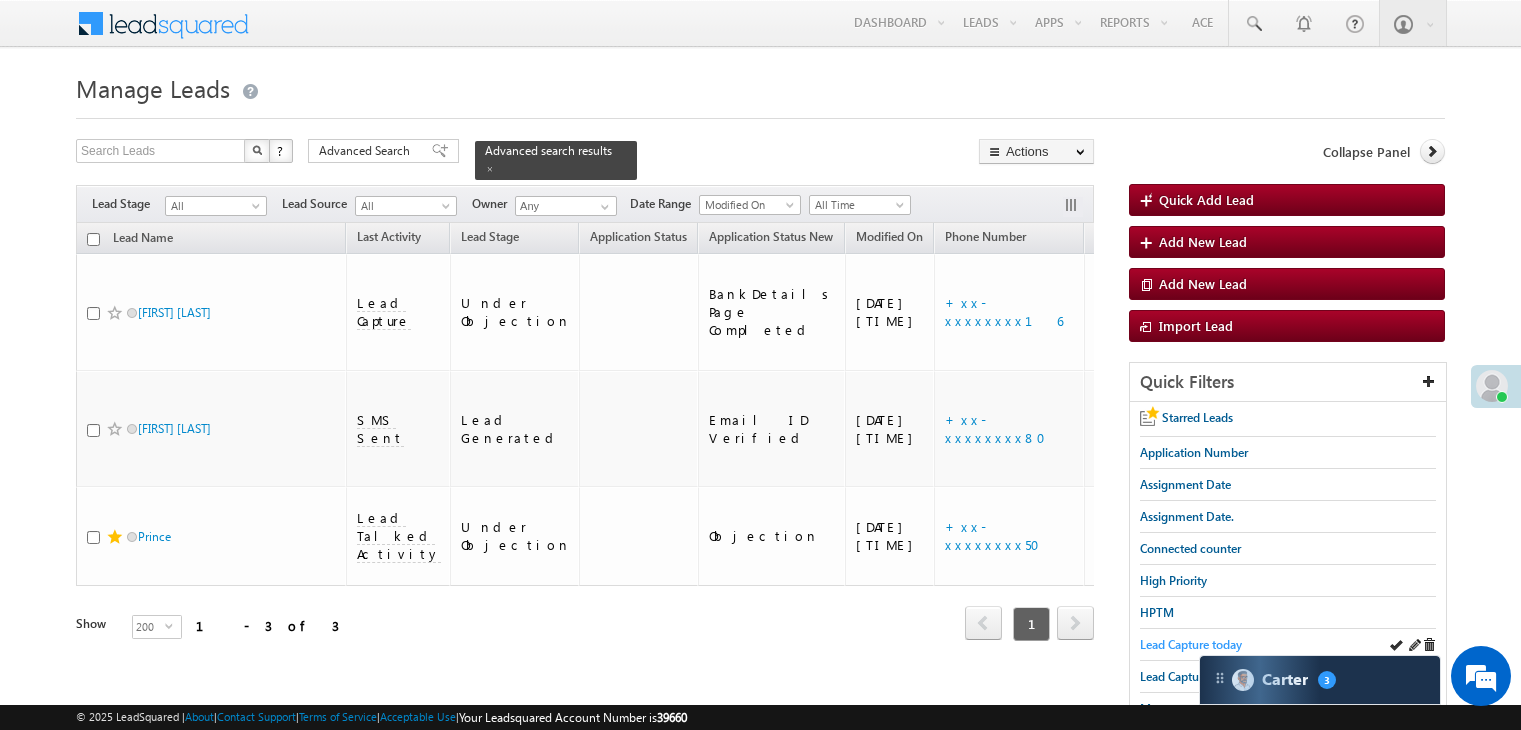 scroll, scrollTop: 46, scrollLeft: 0, axis: vertical 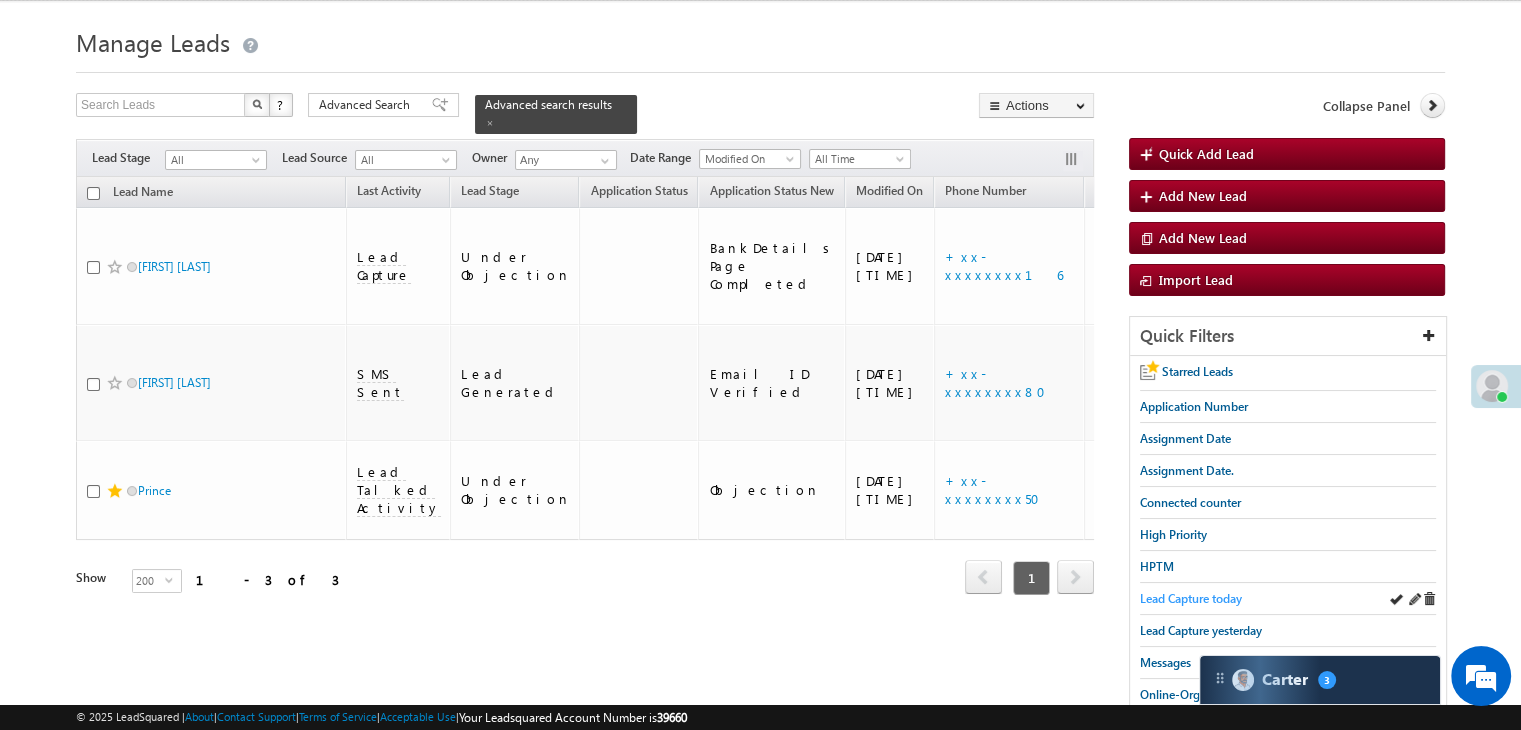 click on "Lead Capture today" at bounding box center [1191, 598] 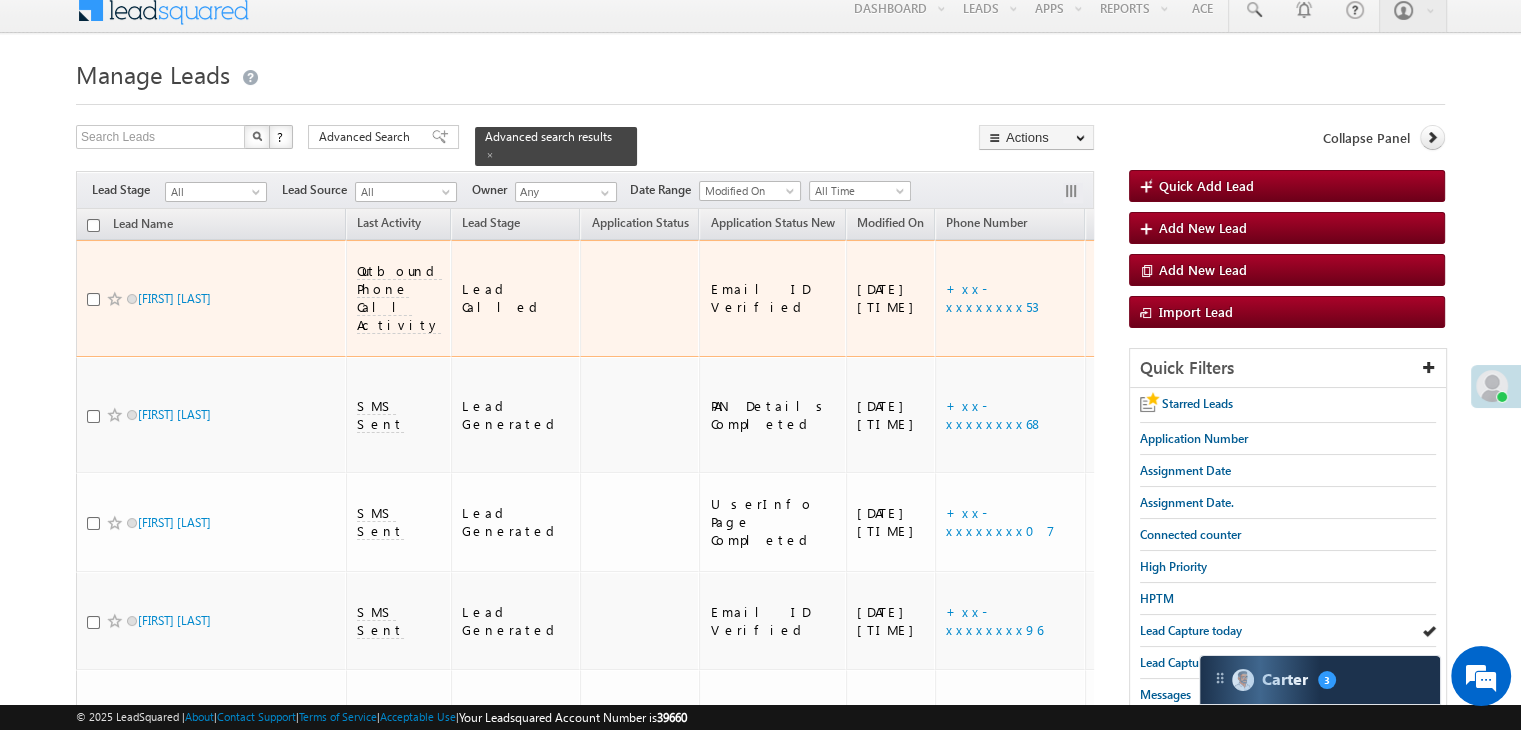 scroll, scrollTop: 0, scrollLeft: 0, axis: both 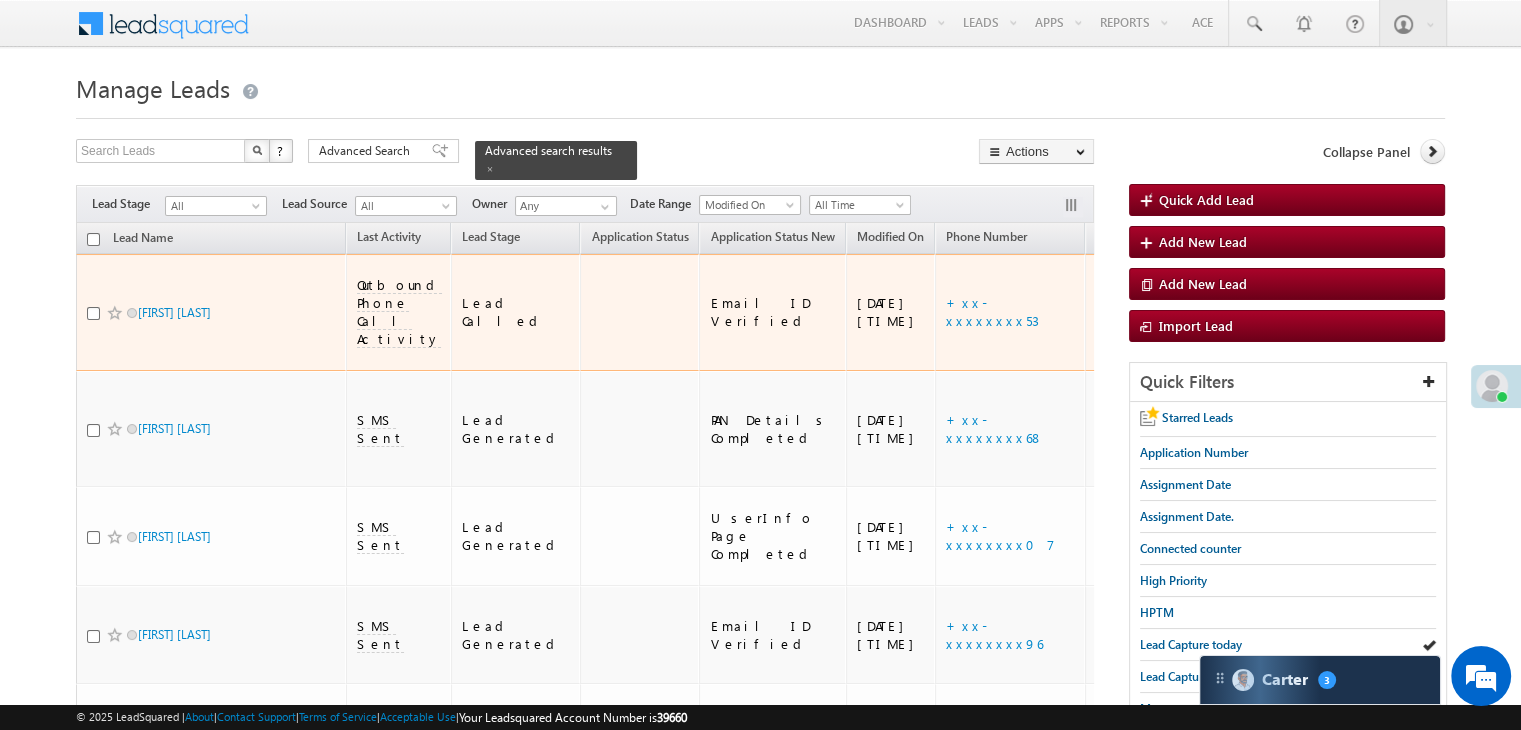 click at bounding box center [115, 313] 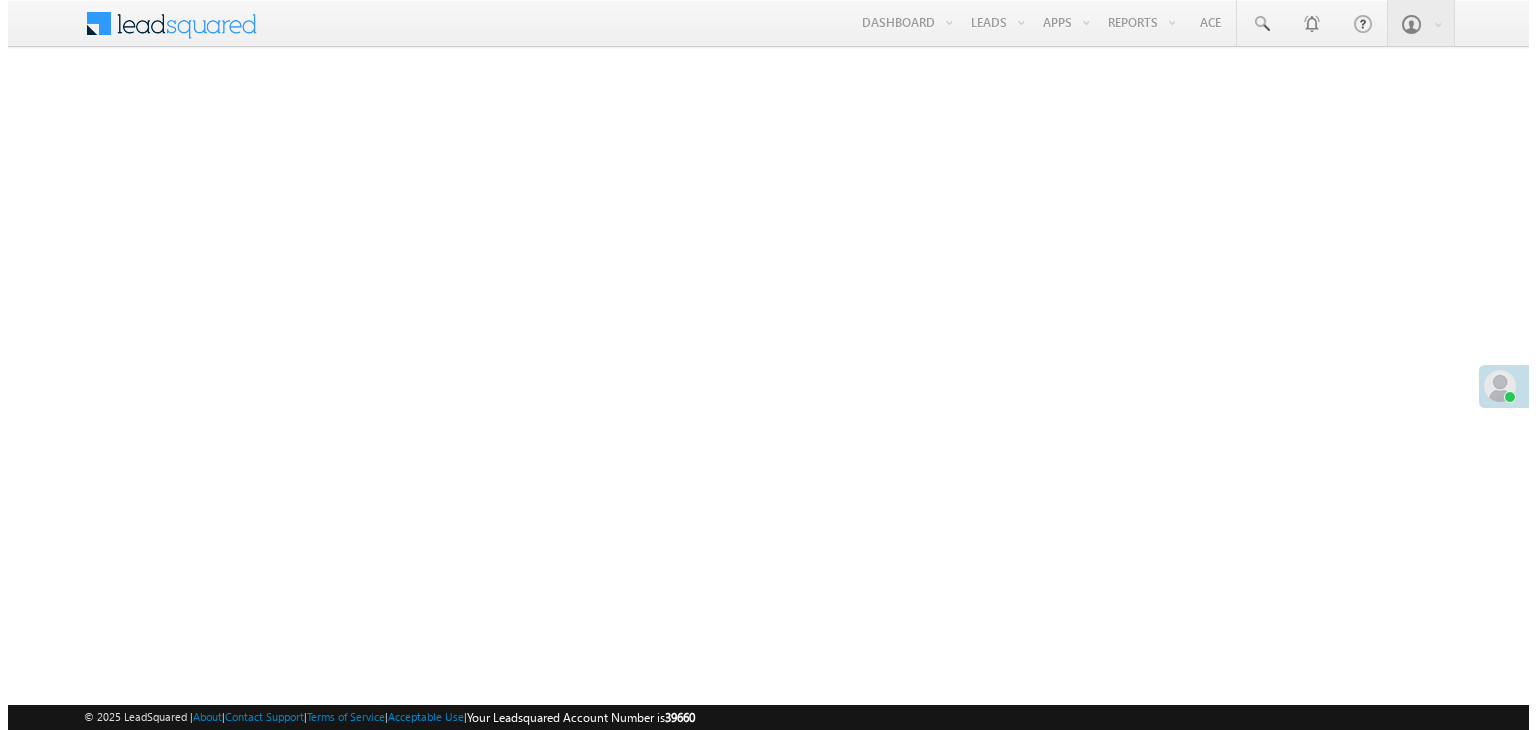 scroll, scrollTop: 0, scrollLeft: 0, axis: both 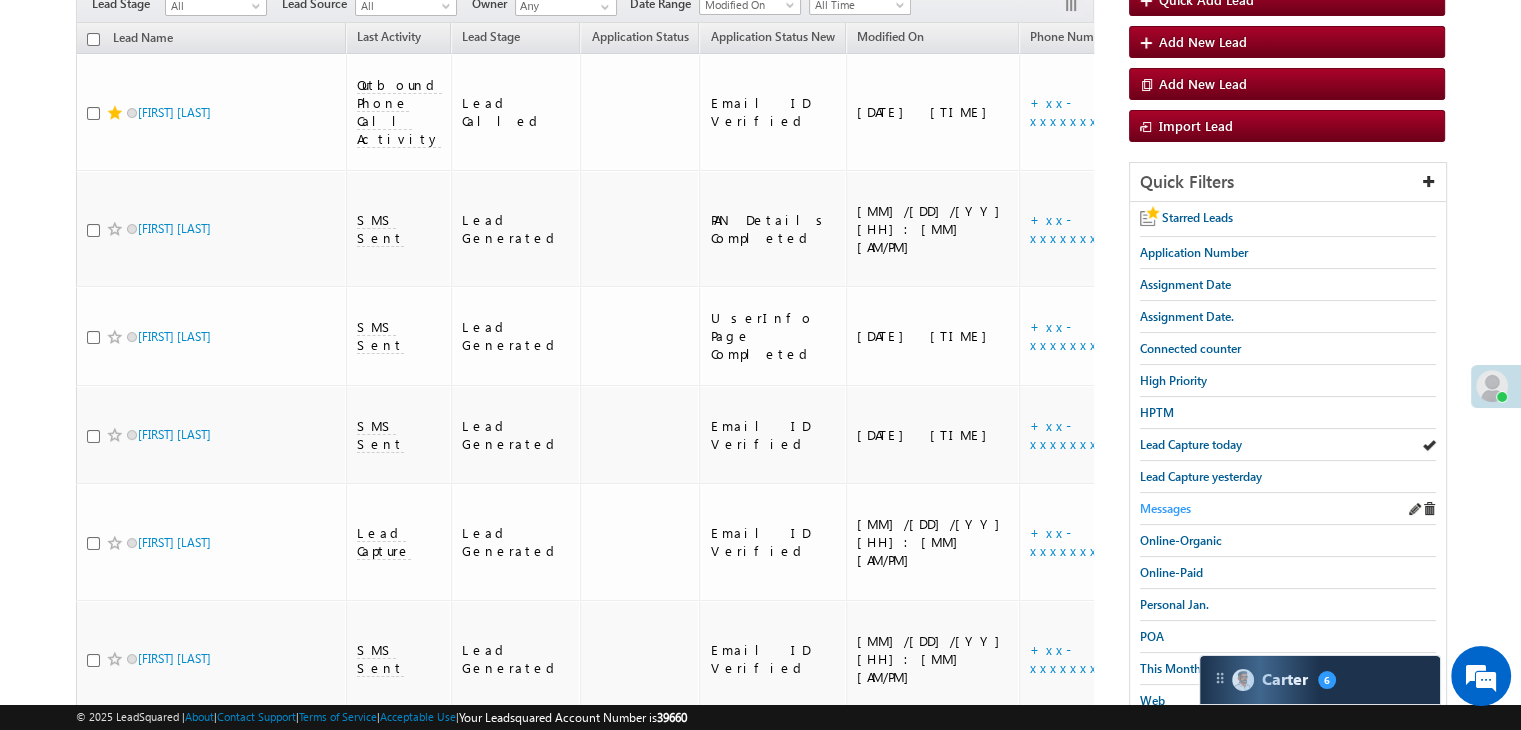 click on "Messages" at bounding box center (1165, 508) 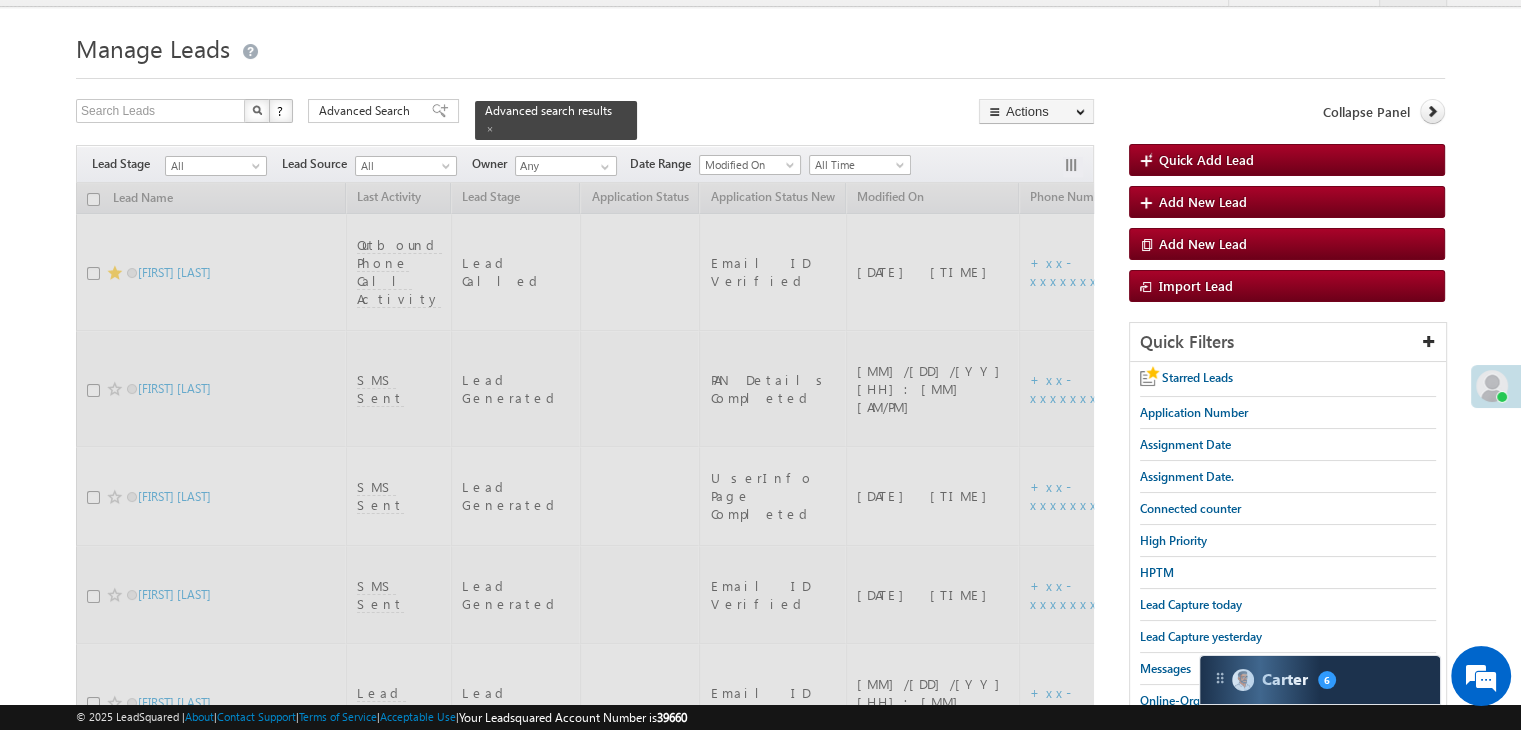 scroll, scrollTop: 0, scrollLeft: 0, axis: both 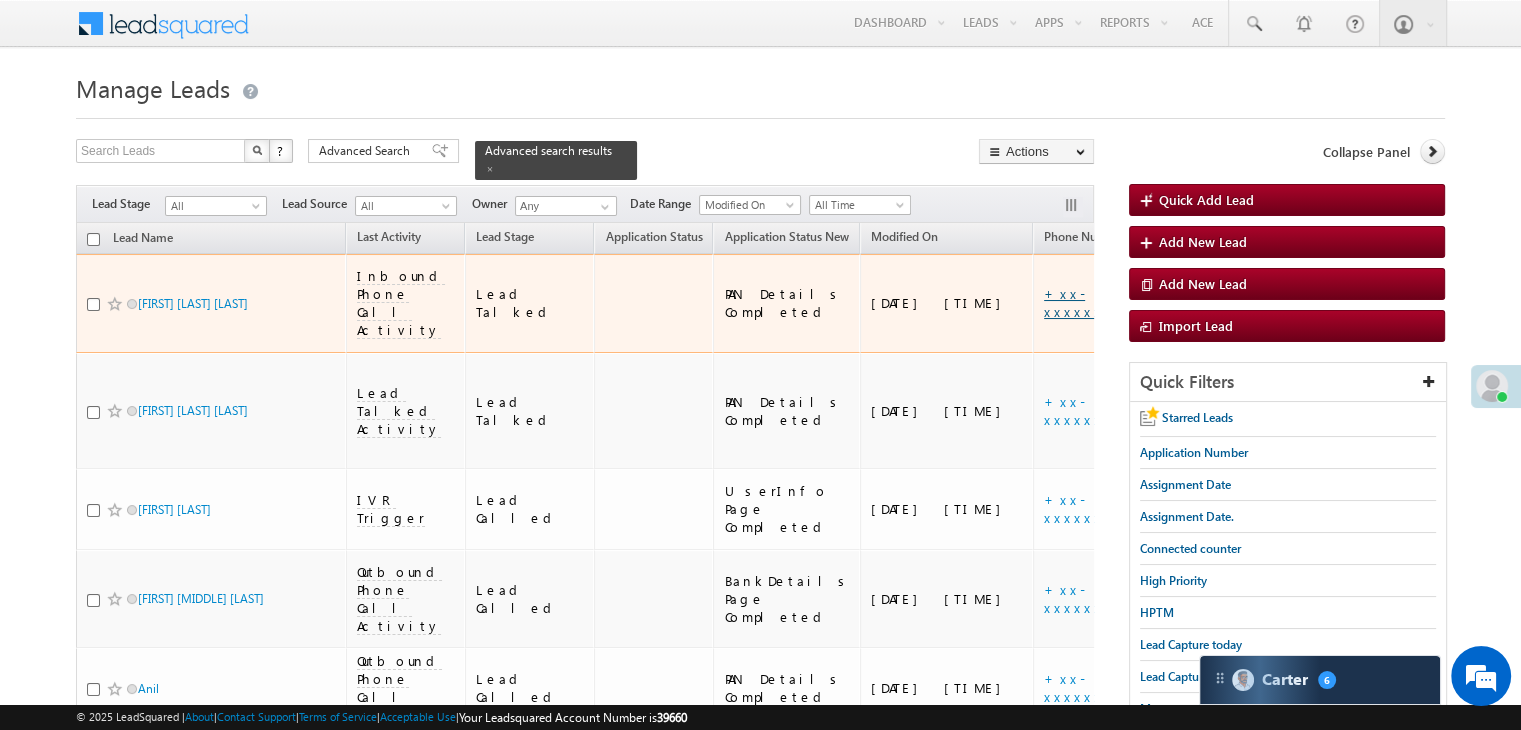 click on "+xx-xxxxxxxx36" at bounding box center (1090, 302) 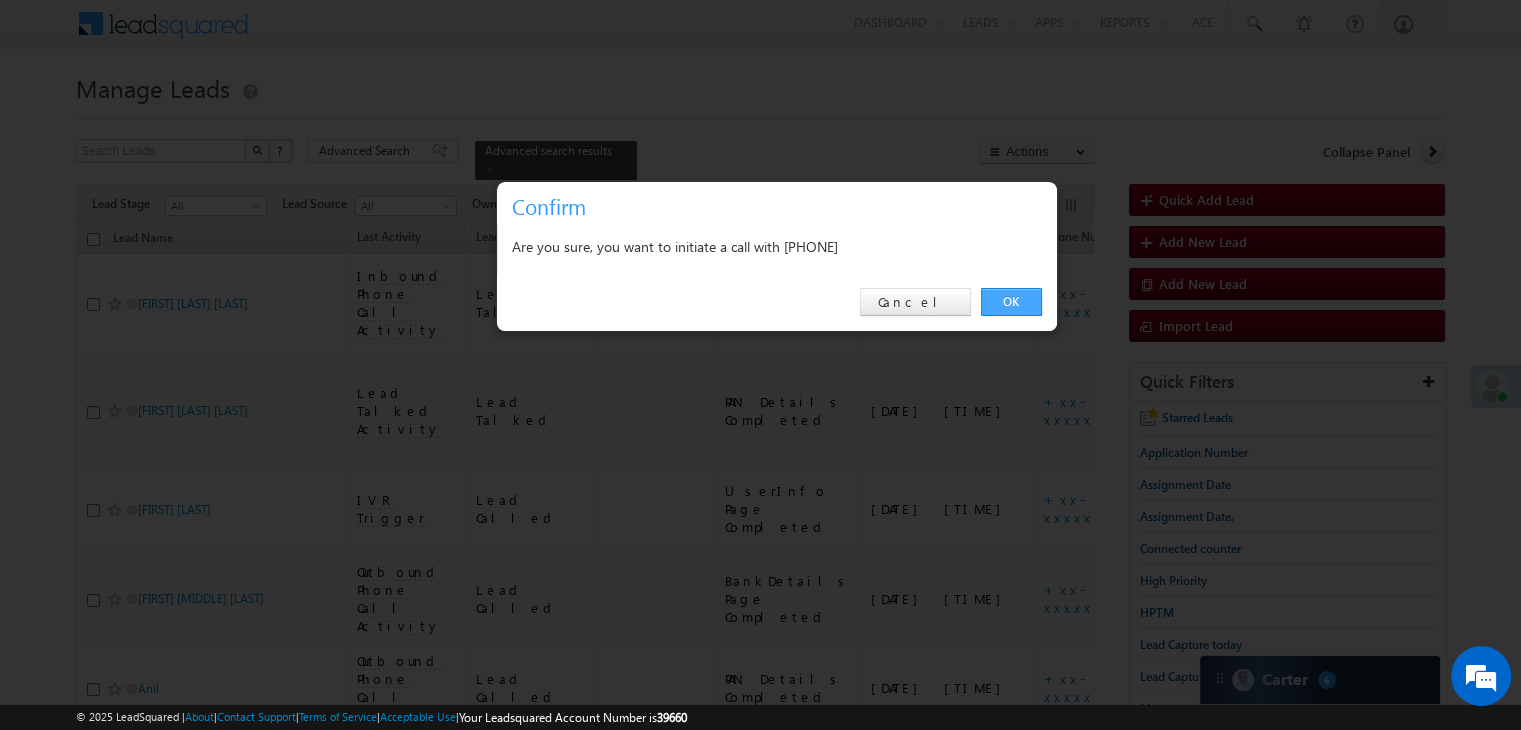 click on "OK" at bounding box center (1011, 302) 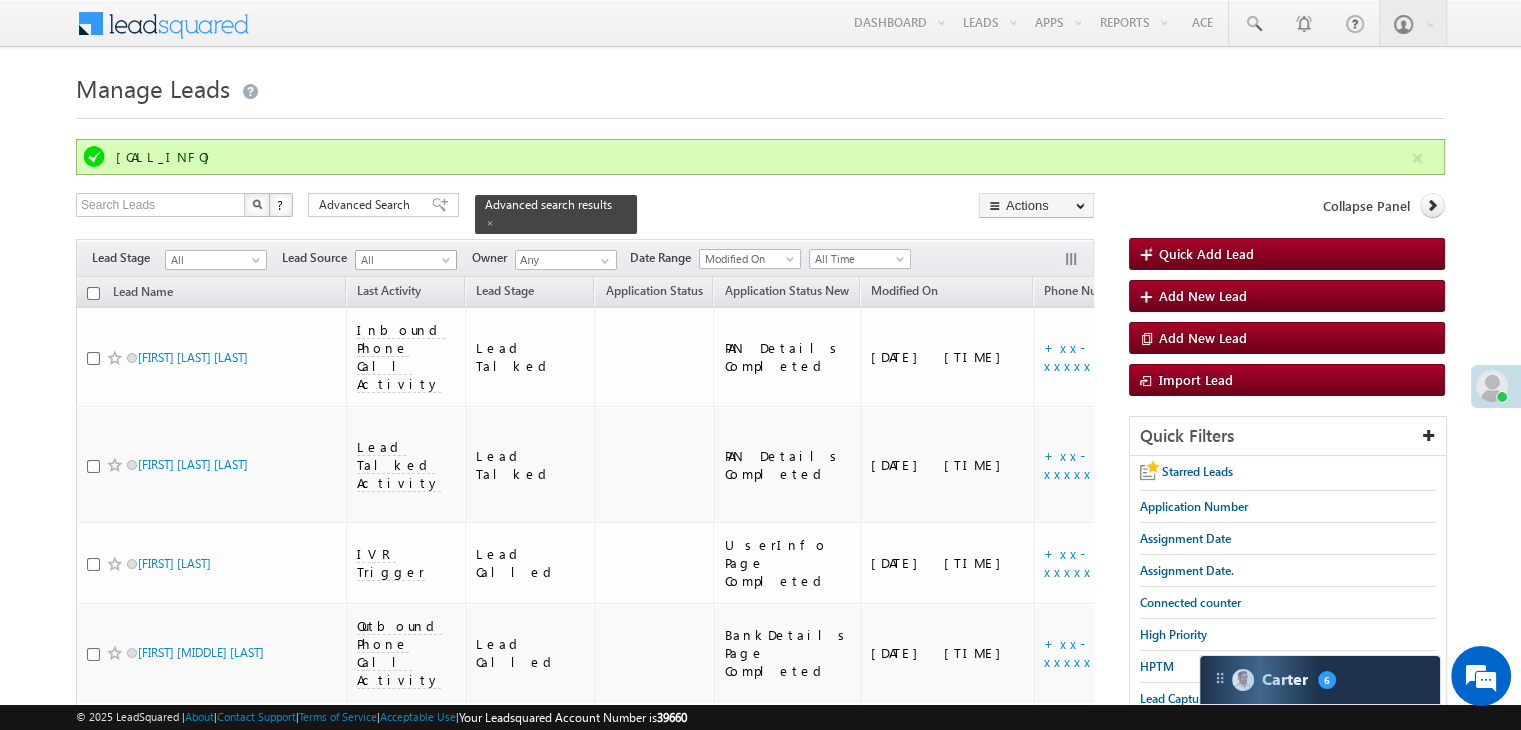 click at bounding box center (440, 205) 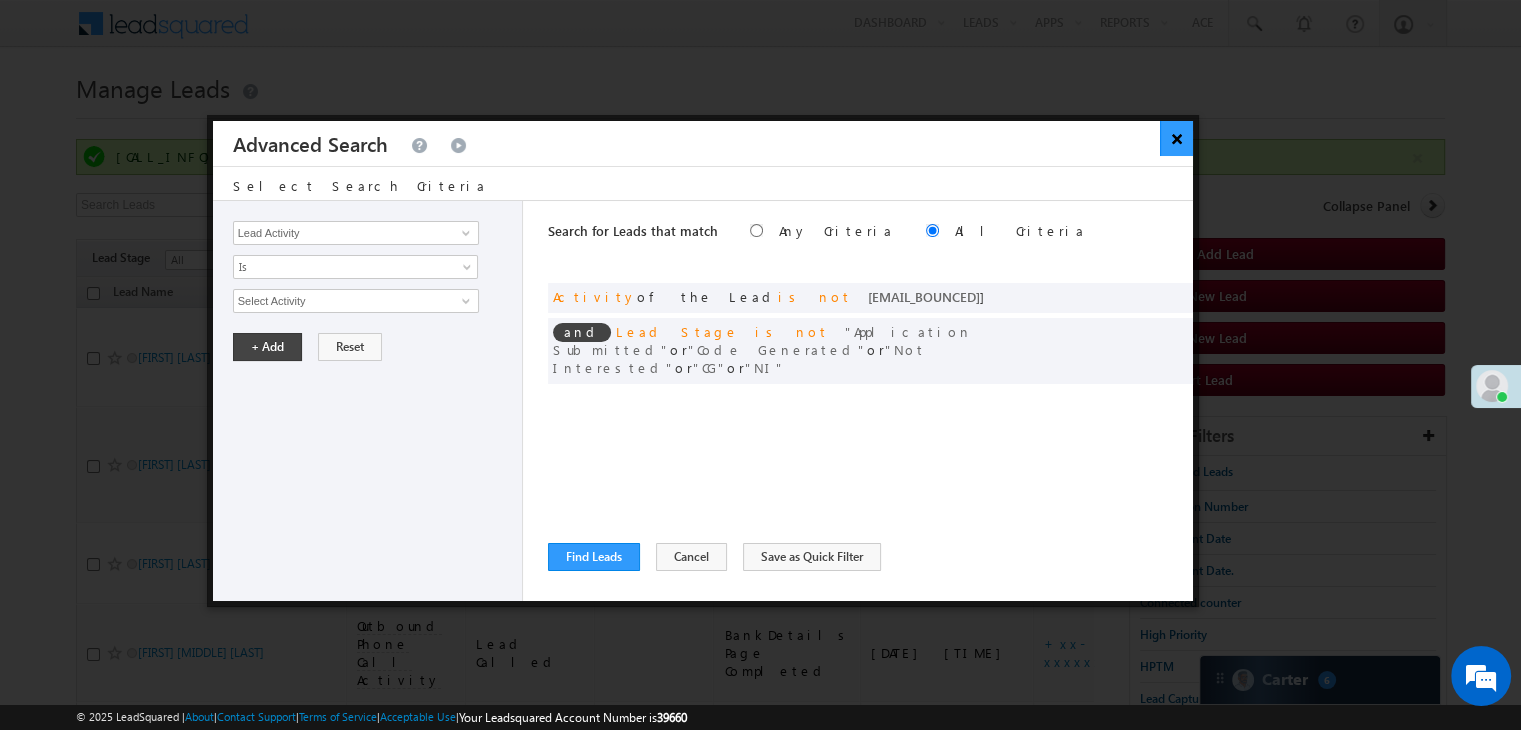 click on "×" at bounding box center [1176, 138] 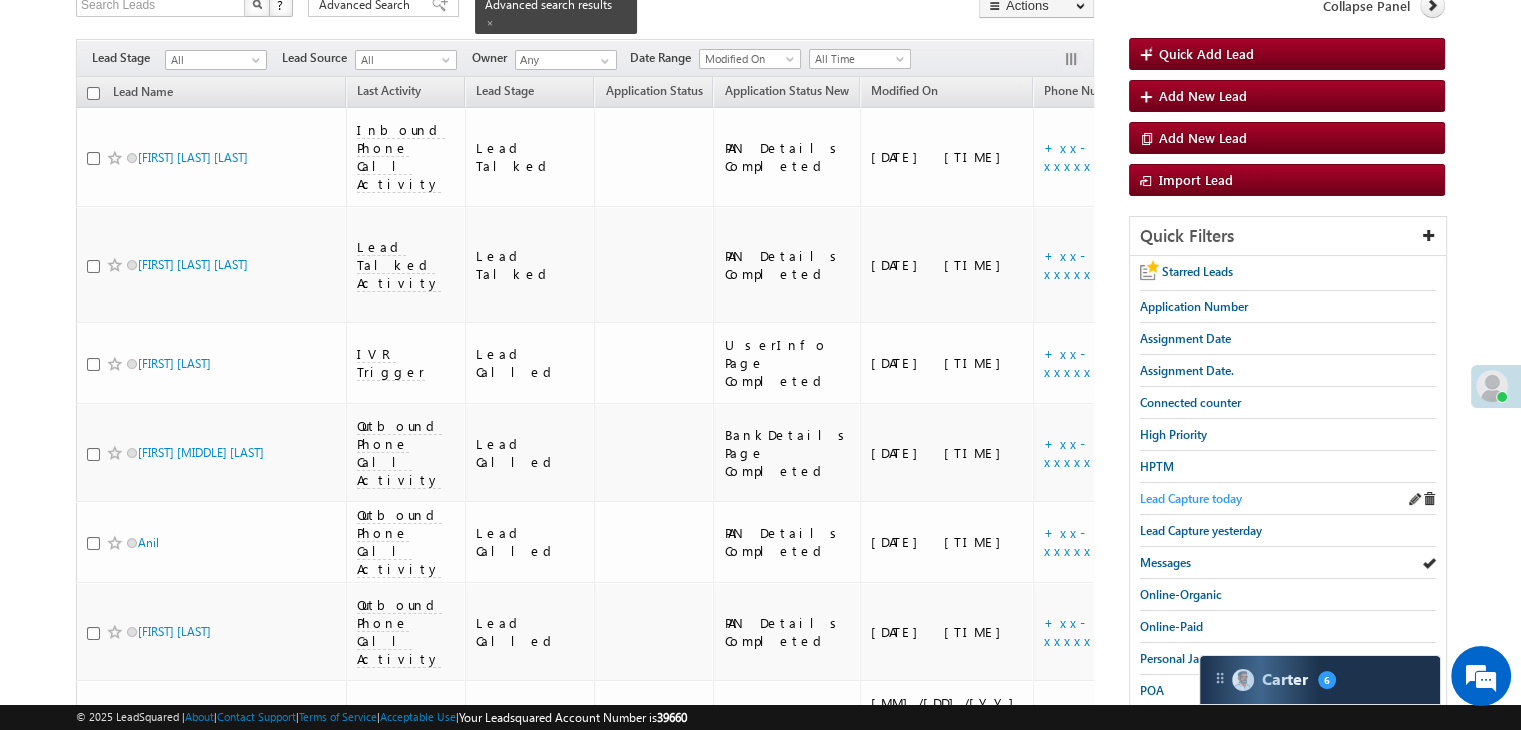 scroll, scrollTop: 600, scrollLeft: 0, axis: vertical 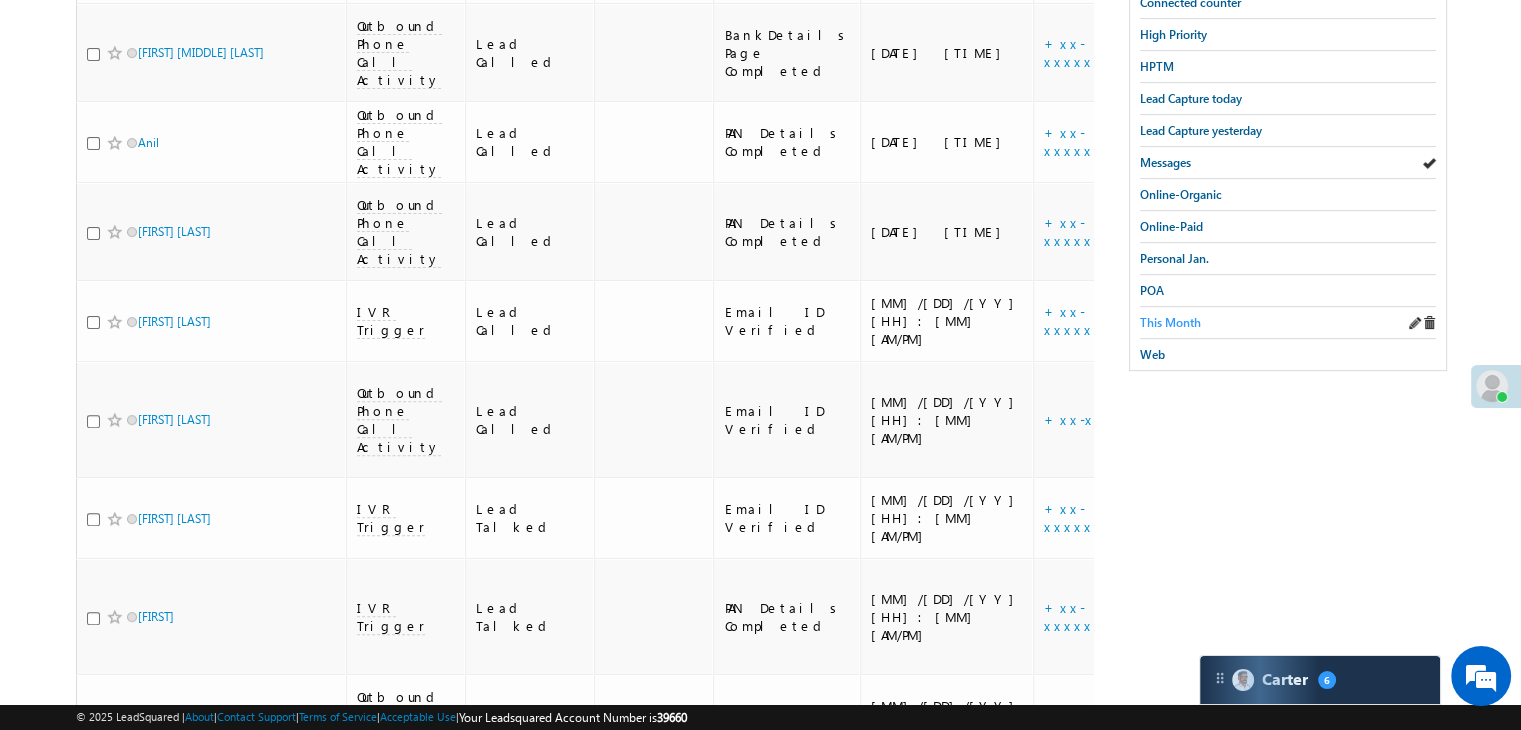 click on "This Month" at bounding box center [1170, 322] 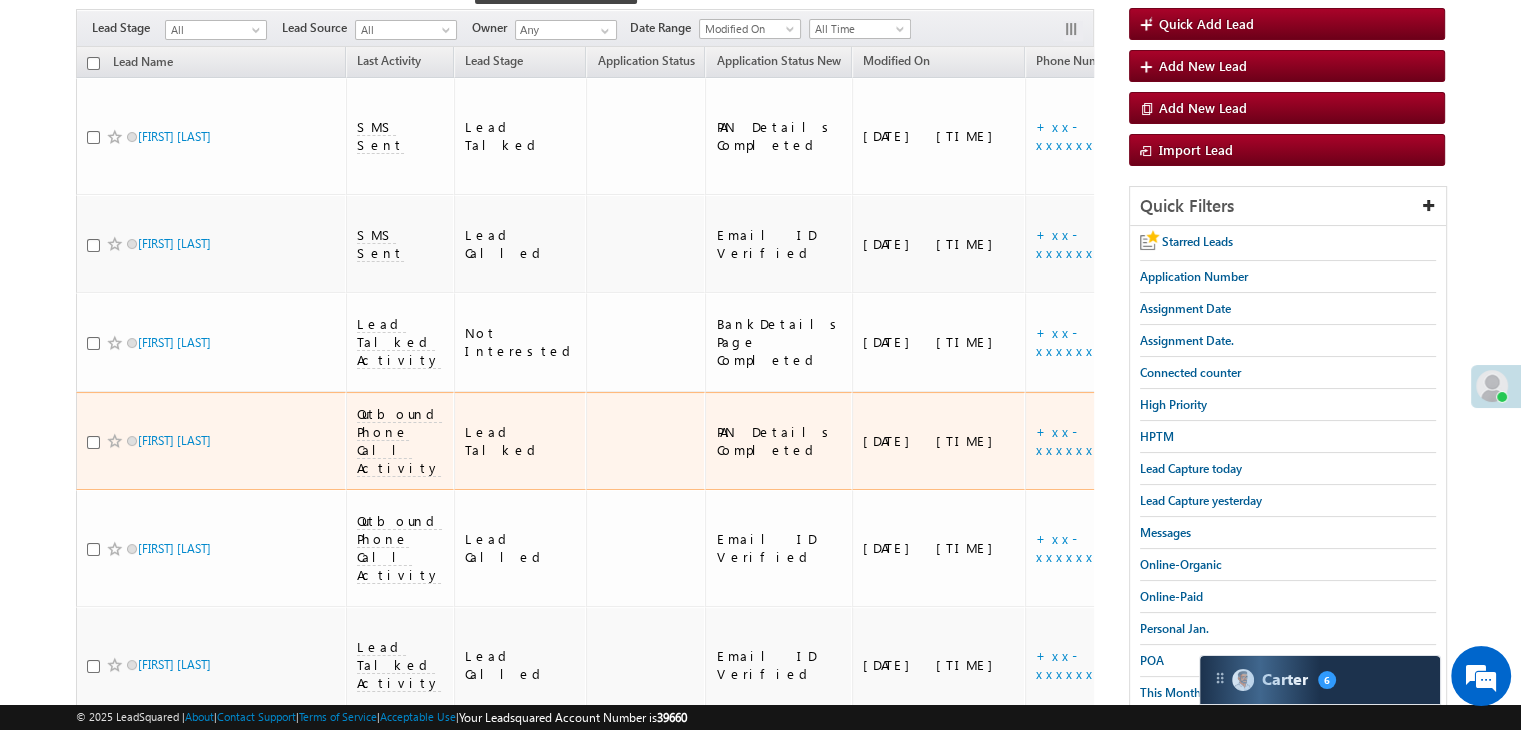 scroll, scrollTop: 0, scrollLeft: 0, axis: both 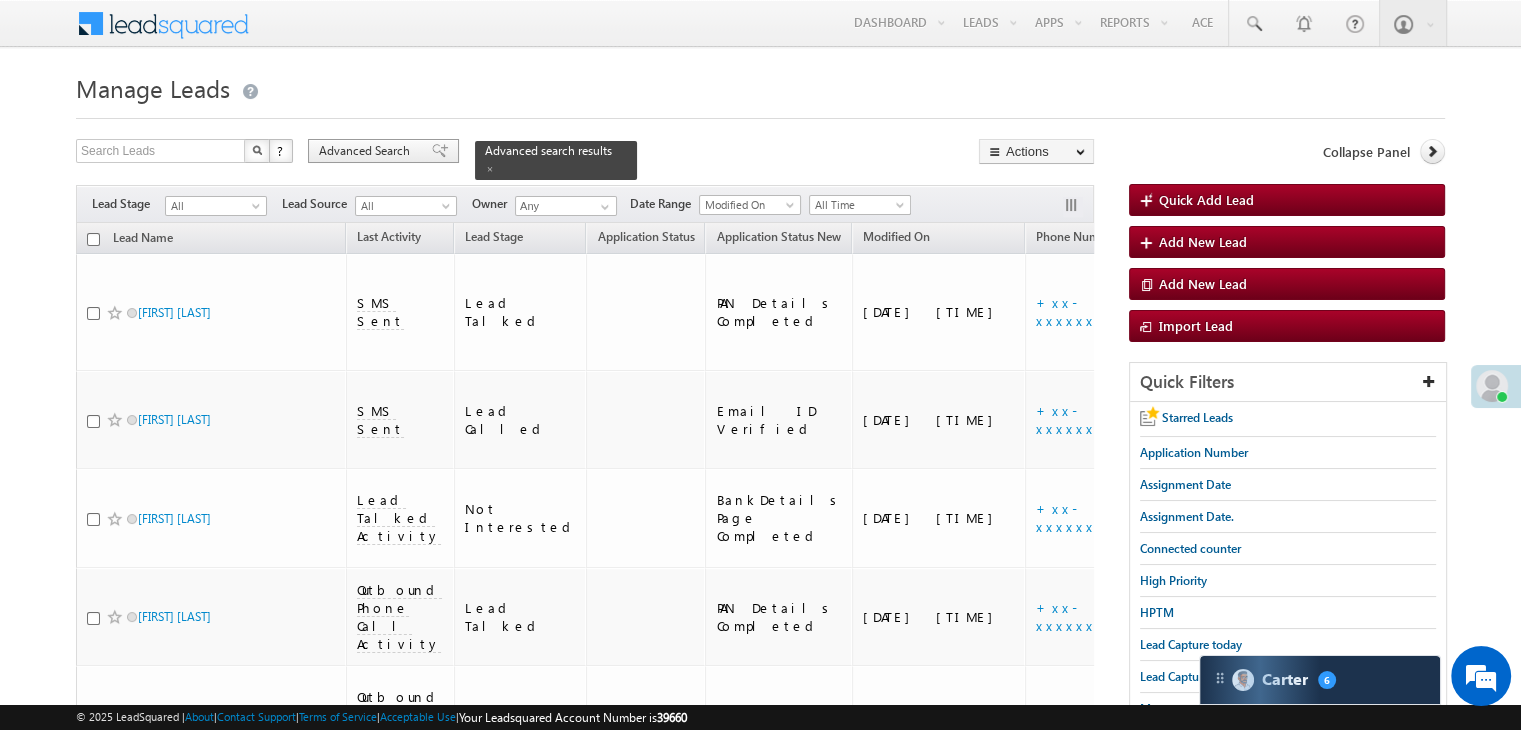 click on "Advanced Search" at bounding box center (367, 151) 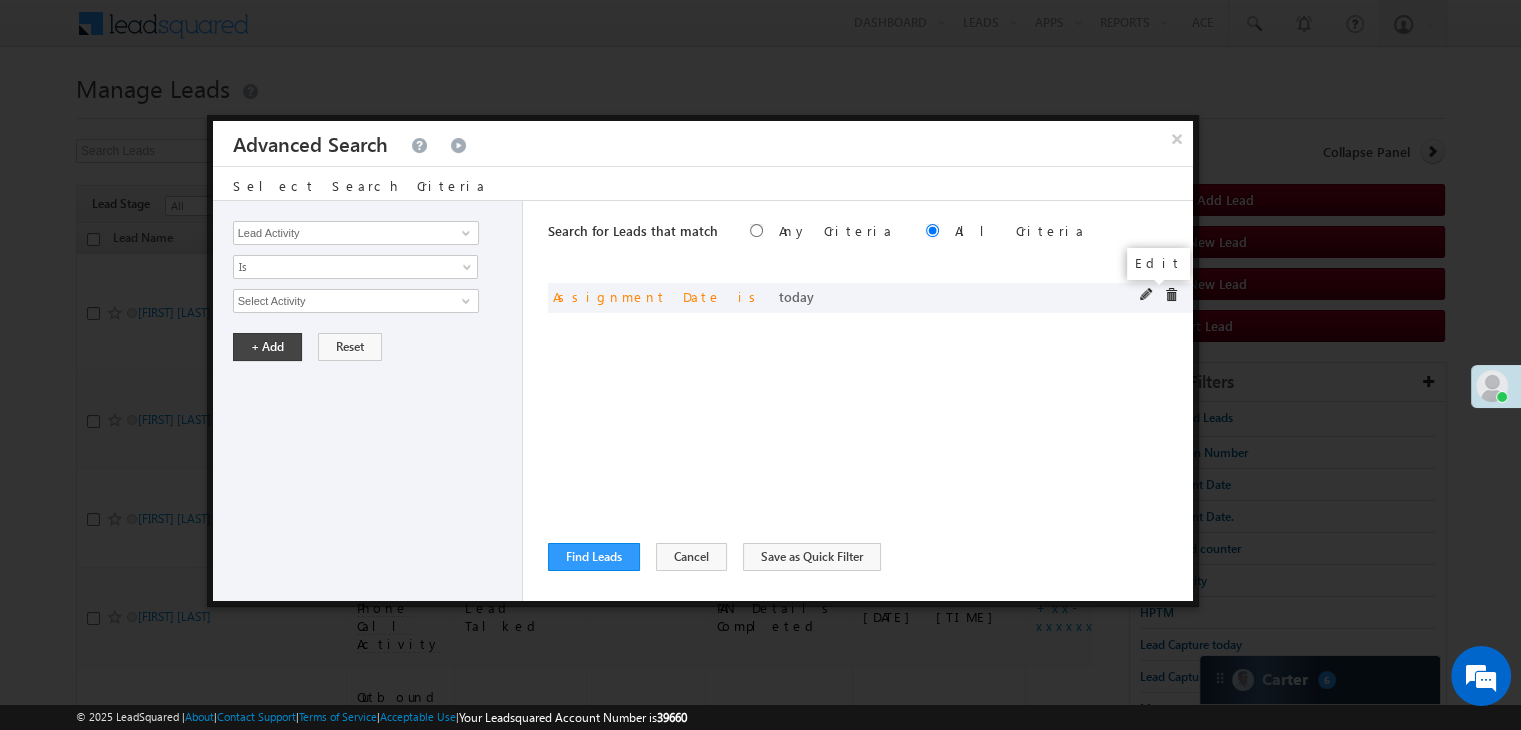 click at bounding box center [1147, 295] 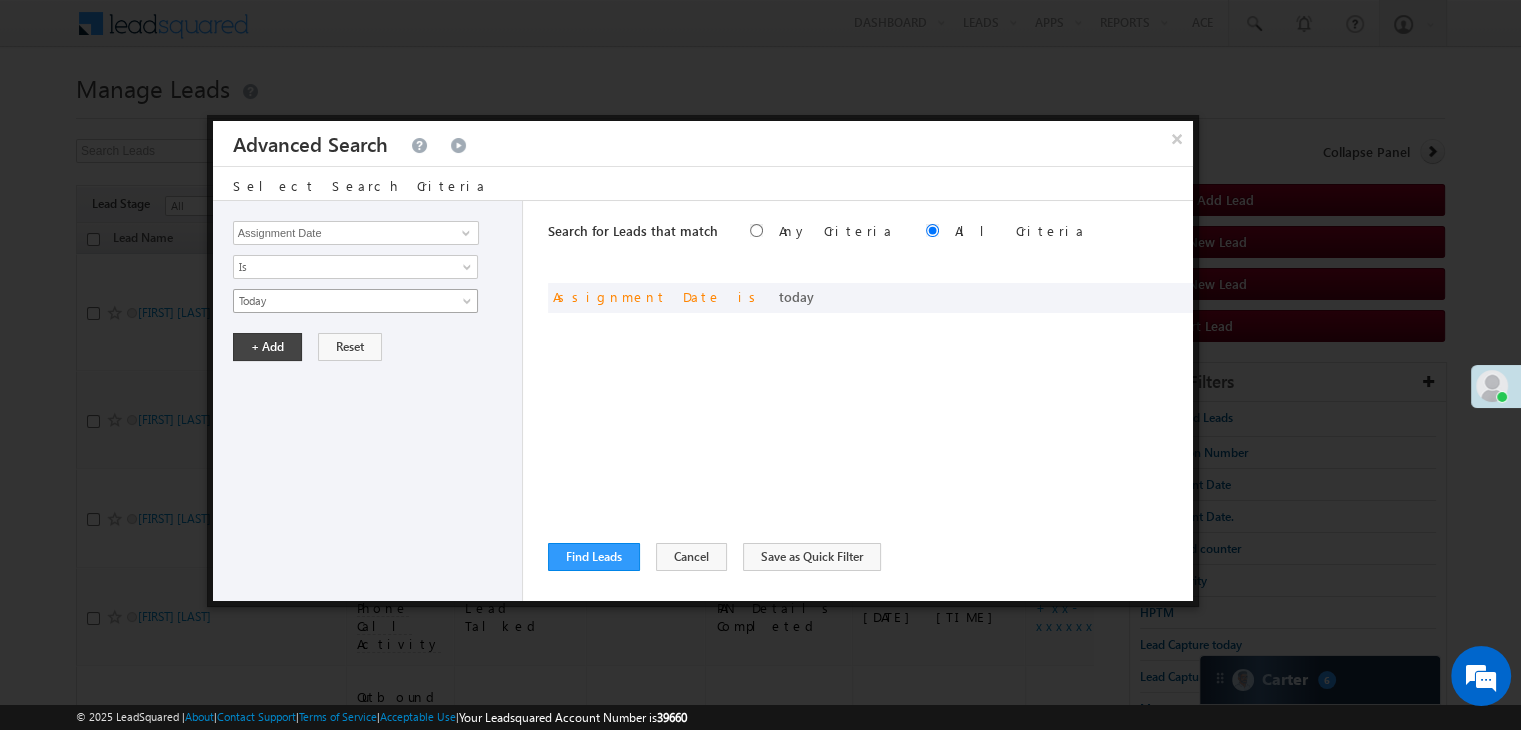 click on "Today" at bounding box center [342, 301] 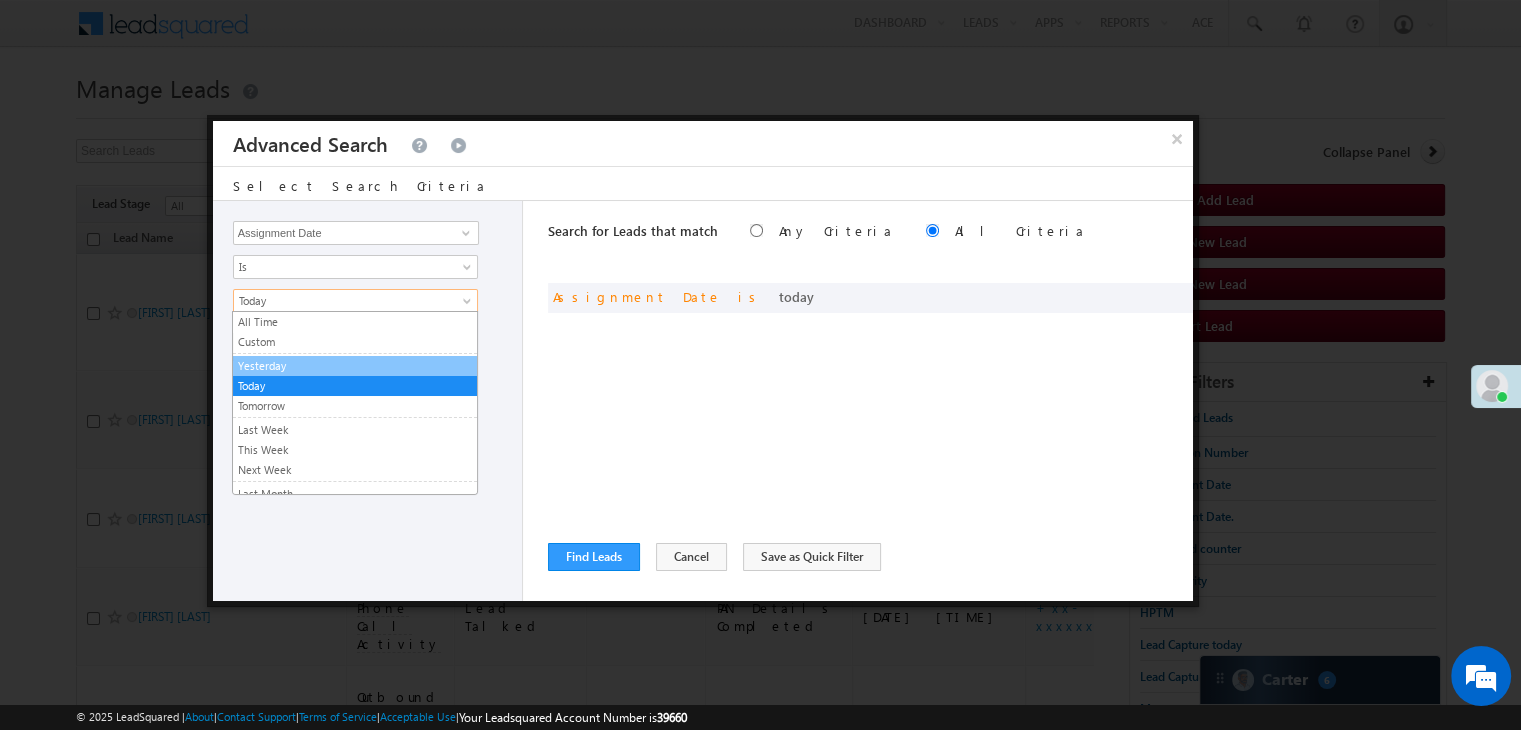 click on "Yesterday" at bounding box center [355, 366] 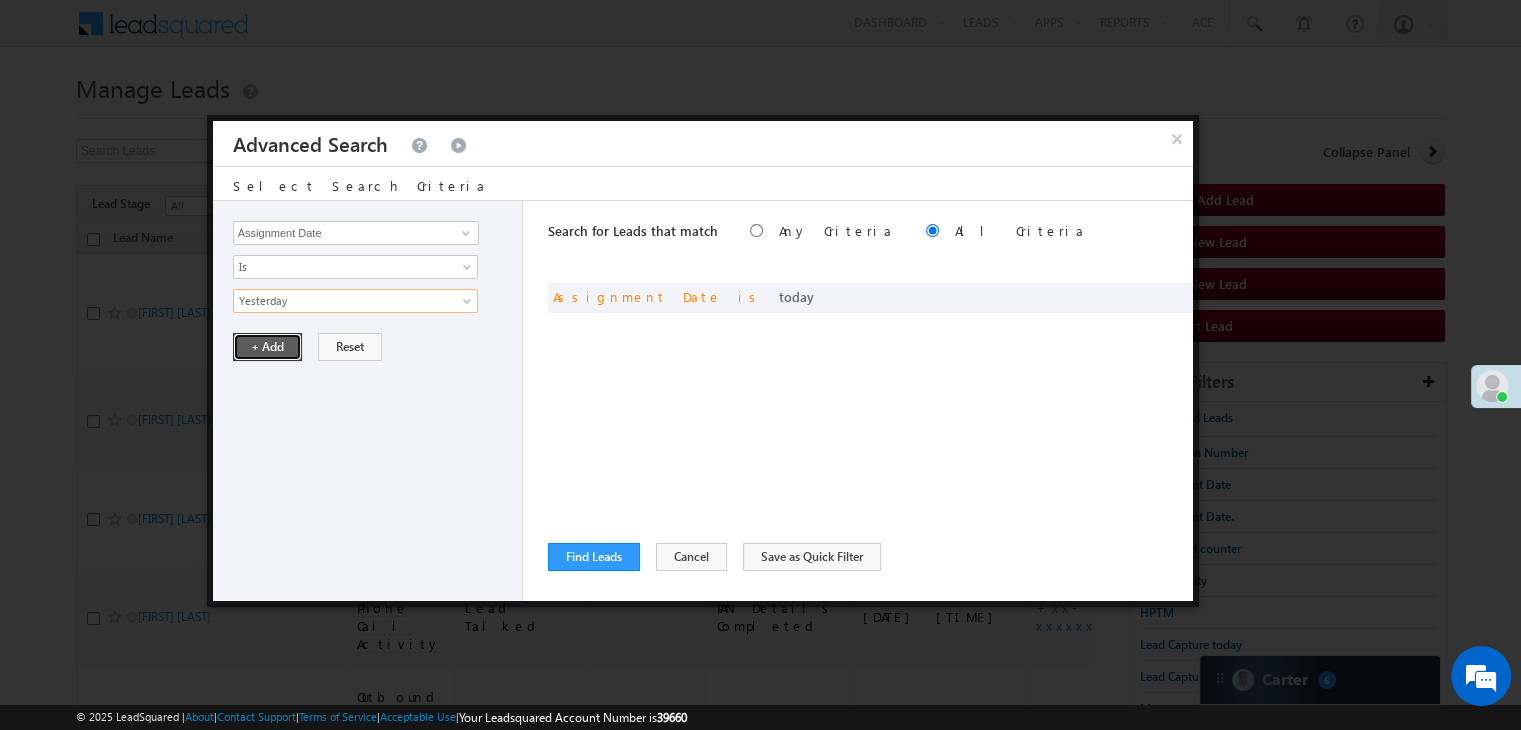 click on "+ Add" at bounding box center [267, 347] 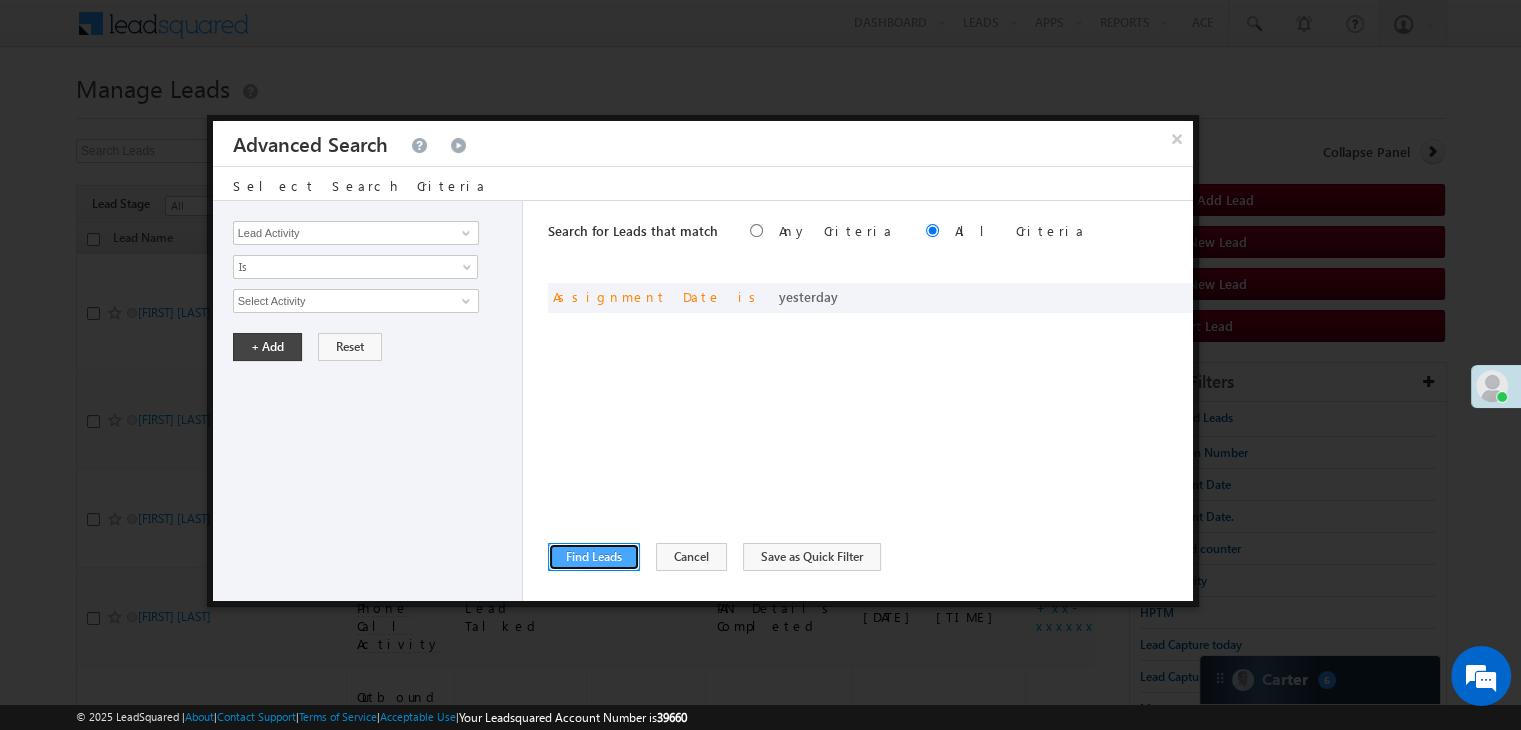click on "Find Leads" at bounding box center (594, 557) 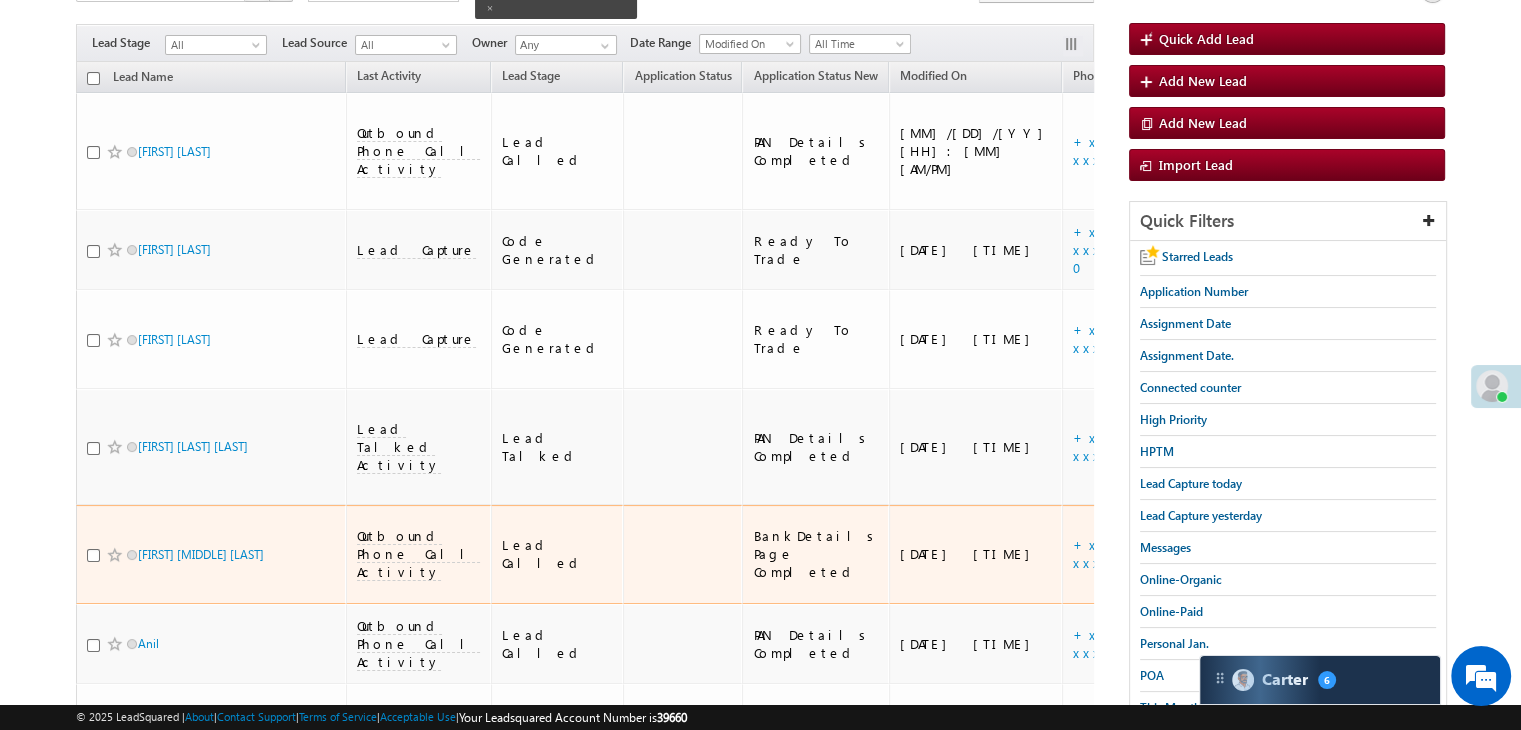 scroll, scrollTop: 0, scrollLeft: 0, axis: both 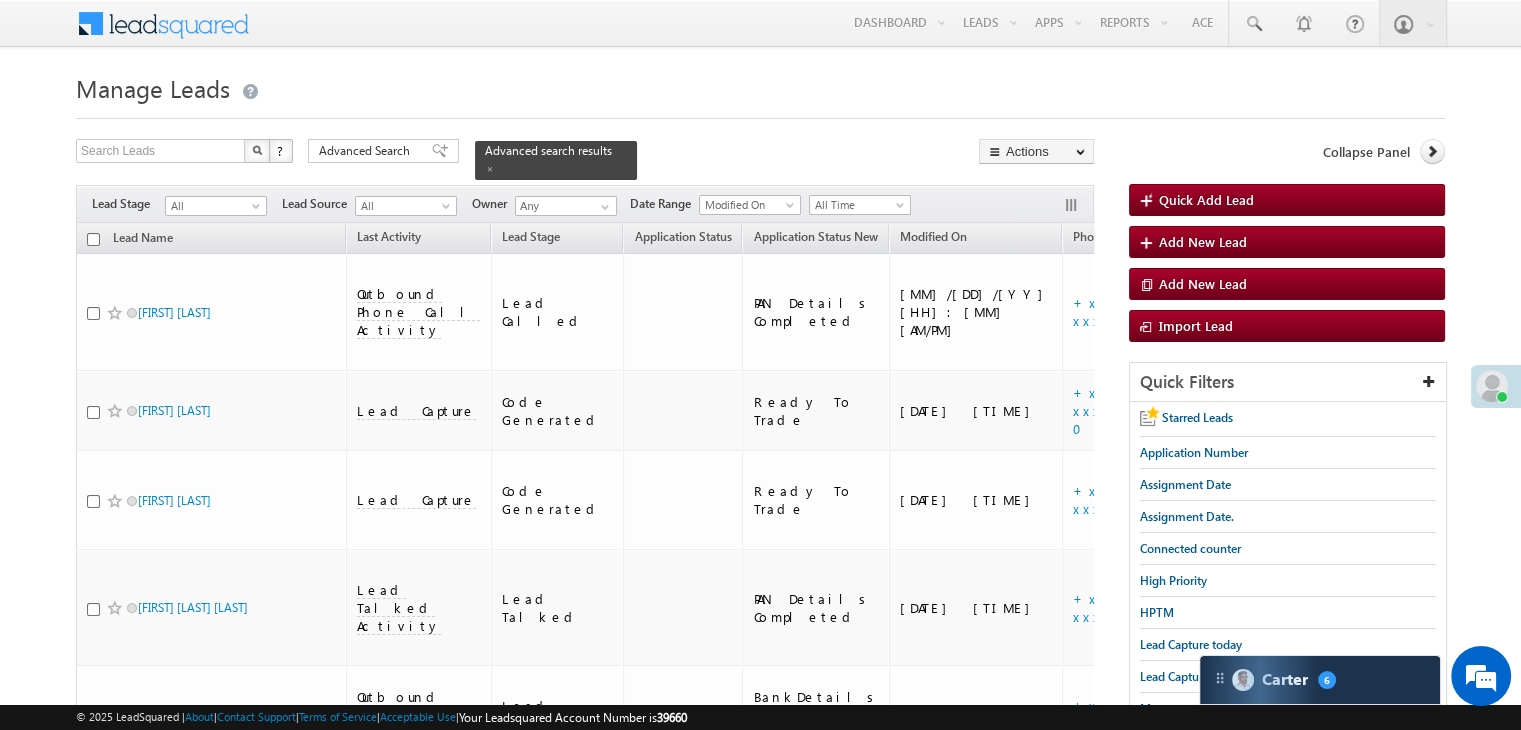 click at bounding box center [1432, 151] 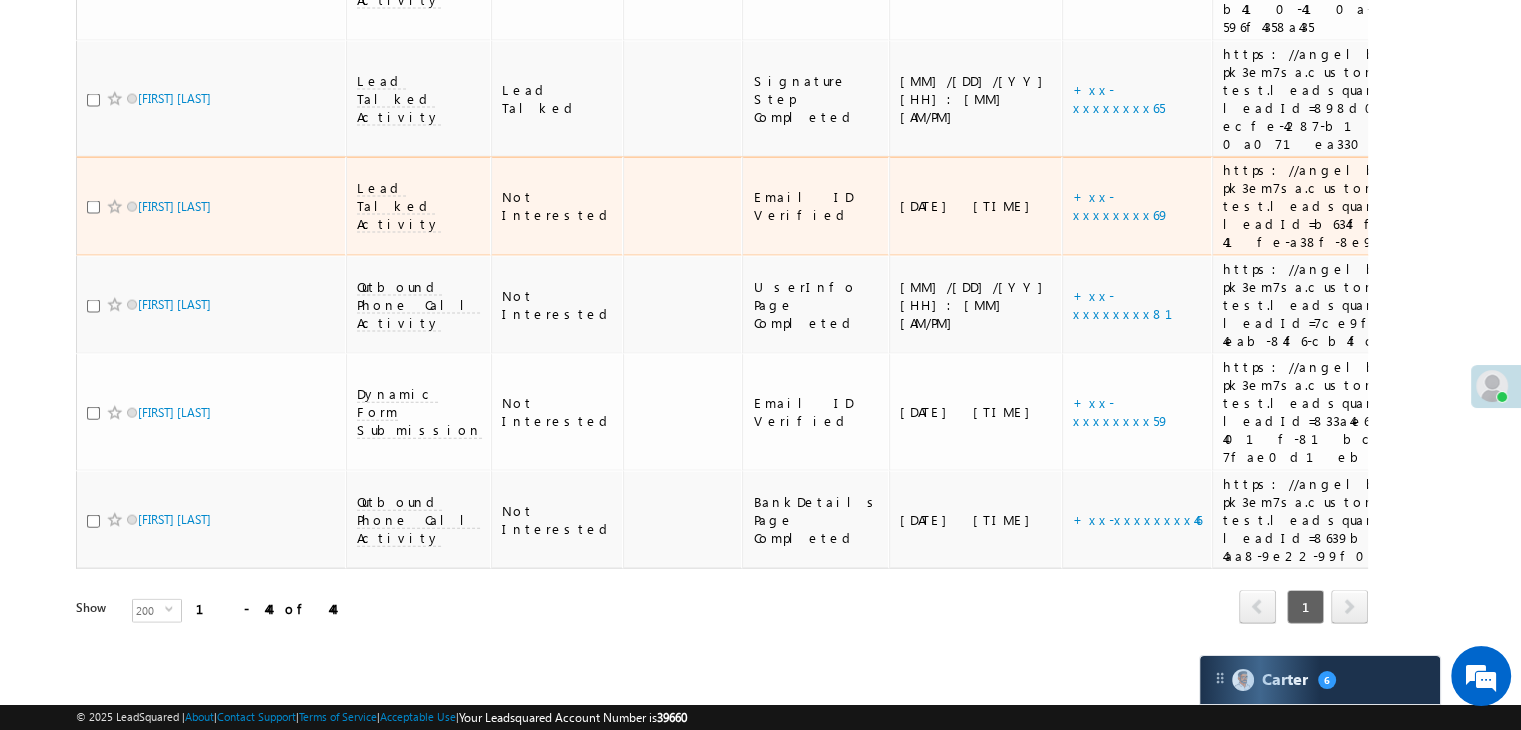 scroll, scrollTop: 4395, scrollLeft: 0, axis: vertical 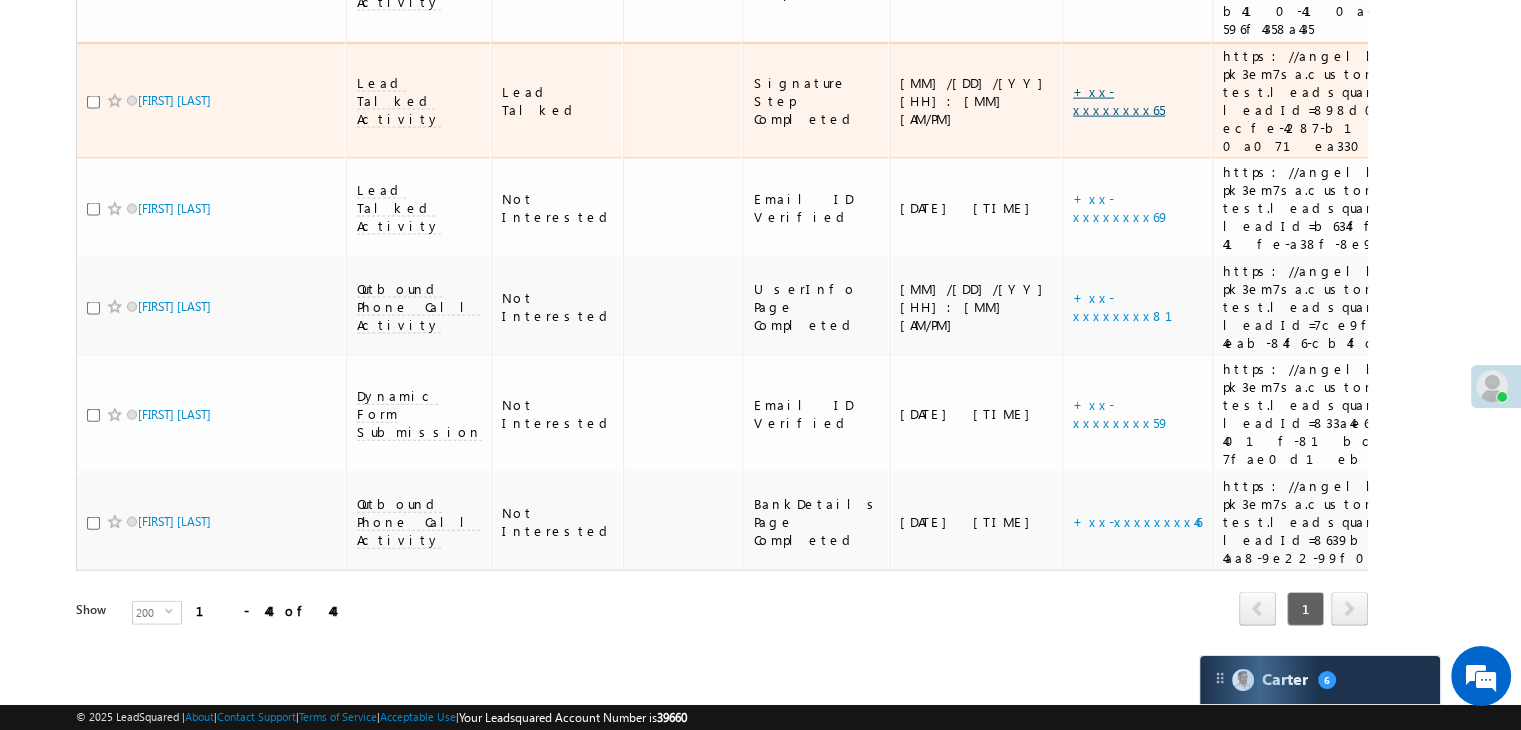 click on "+xx-xxxxxxxx65" at bounding box center (1119, 100) 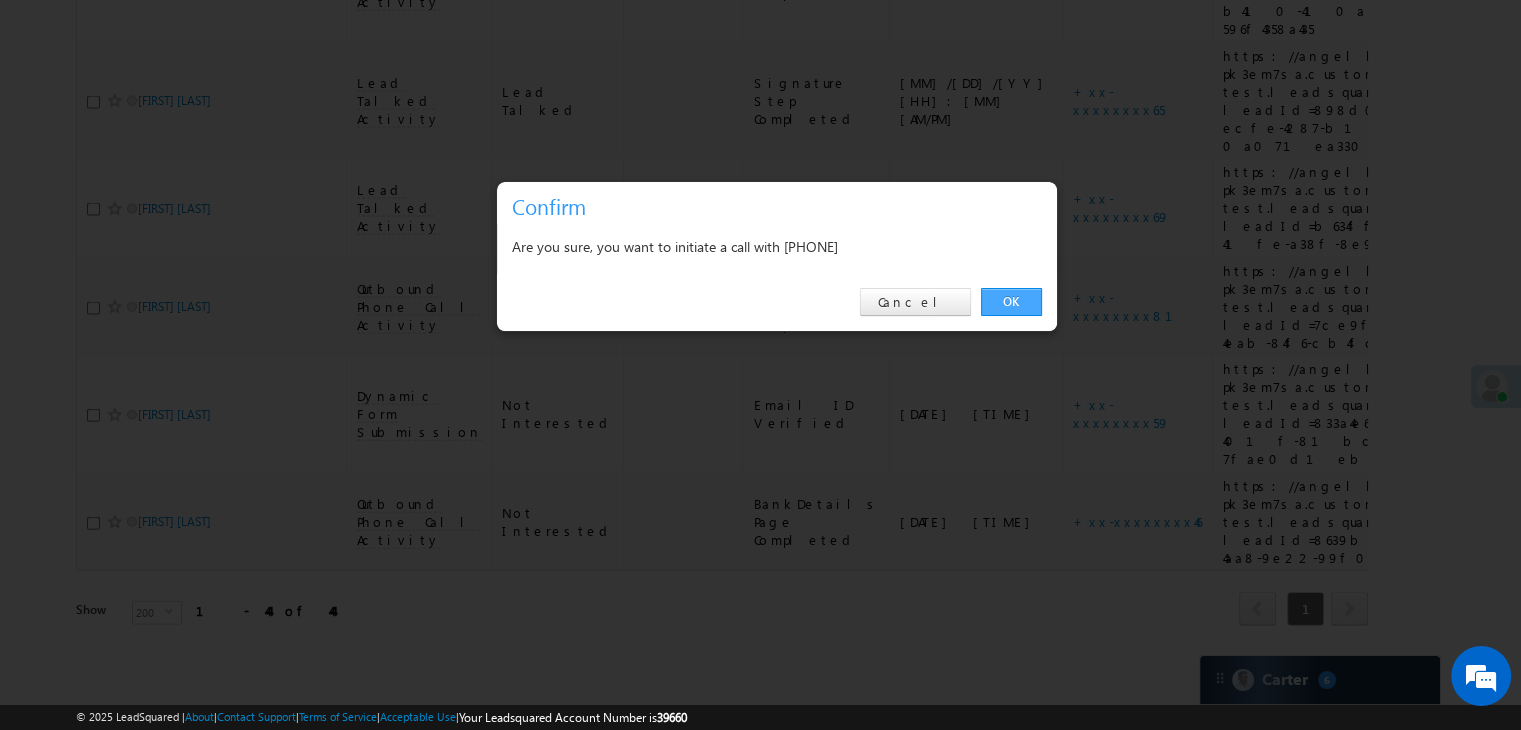 click on "OK" at bounding box center (1011, 302) 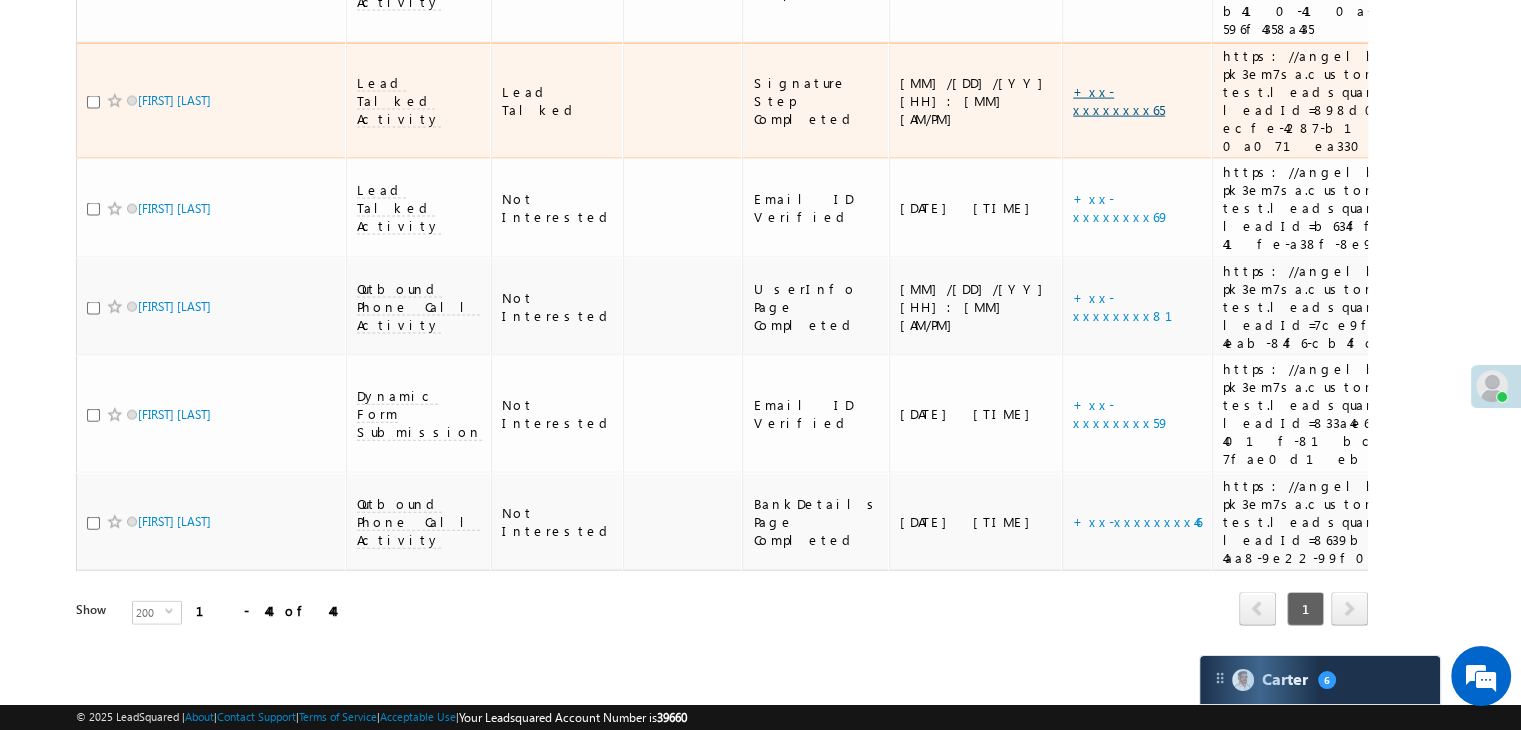 click on "+xx-xxxxxxxx65" at bounding box center (1119, 100) 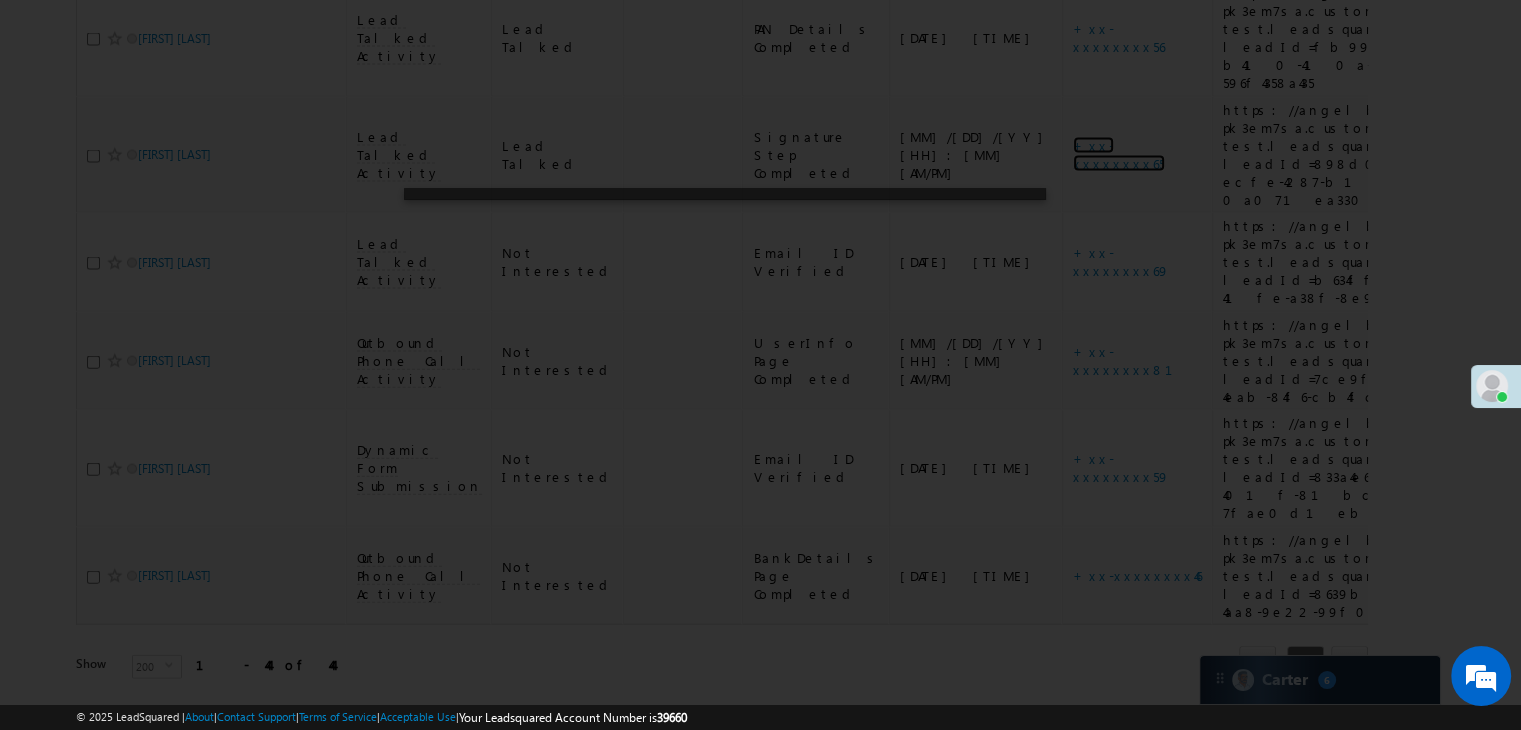 scroll, scrollTop: 4448, scrollLeft: 0, axis: vertical 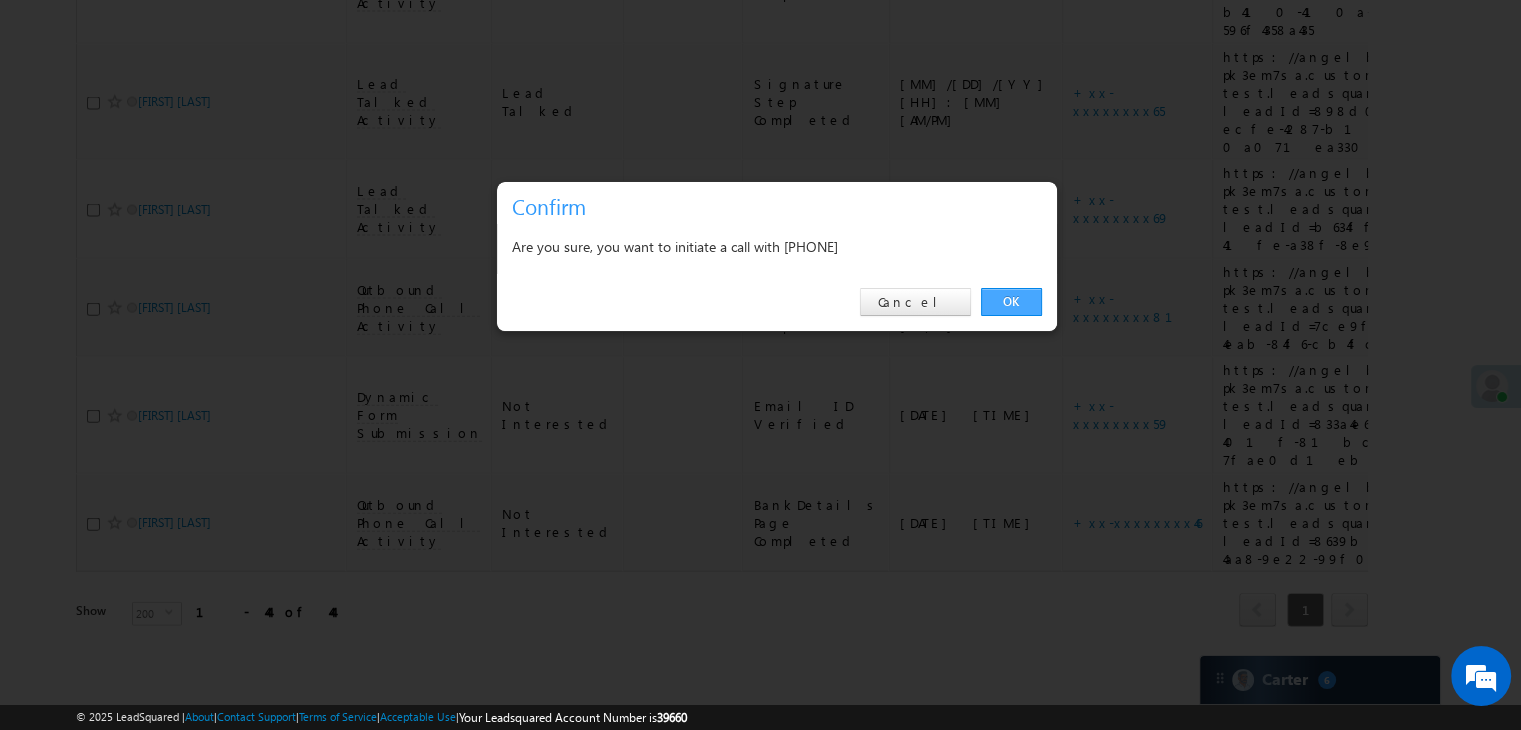 click on "OK" at bounding box center [1011, 302] 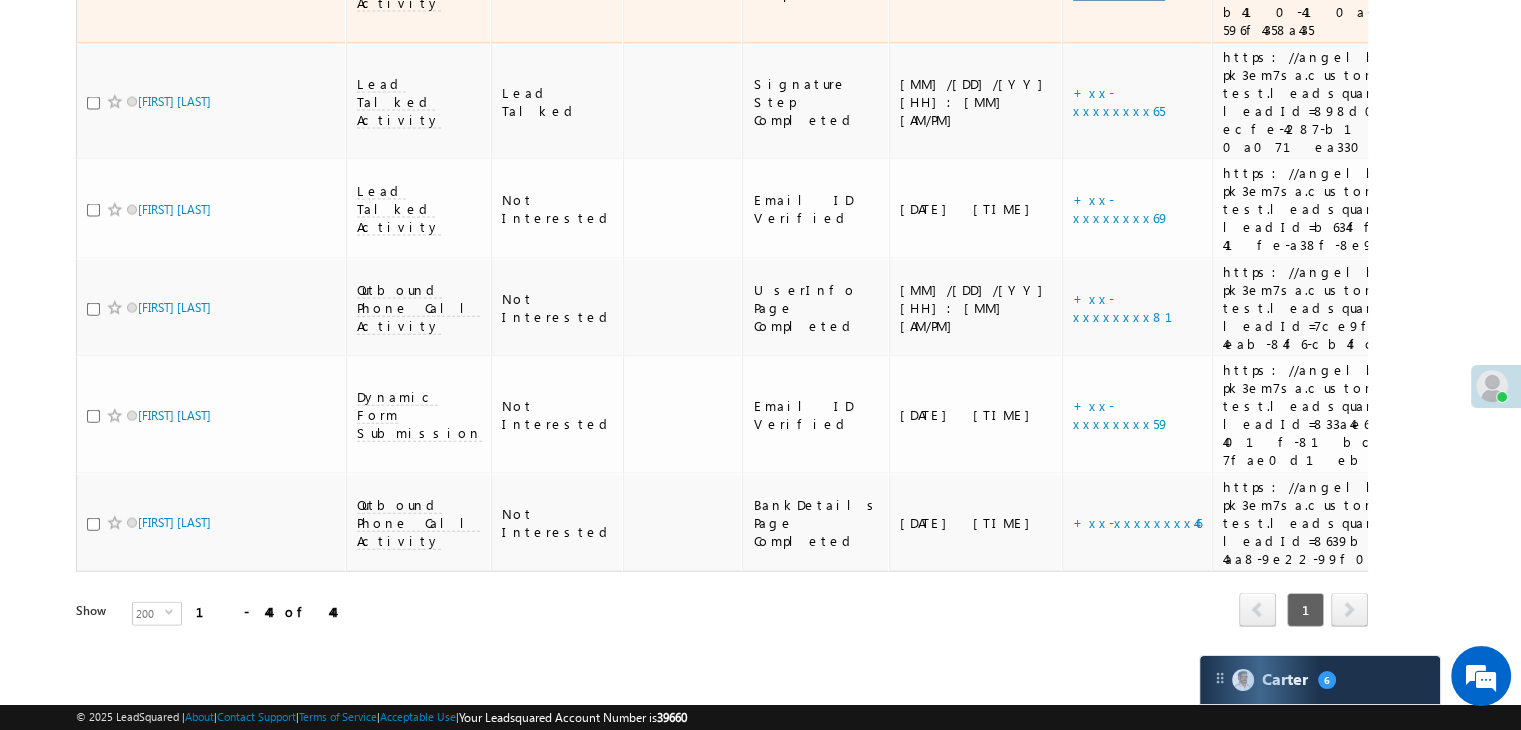 click on "+xx-xxxxxxxx56" at bounding box center [1119, -16] 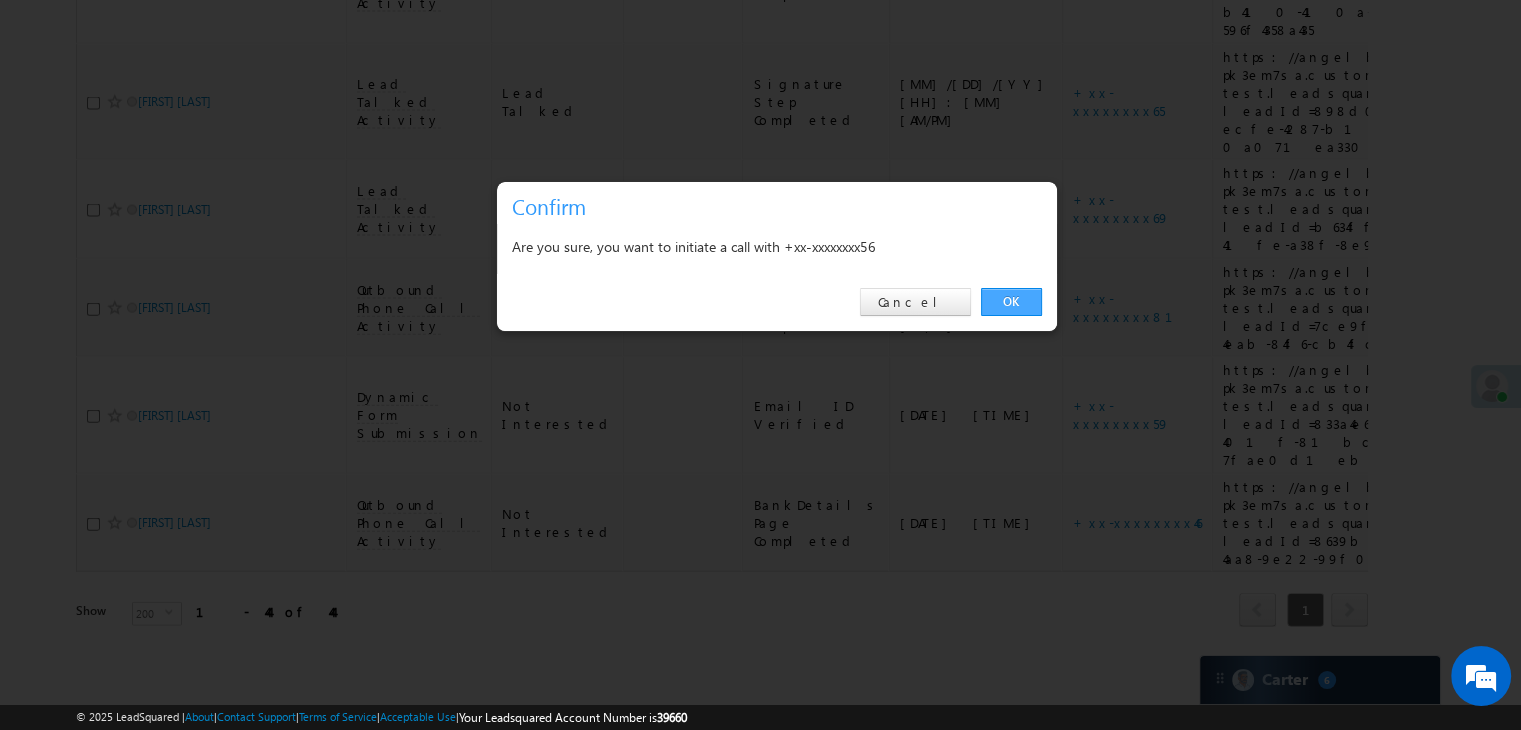 click on "OK" at bounding box center (1011, 302) 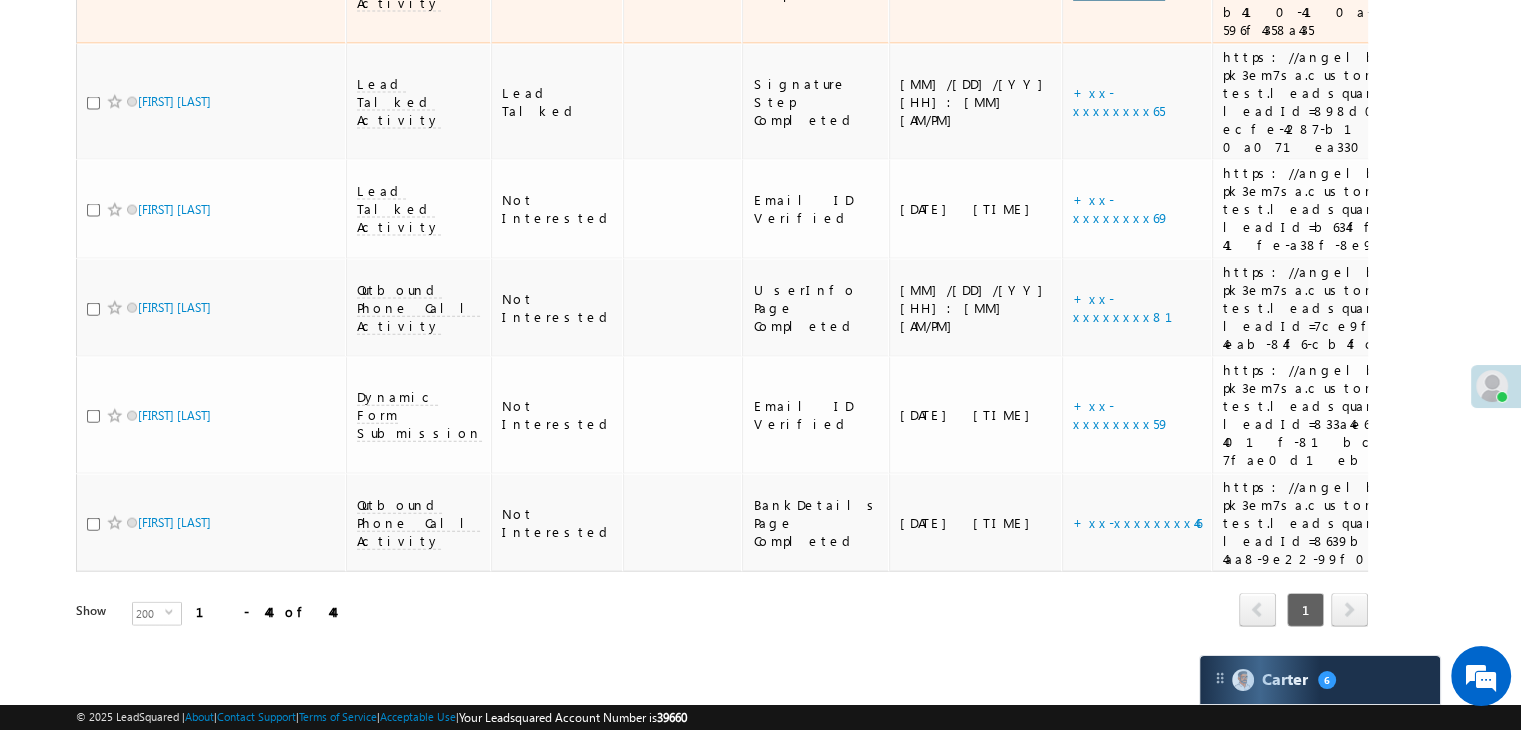 click on "+xx-xxxxxxxx56" at bounding box center [1119, -16] 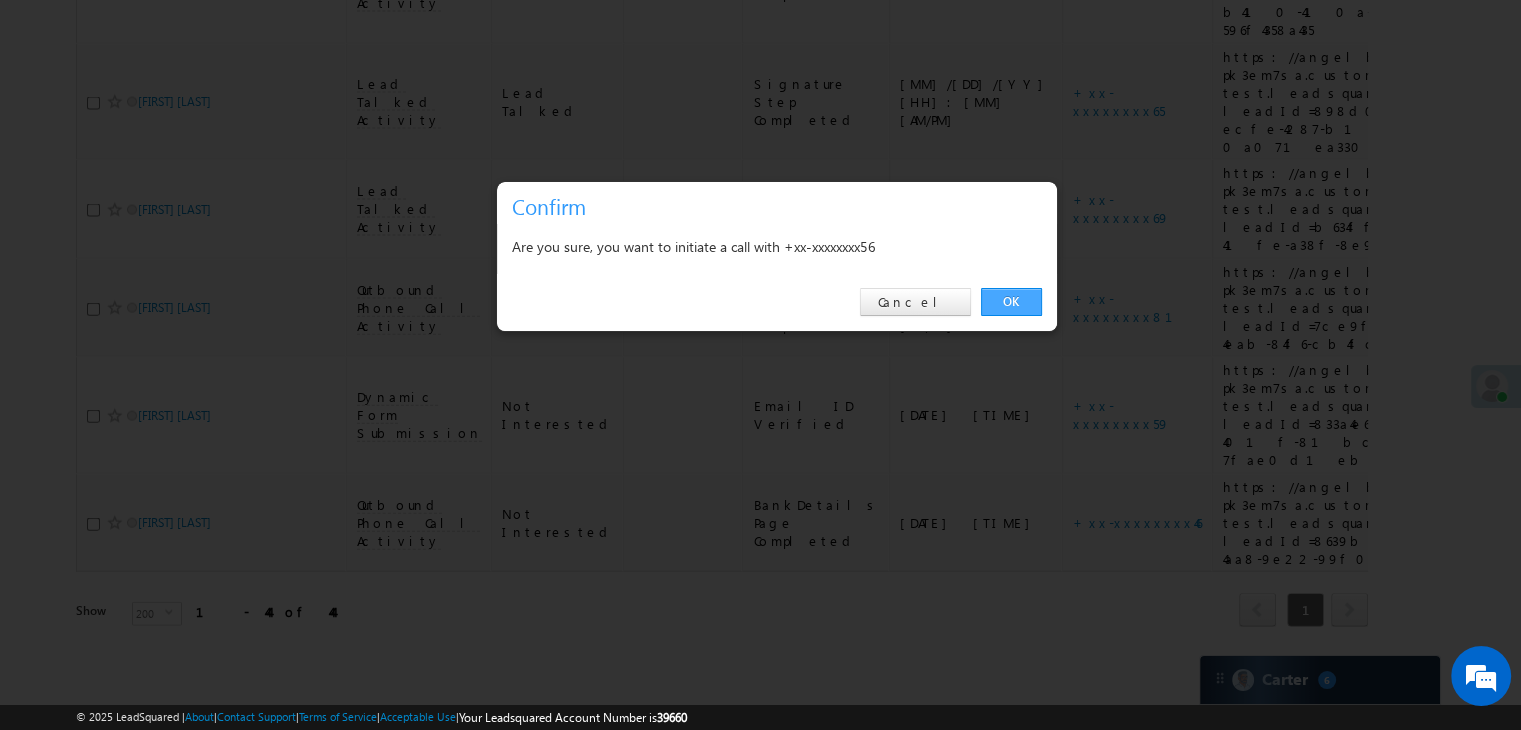 click on "OK" at bounding box center (1011, 302) 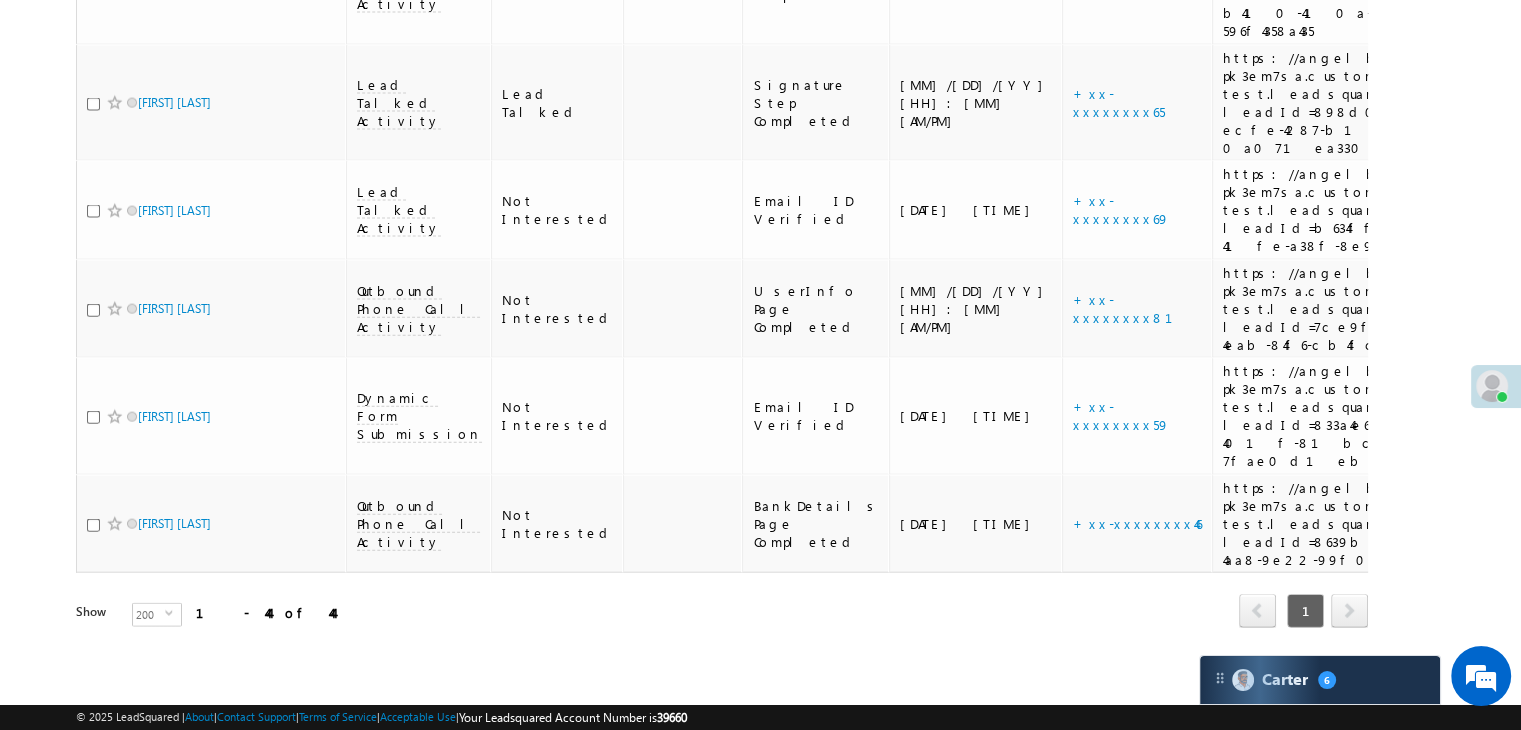 scroll, scrollTop: 4148, scrollLeft: 0, axis: vertical 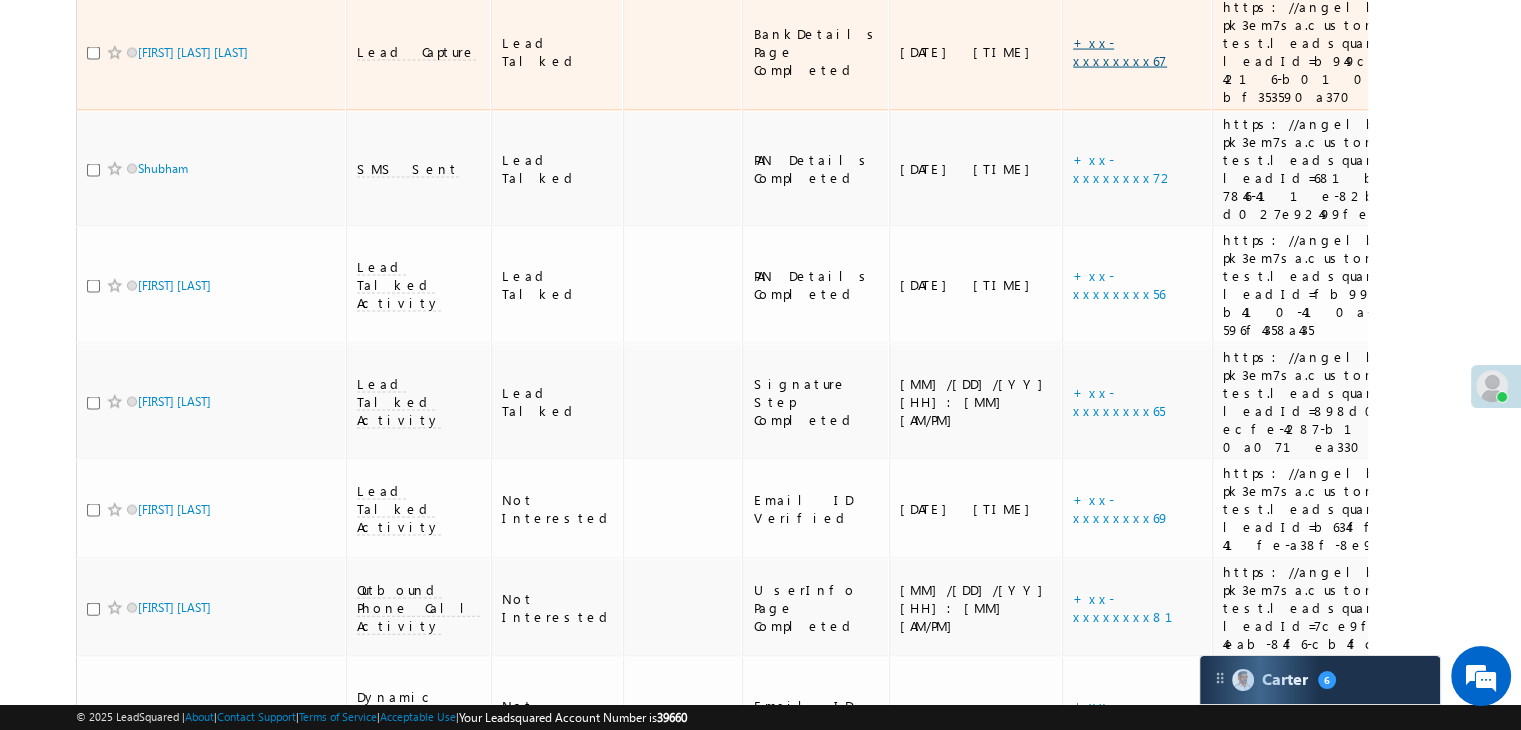 click on "+xx-xxxxxxxx67" at bounding box center (1120, 51) 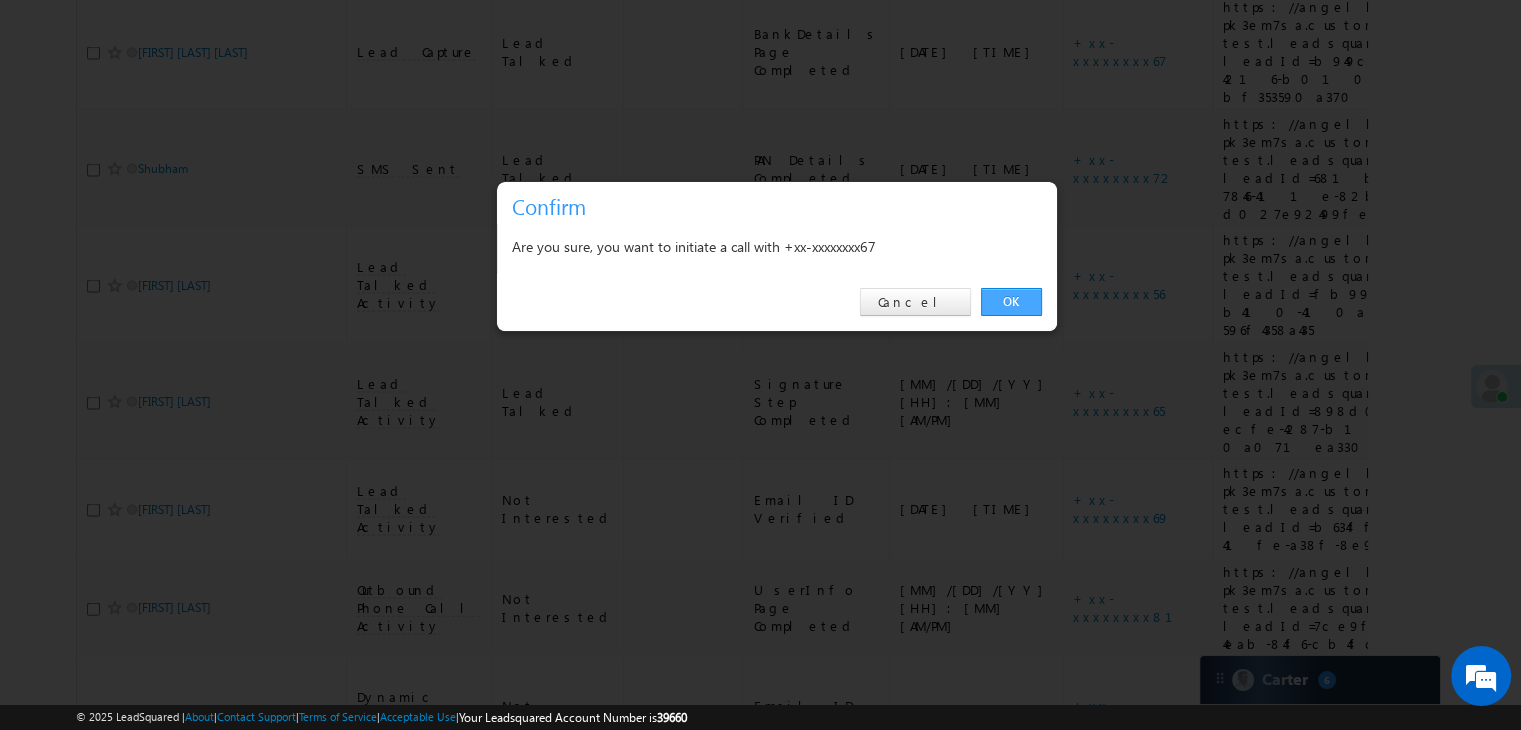click on "OK" at bounding box center [1011, 302] 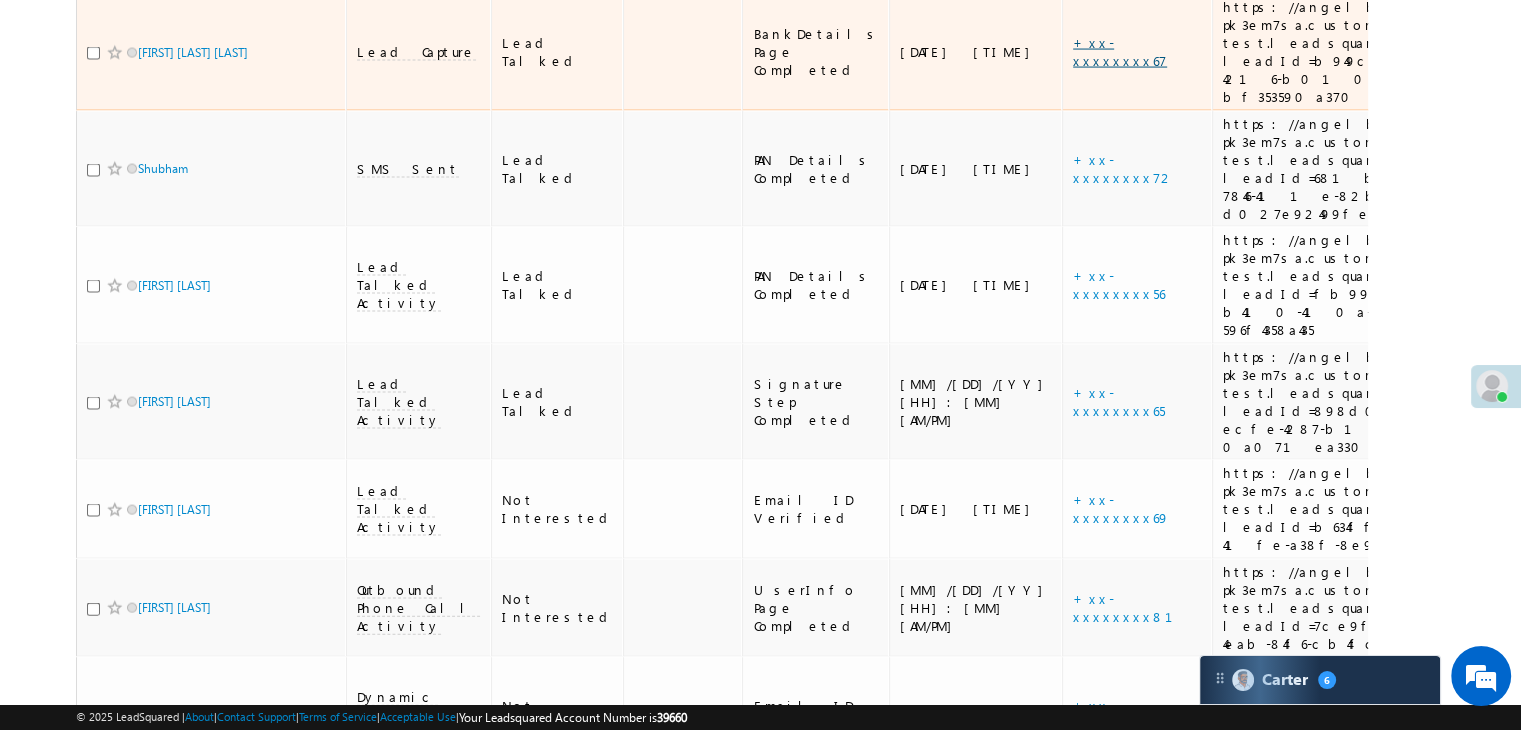 click on "+xx-xxxxxxxx67" at bounding box center [1120, 51] 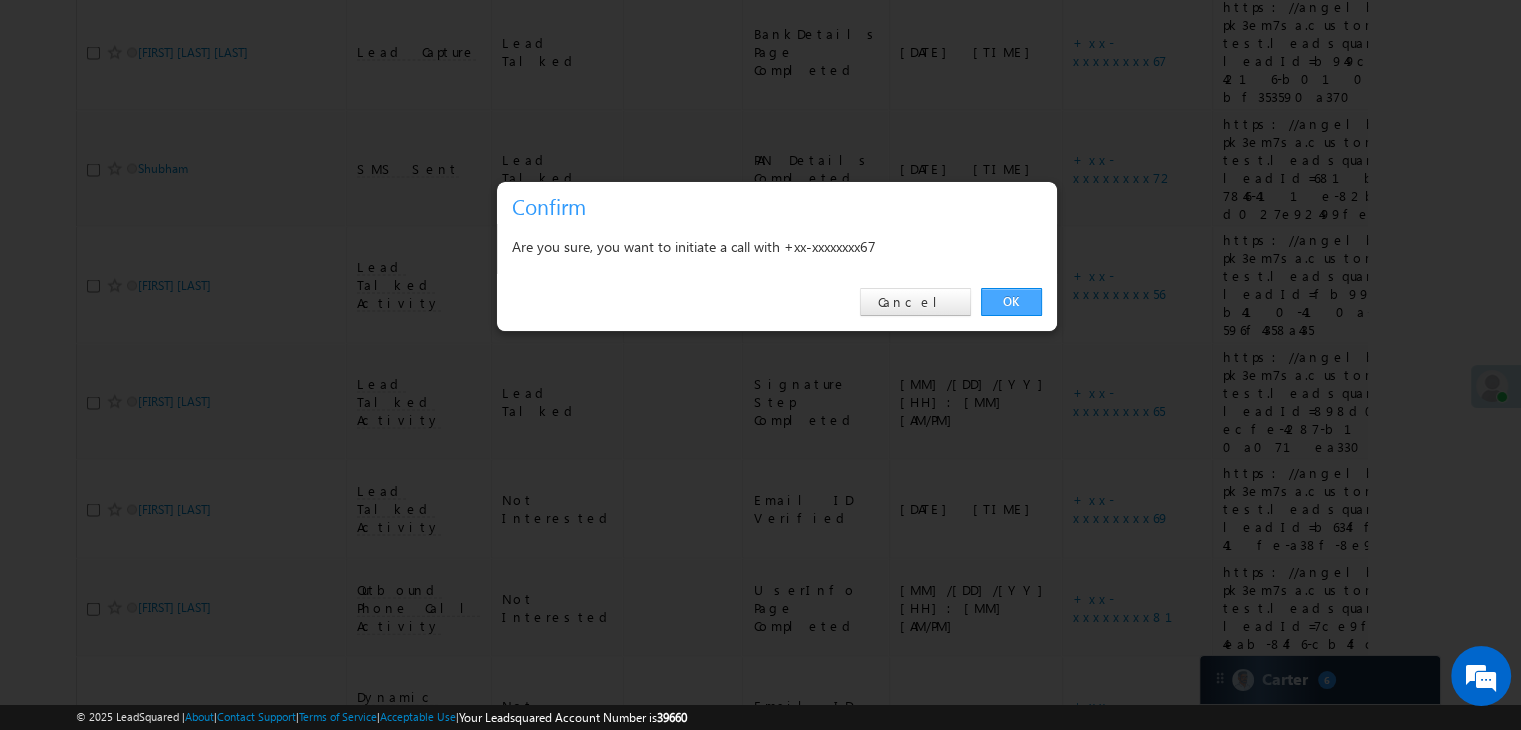 click on "OK" at bounding box center (1011, 302) 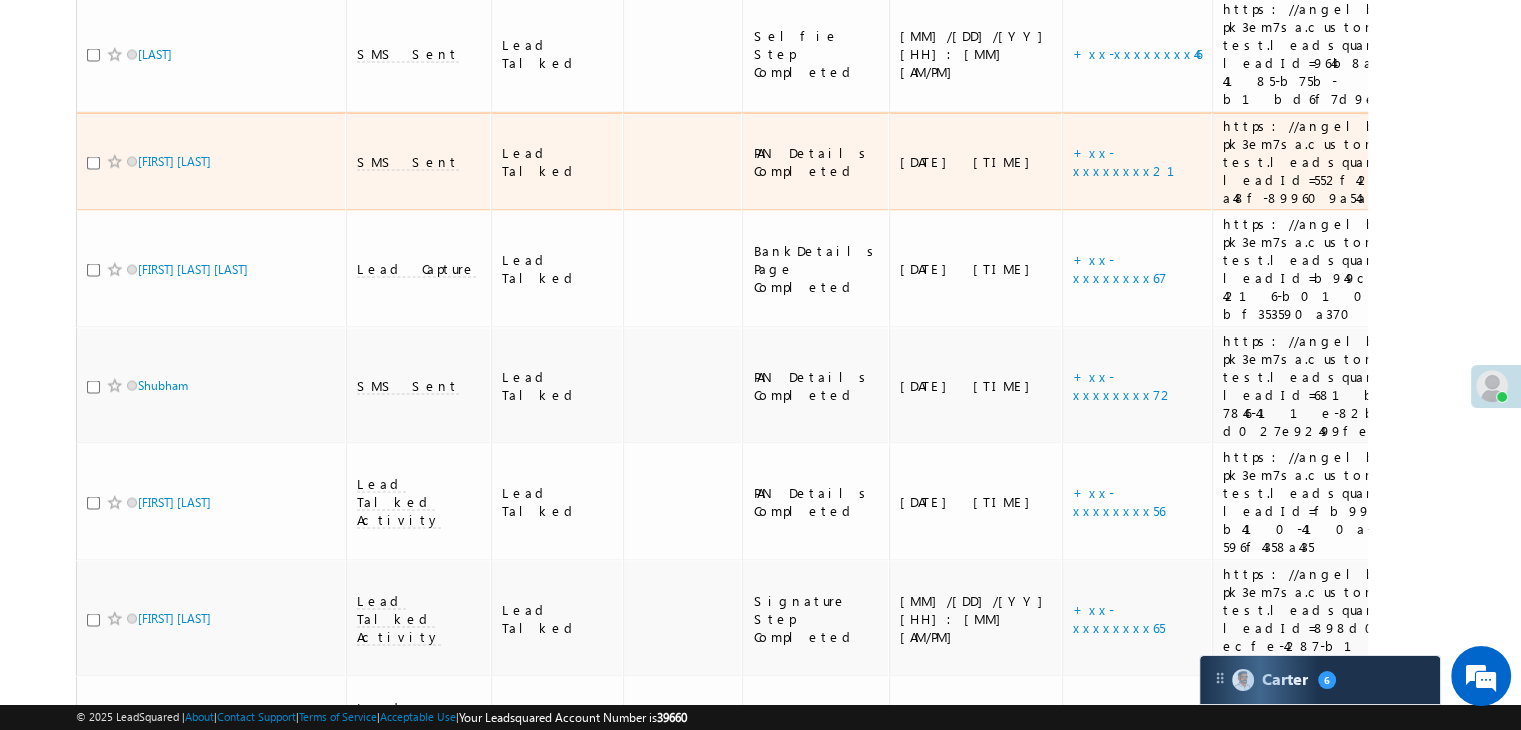 scroll, scrollTop: 3948, scrollLeft: 0, axis: vertical 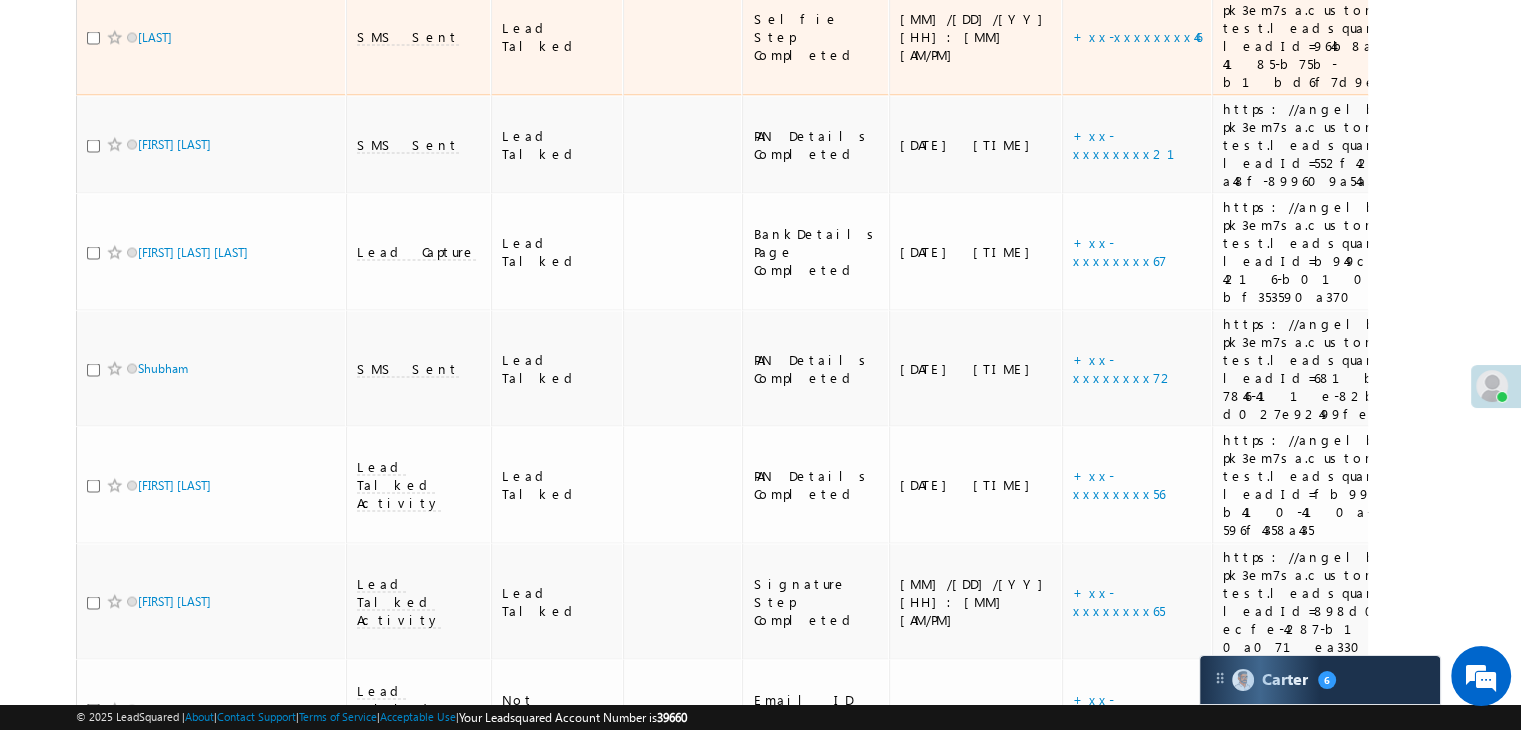click on "https://angelbroking1-pk3em7sa.customui-test.leadsquared.com?leadId=964b8a50-c78b-4185-b75b-b1bd6f7d9e87" at bounding box center [1356, 37] 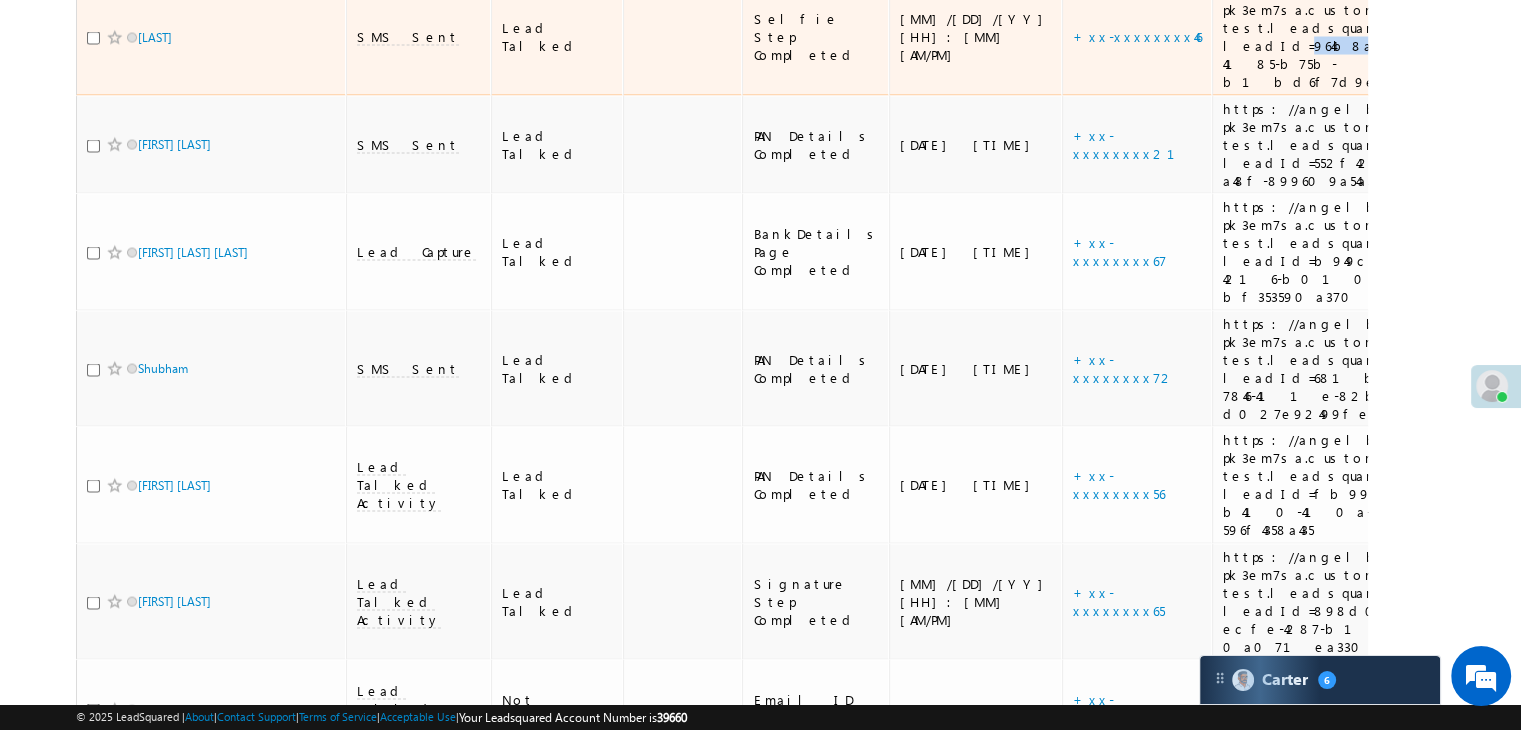 click on "https://angelbroking1-pk3em7sa.customui-test.leadsquared.com?leadId=964b8a50-c78b-4185-b75b-b1bd6f7d9e87" at bounding box center [1356, 37] 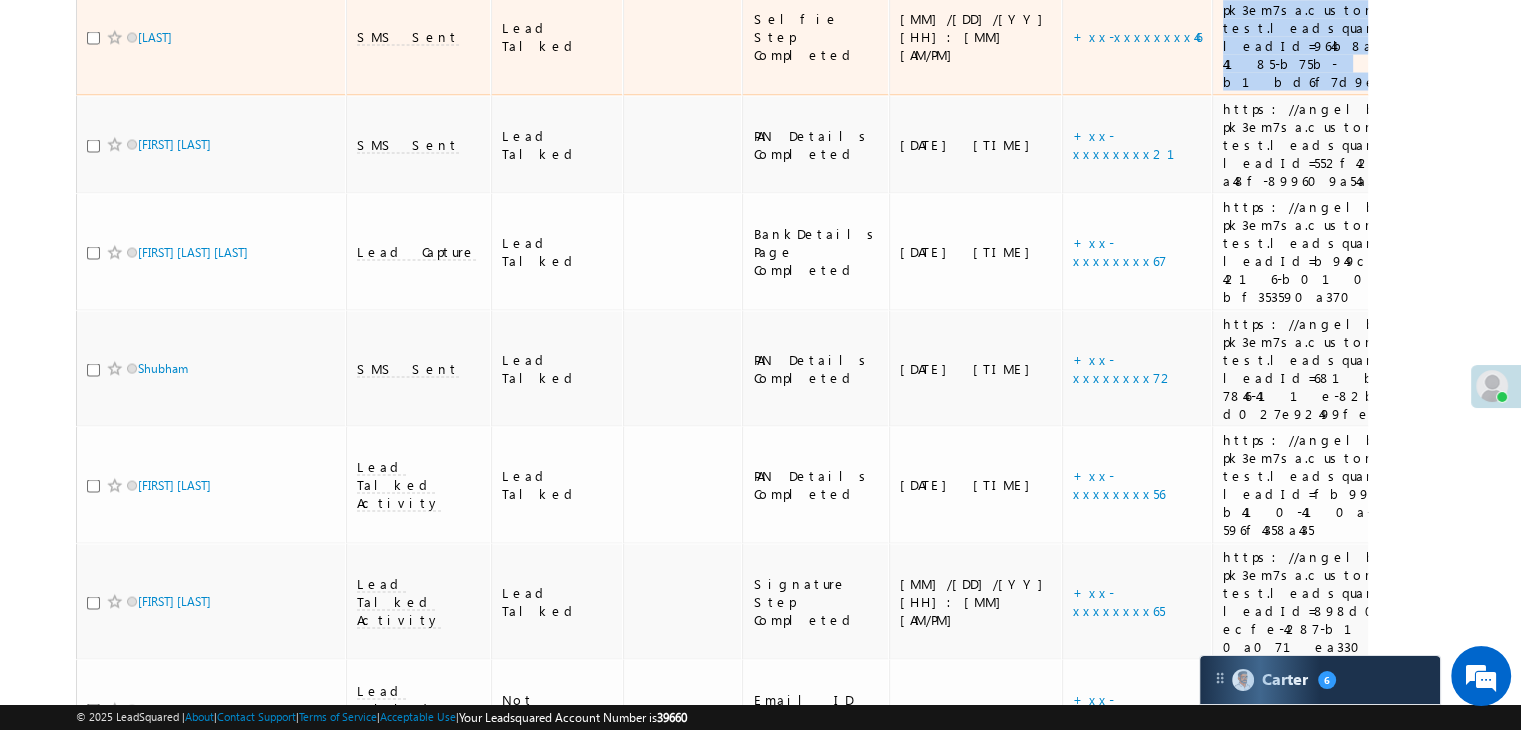 click on "https://angelbroking1-pk3em7sa.customui-test.leadsquared.com?leadId=964b8a50-c78b-4185-b75b-b1bd6f7d9e87" at bounding box center (1356, 37) 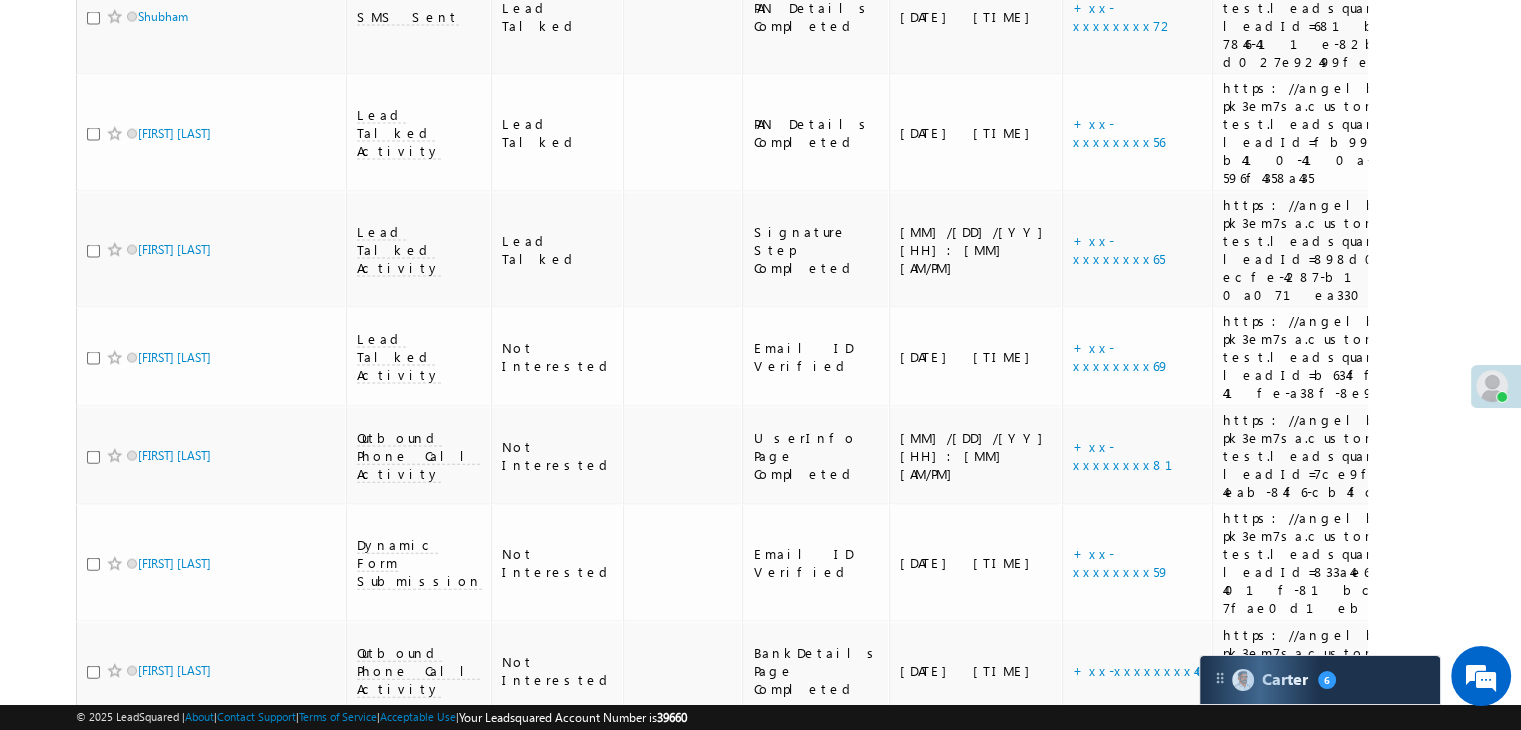 scroll, scrollTop: 4100, scrollLeft: 0, axis: vertical 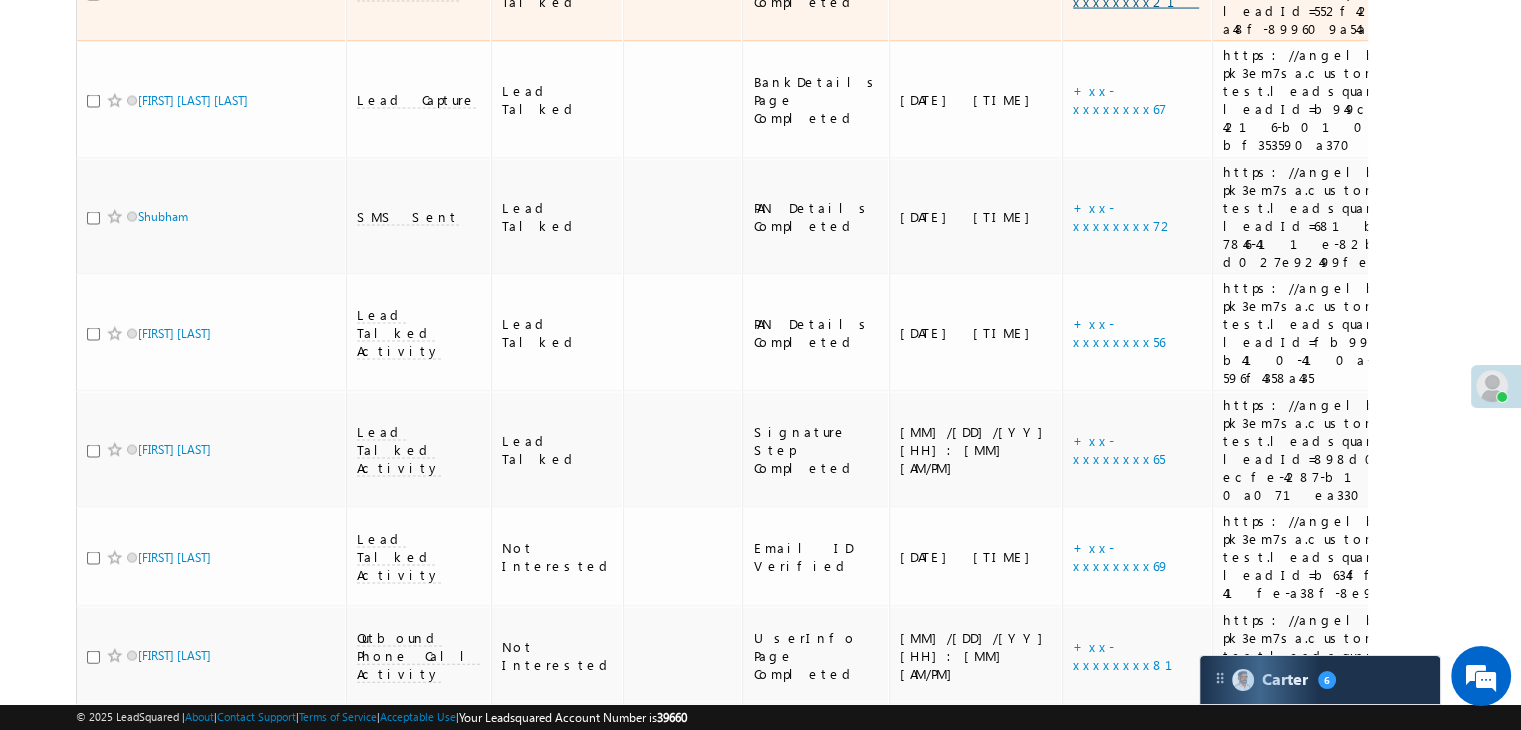click on "+xx-xxxxxxxx21" at bounding box center [1136, -8] 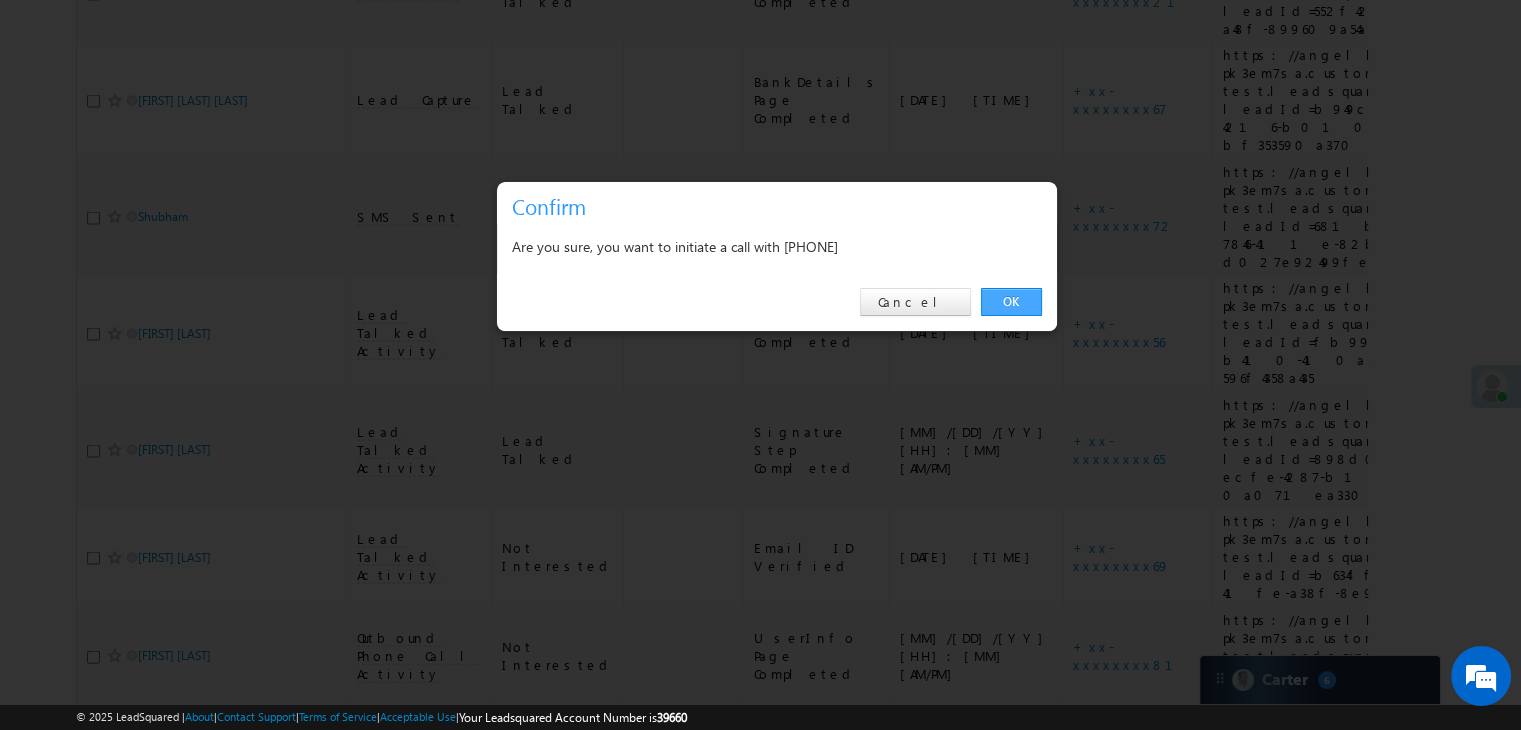 click on "OK" at bounding box center [1011, 302] 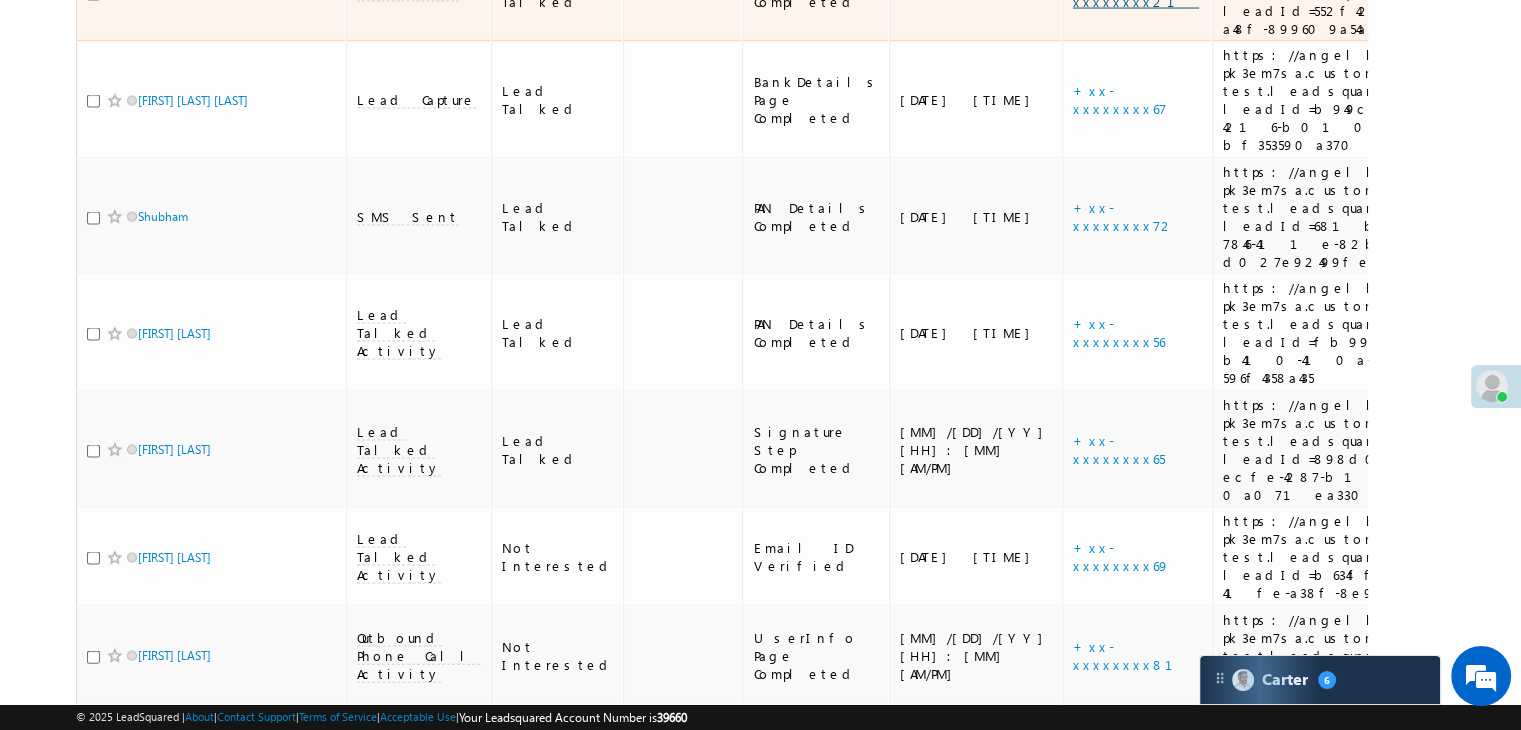 click on "+xx-xxxxxxxx21" at bounding box center [1136, -8] 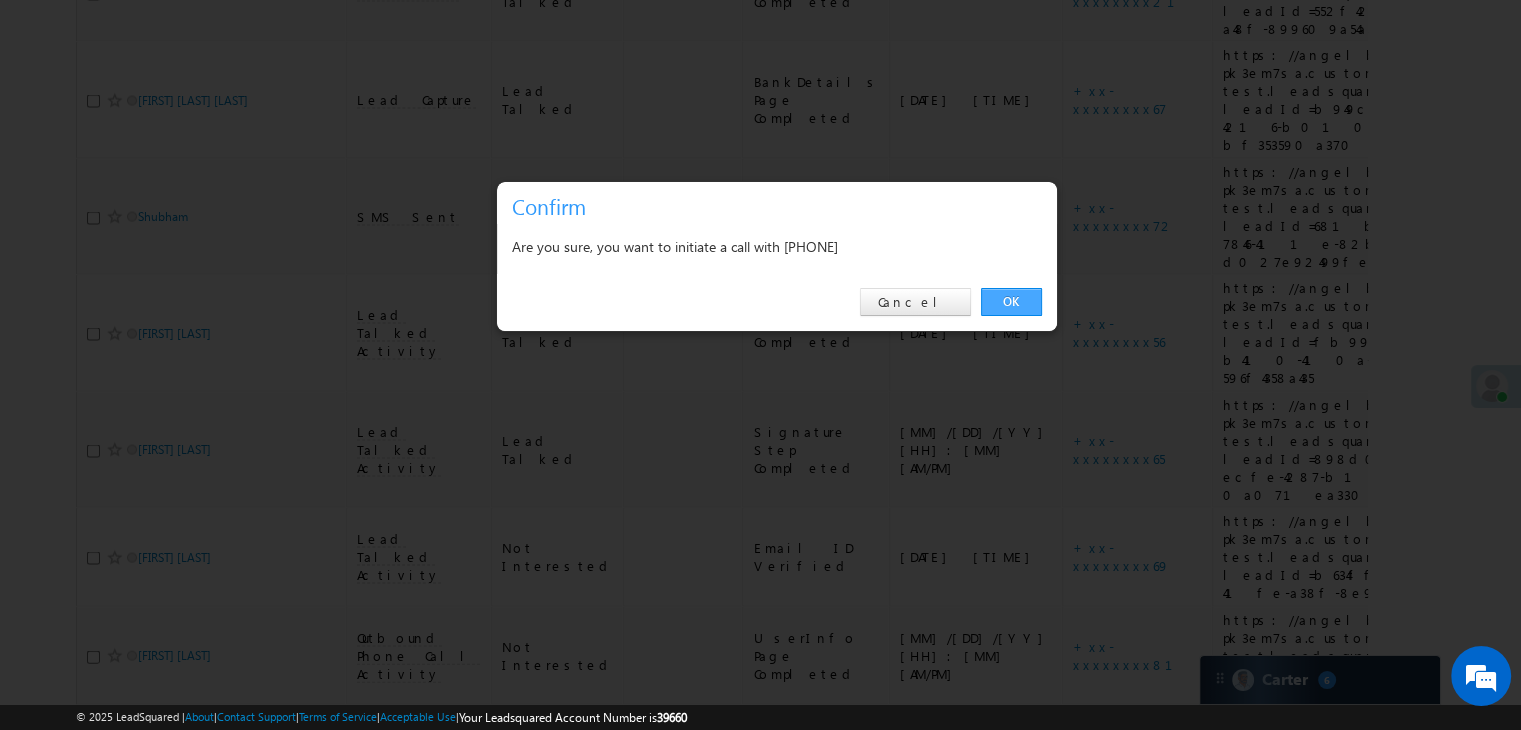 click on "OK" at bounding box center [1011, 302] 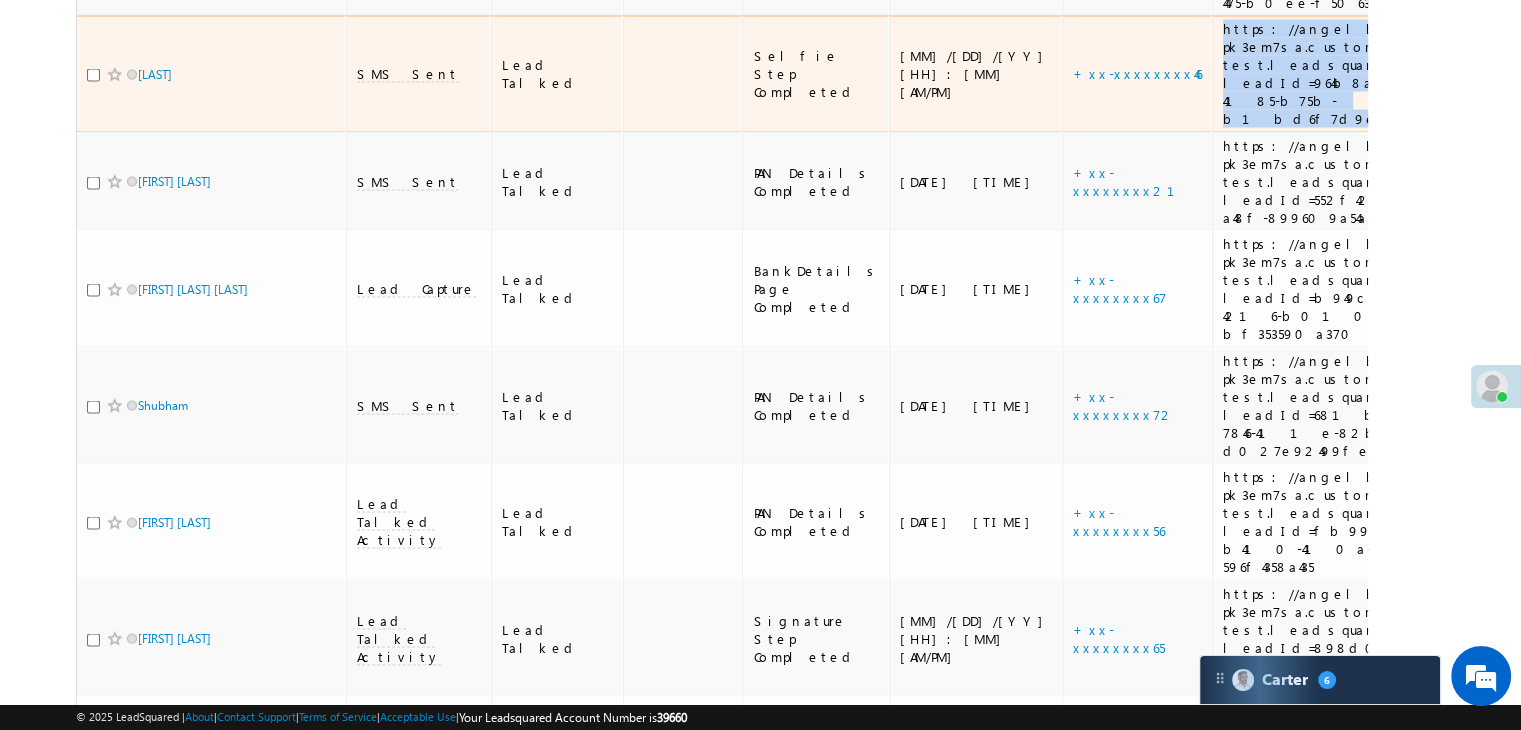 scroll, scrollTop: 3800, scrollLeft: 0, axis: vertical 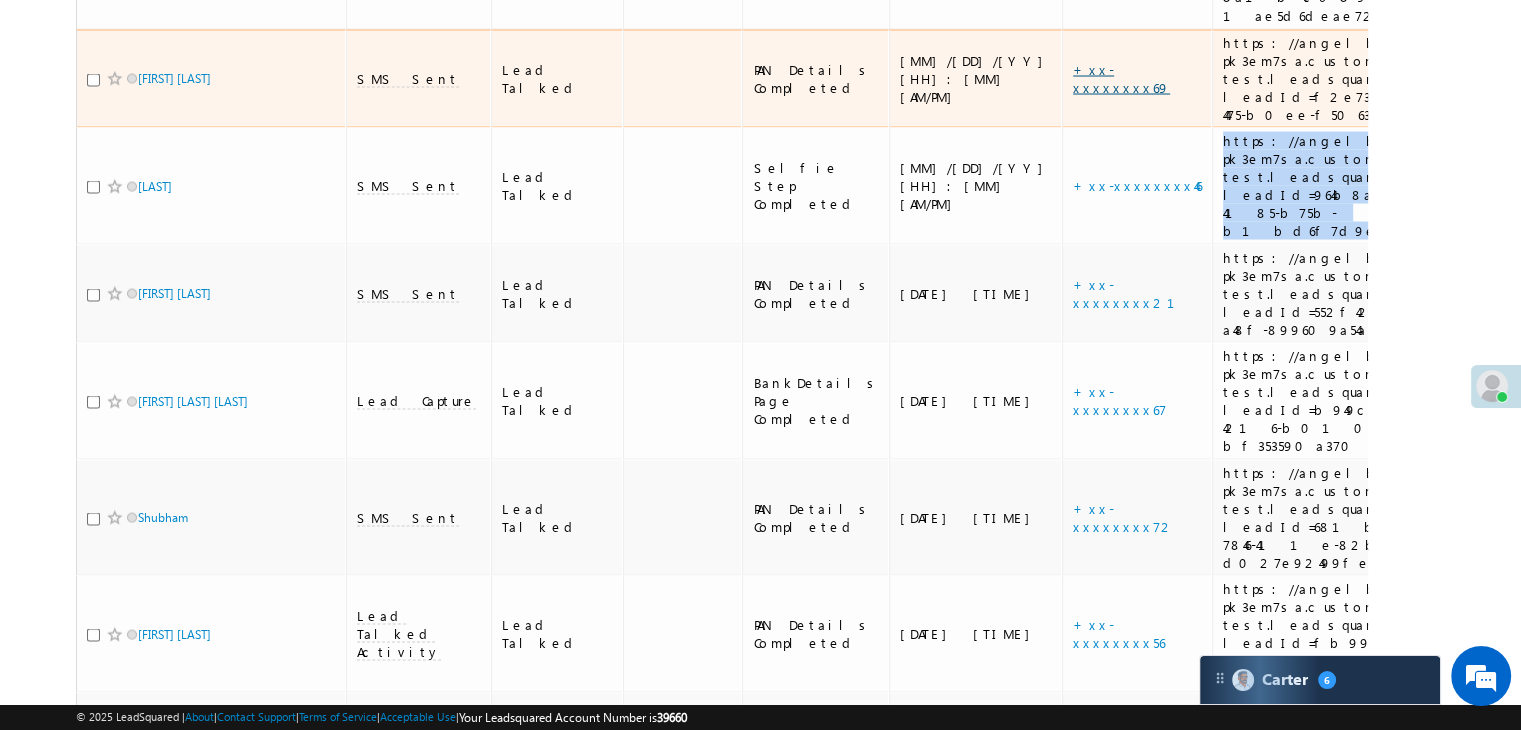 click on "+xx-xxxxxxxx69" at bounding box center [1121, 77] 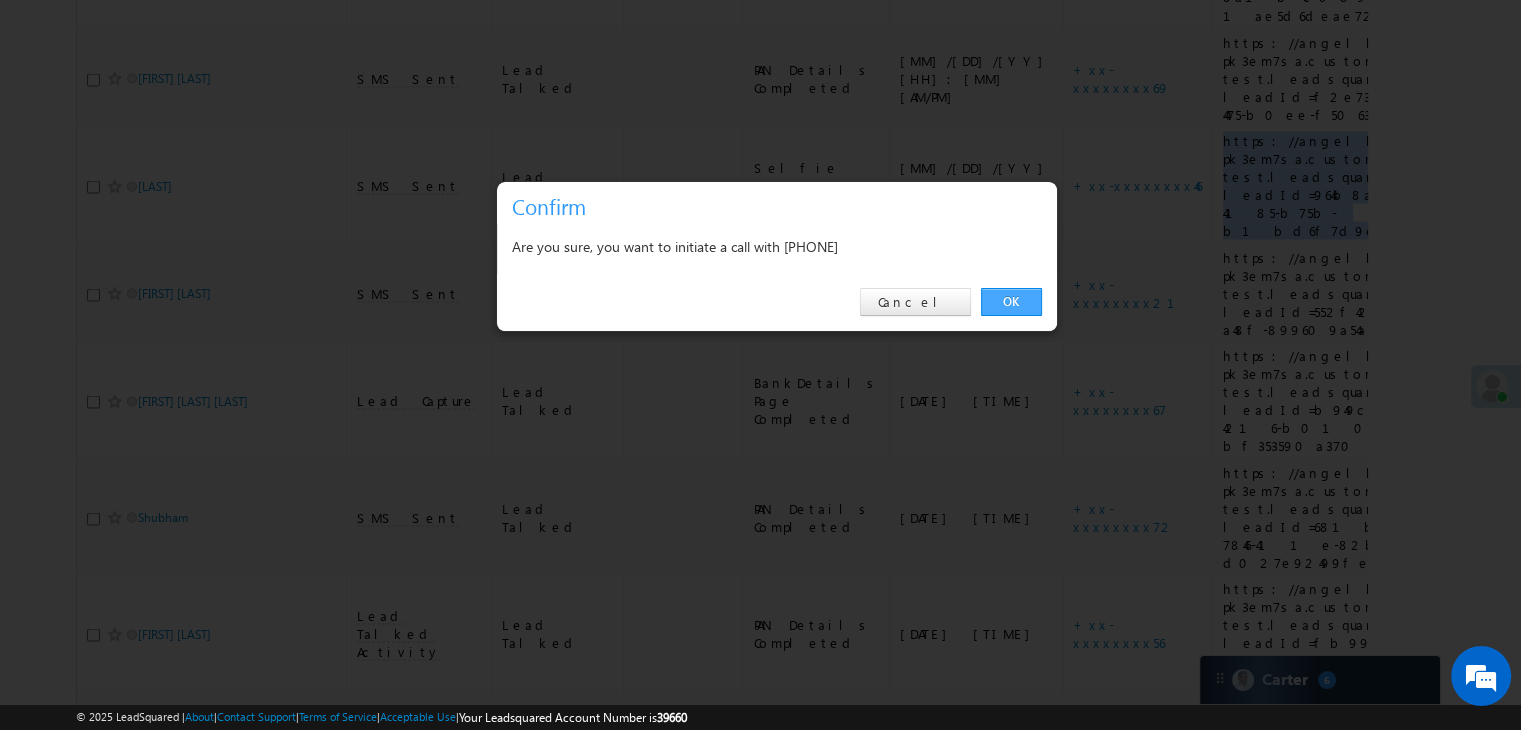 click on "OK" at bounding box center [1011, 302] 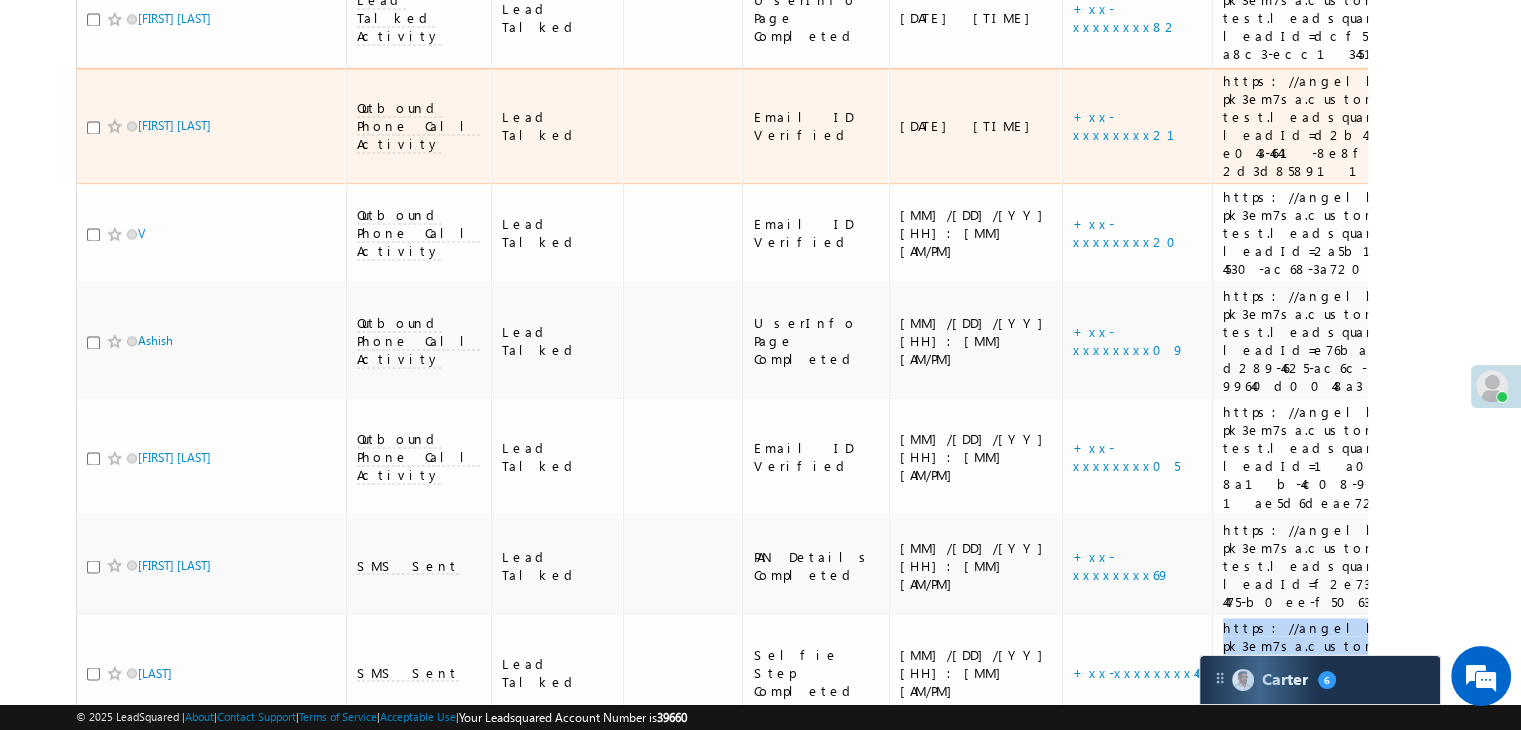 scroll, scrollTop: 3300, scrollLeft: 0, axis: vertical 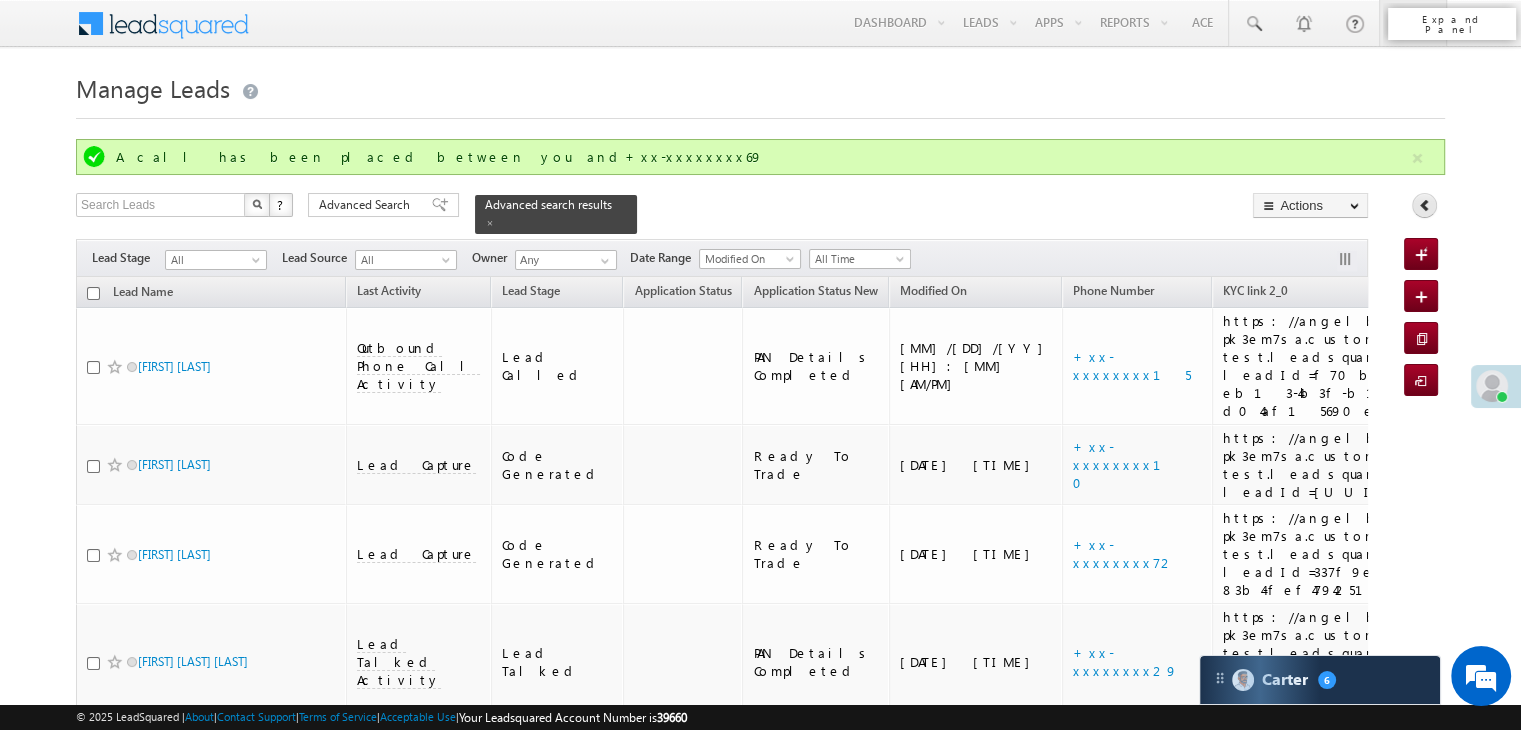click at bounding box center (1425, 205) 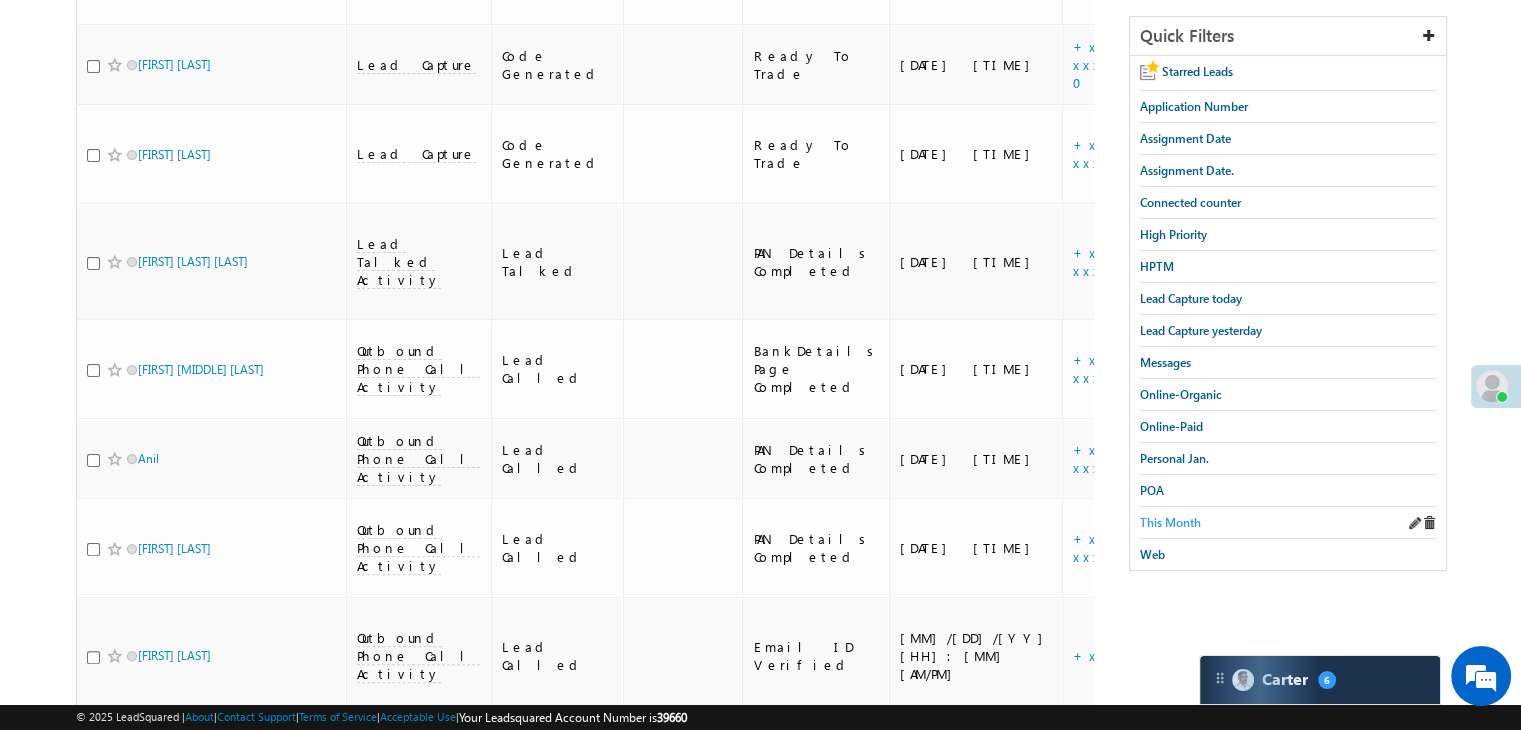 click on "This Month" at bounding box center (1170, 522) 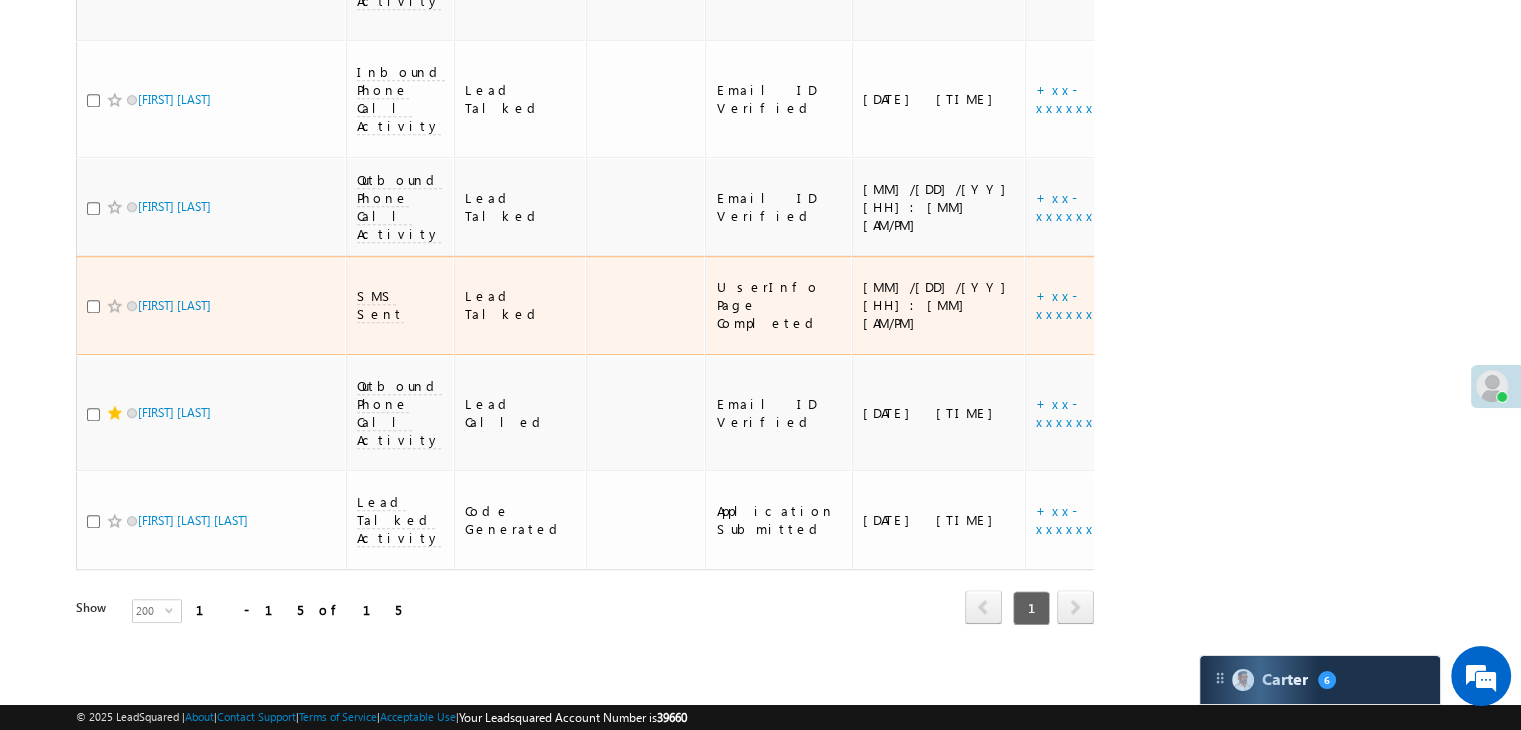 scroll, scrollTop: 1428, scrollLeft: 0, axis: vertical 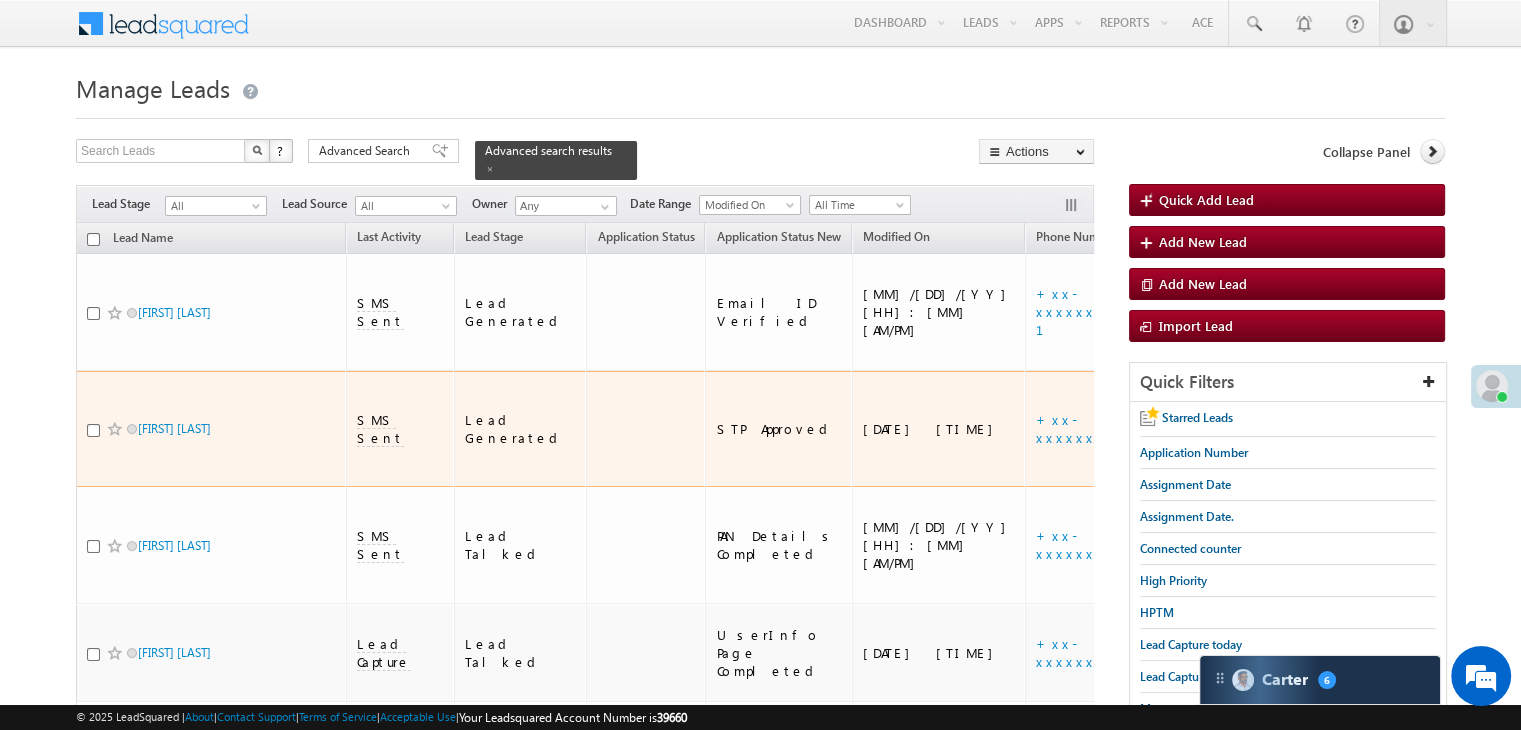 click at bounding box center [115, 429] 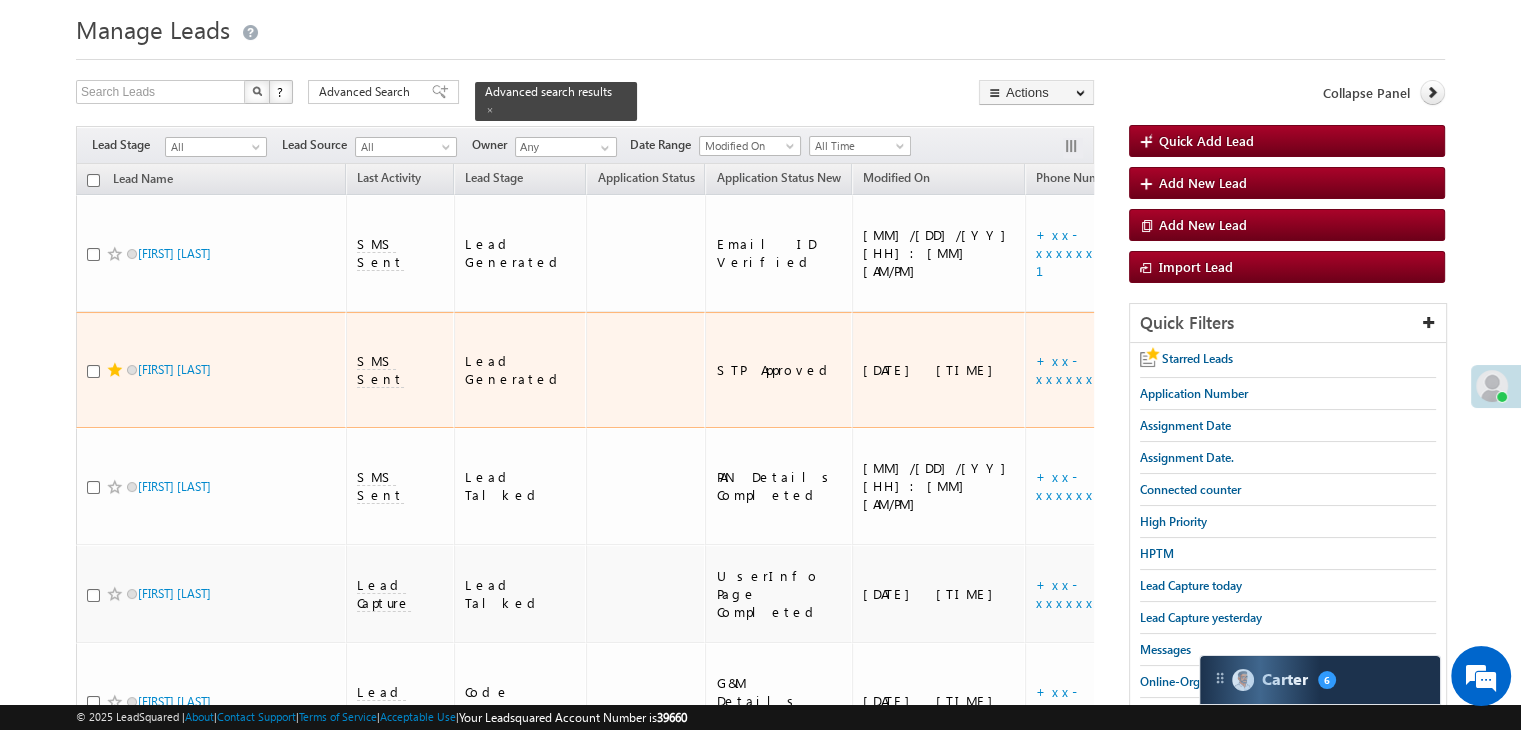scroll, scrollTop: 0, scrollLeft: 0, axis: both 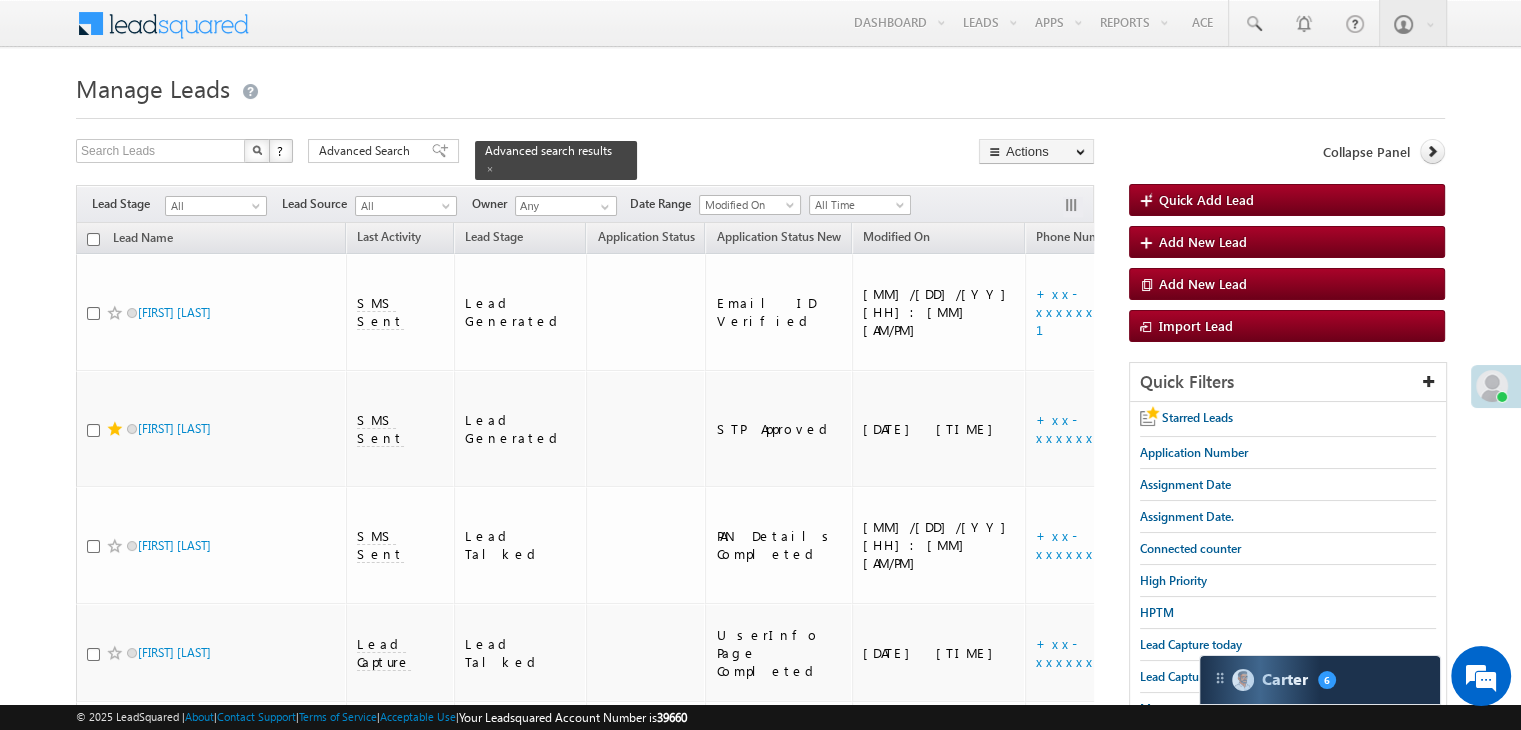 click on "Manage Leads" at bounding box center [760, 86] 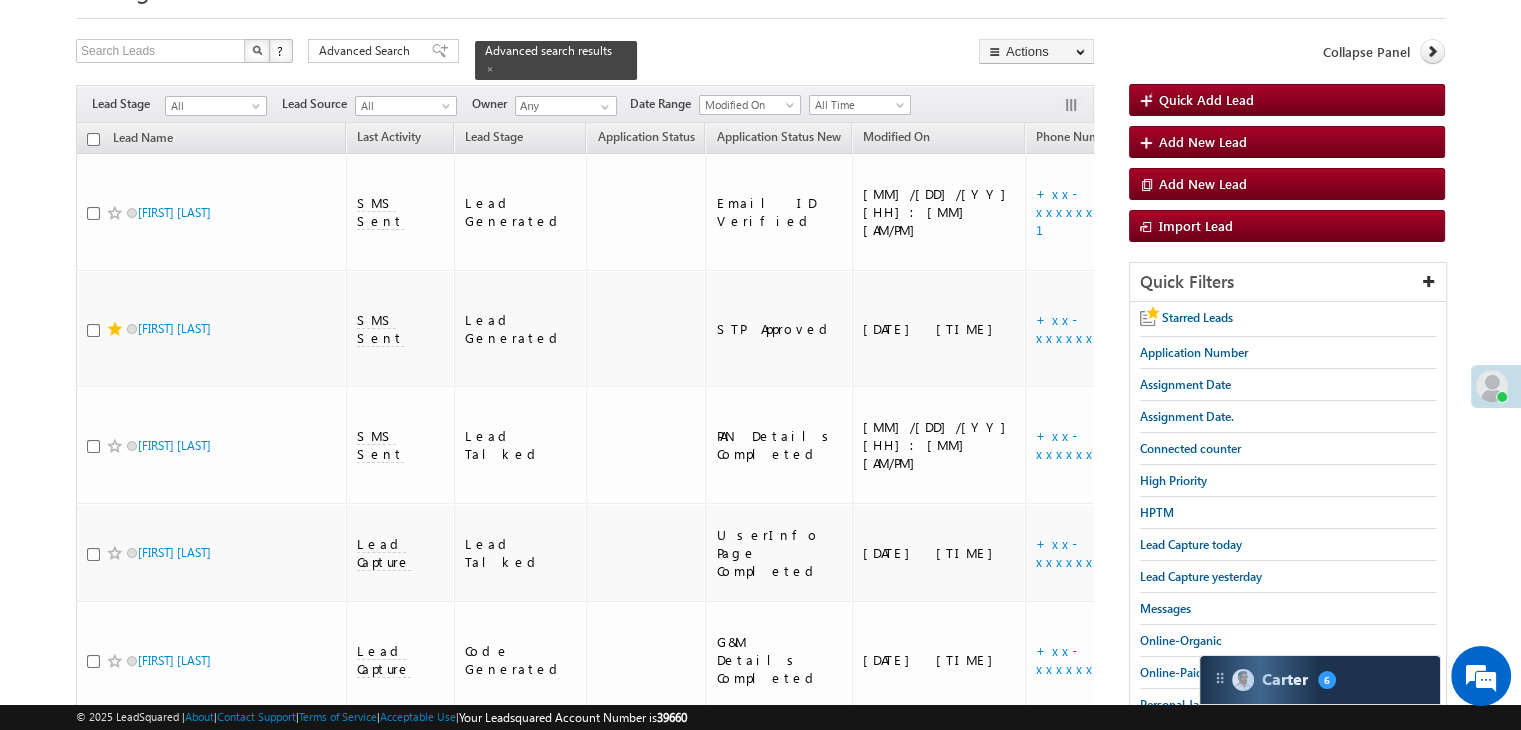 scroll, scrollTop: 0, scrollLeft: 0, axis: both 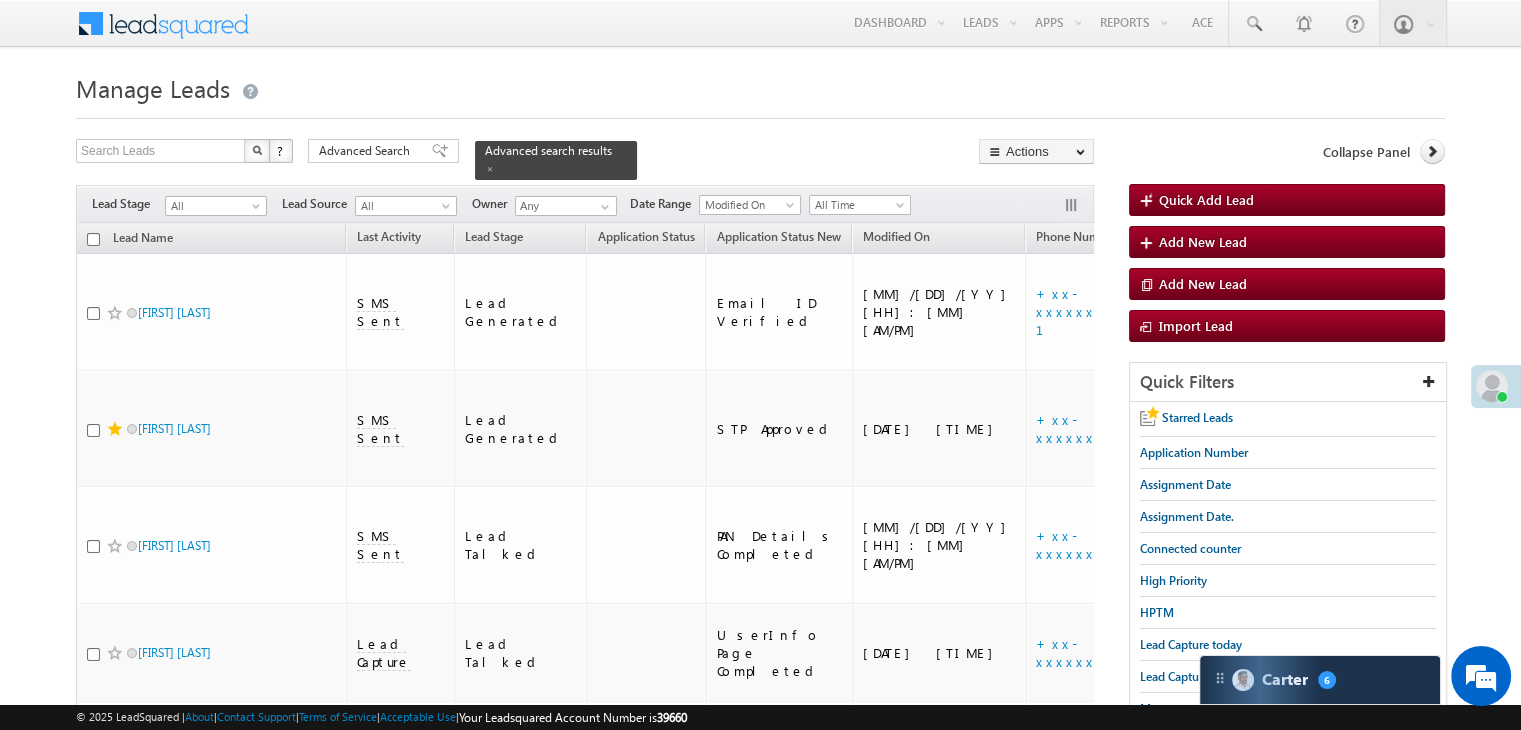 click on "Manage Leads" at bounding box center [153, 88] 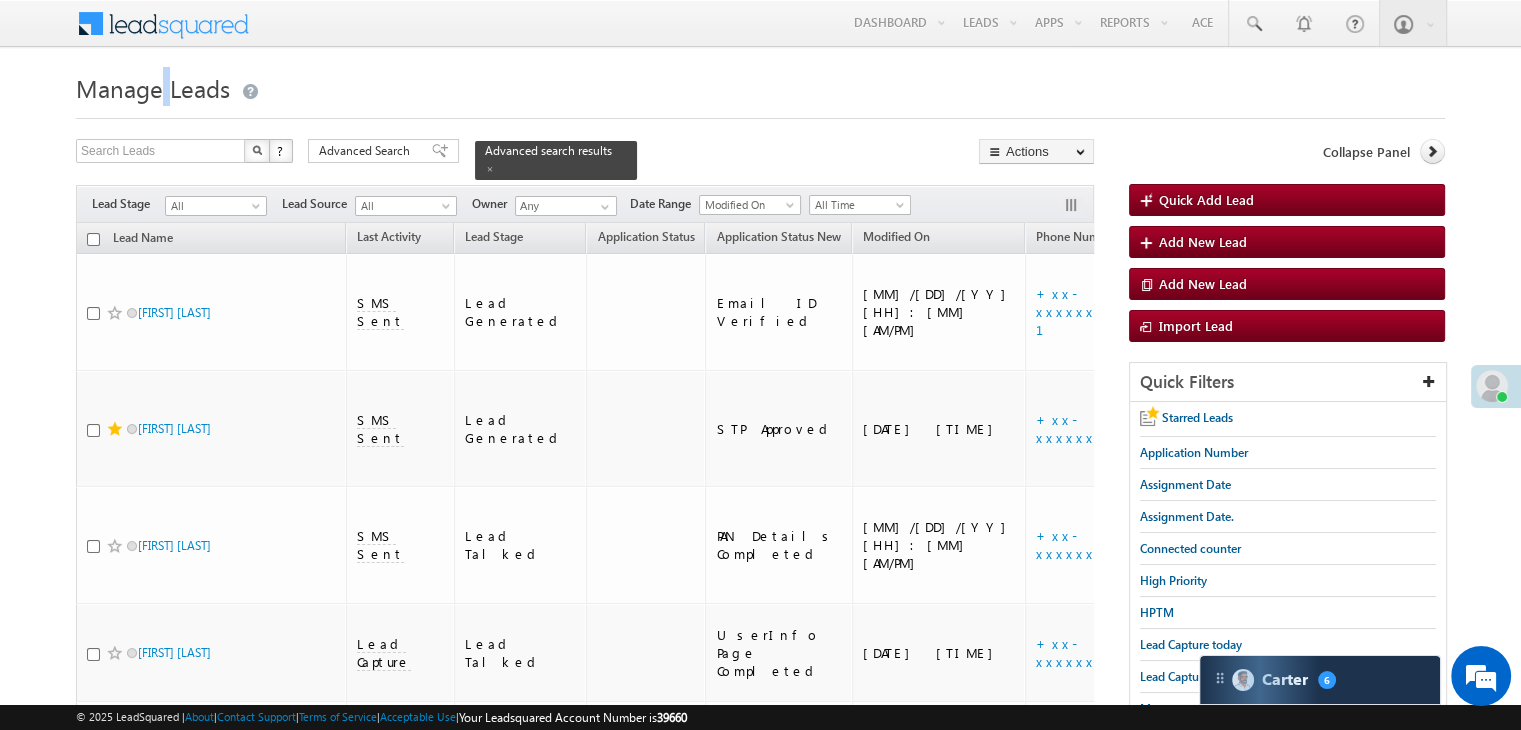 click on "Manage Leads" at bounding box center [153, 88] 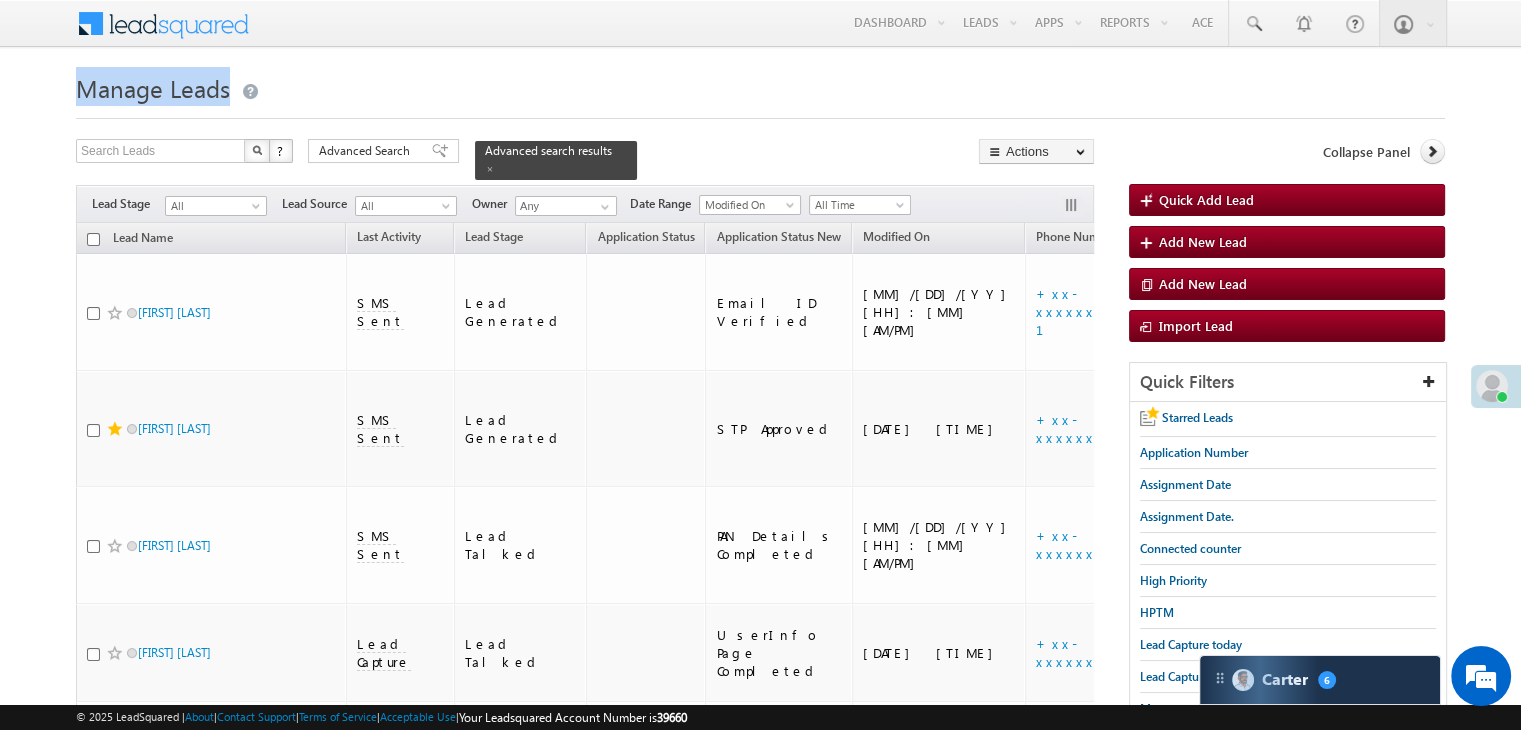 click on "Manage Leads" at bounding box center (153, 88) 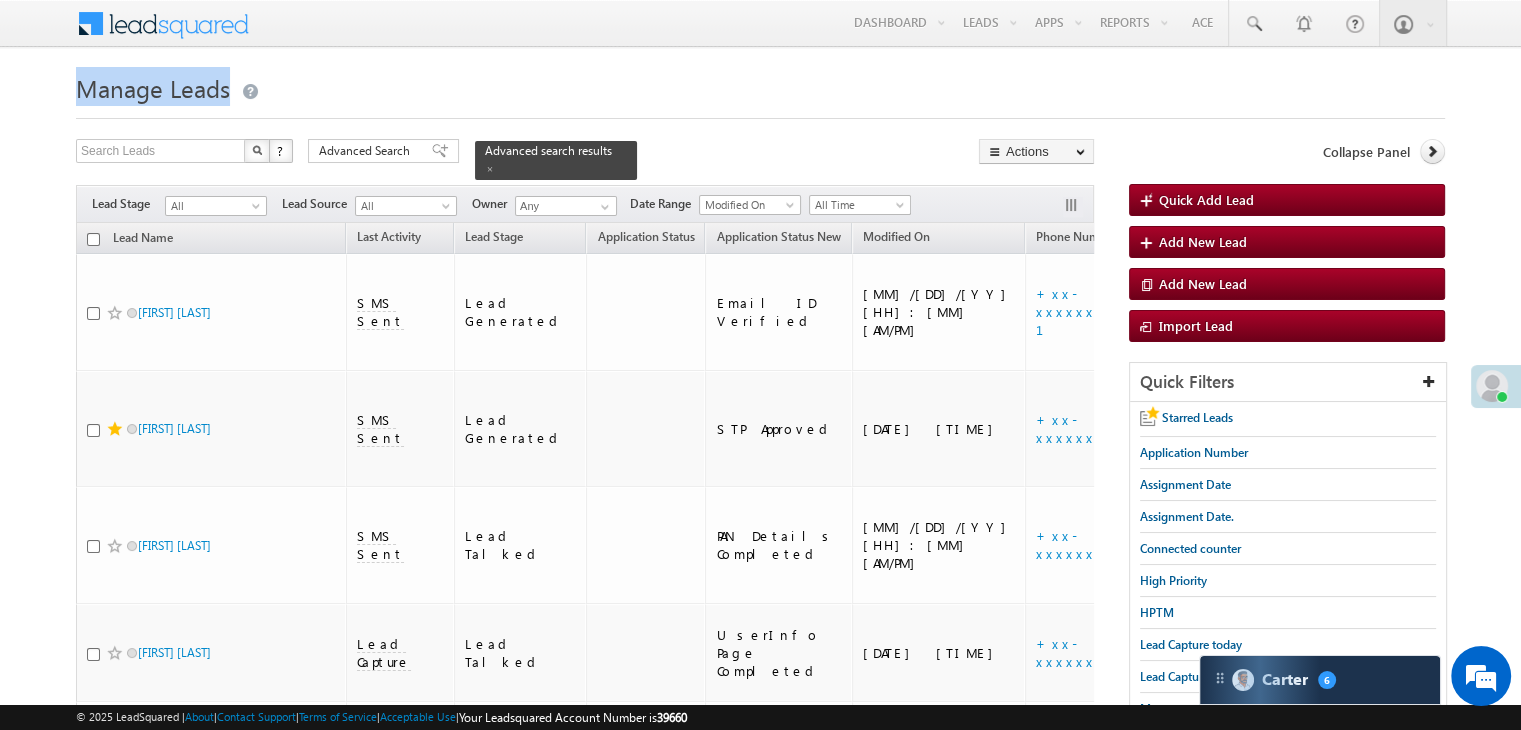 click on "Manage Leads" at bounding box center (760, 86) 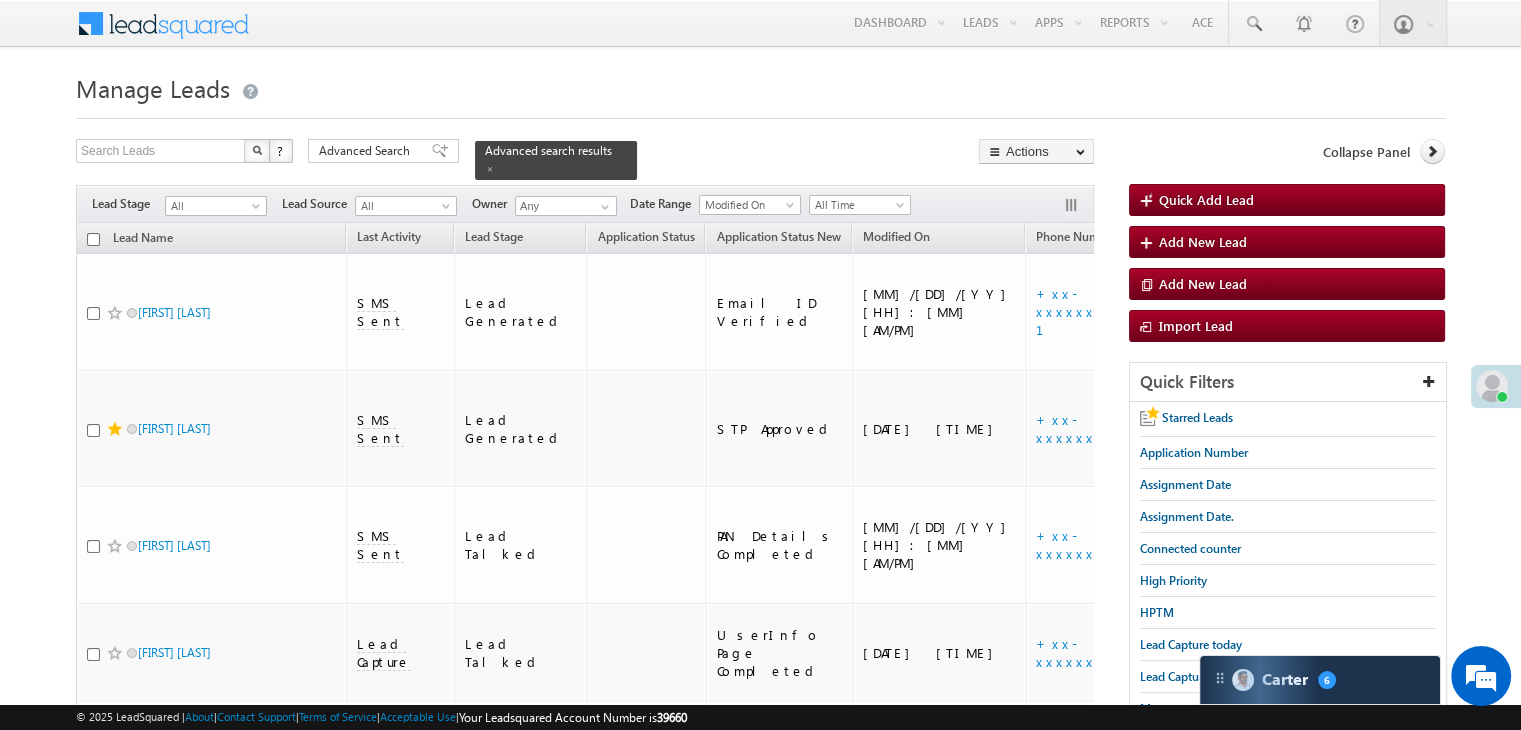 click on "Manage Leads" at bounding box center [760, 86] 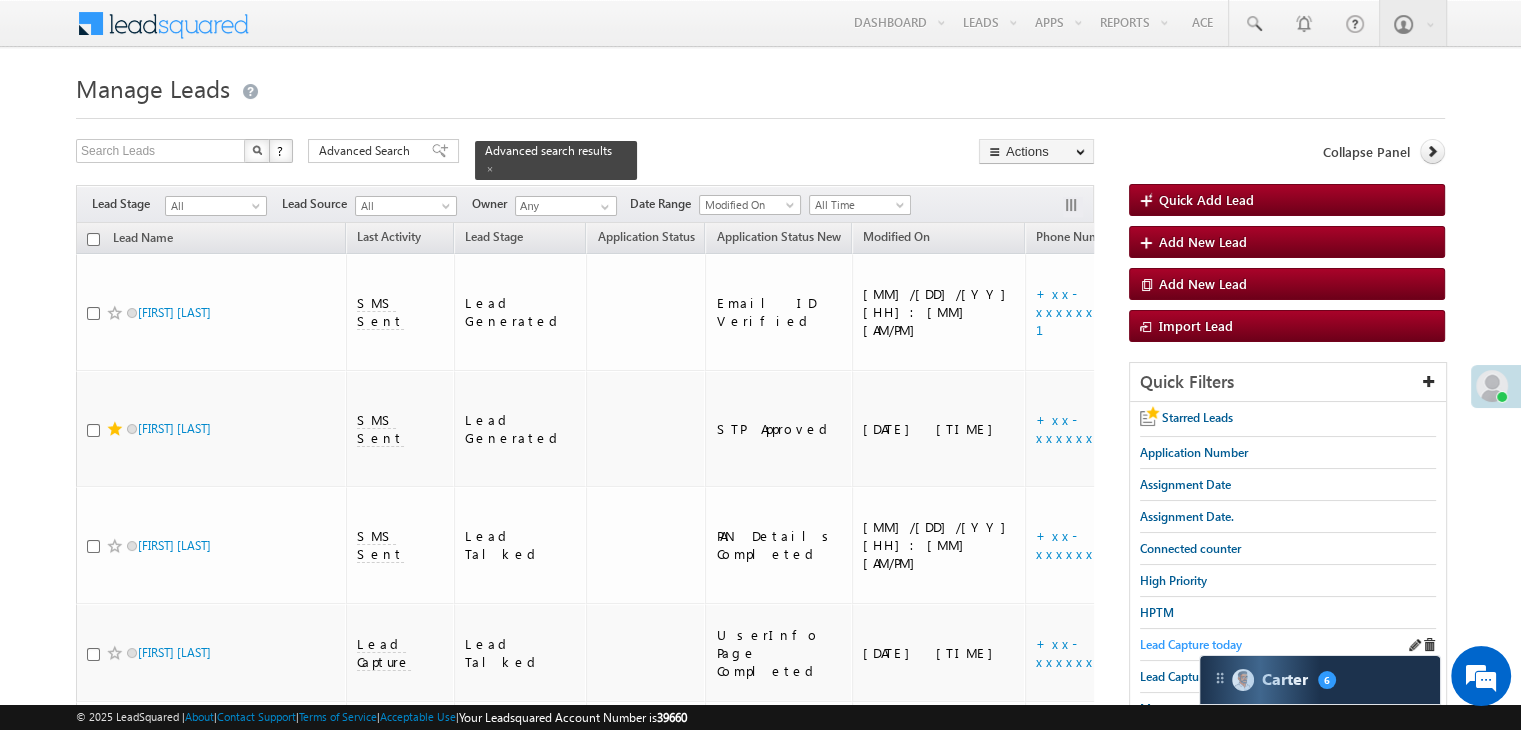 click on "Lead Capture today" at bounding box center (1191, 644) 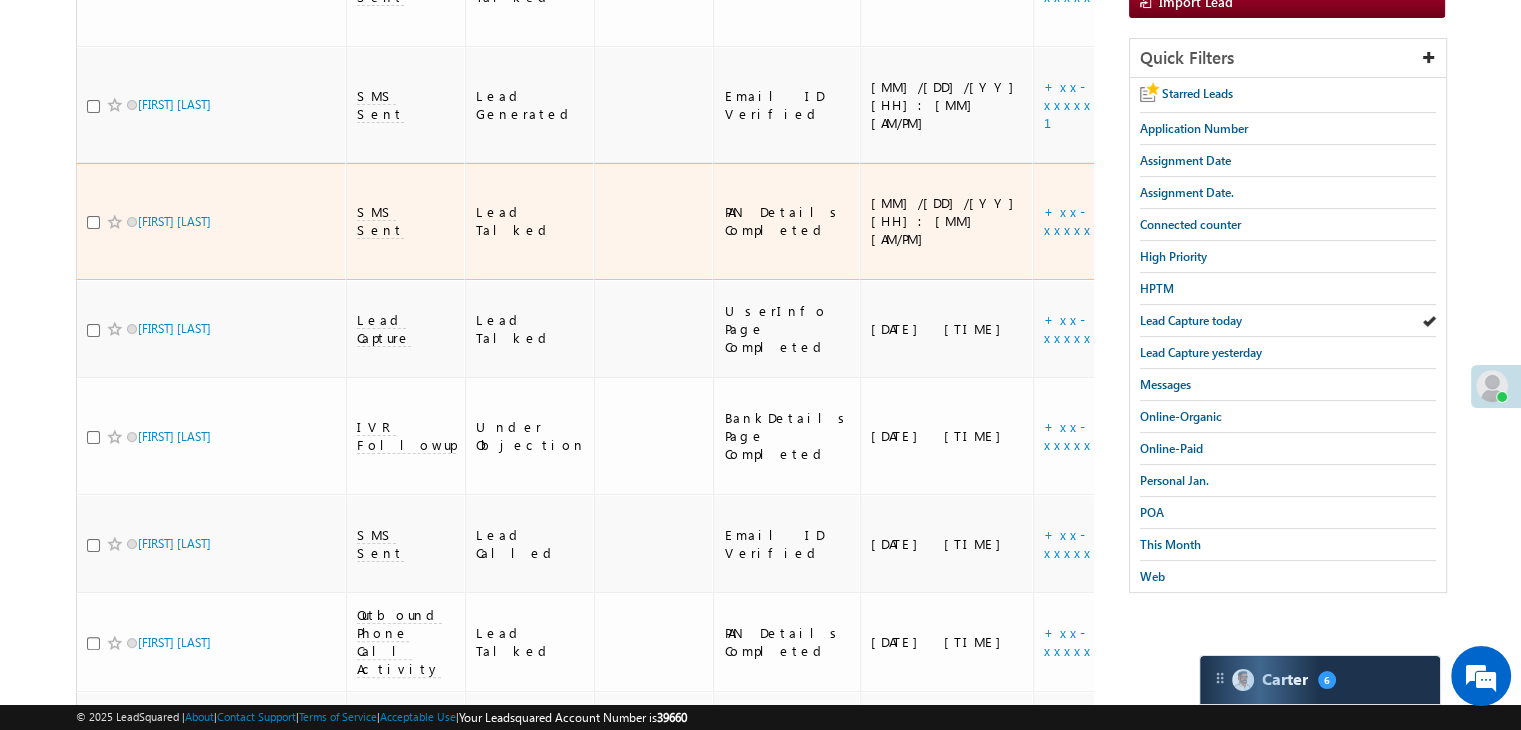 scroll, scrollTop: 400, scrollLeft: 0, axis: vertical 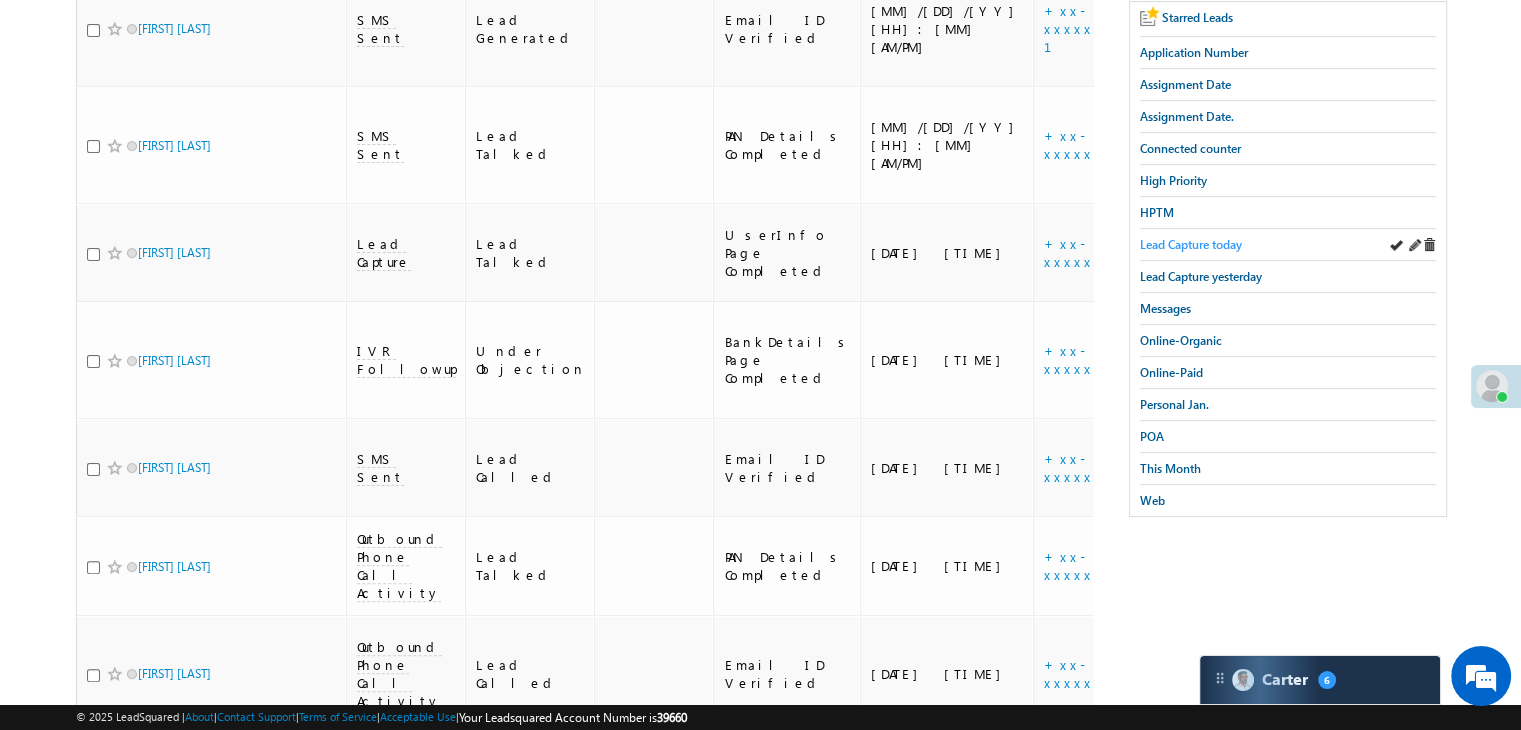 click on "Lead Capture today" at bounding box center (1191, 244) 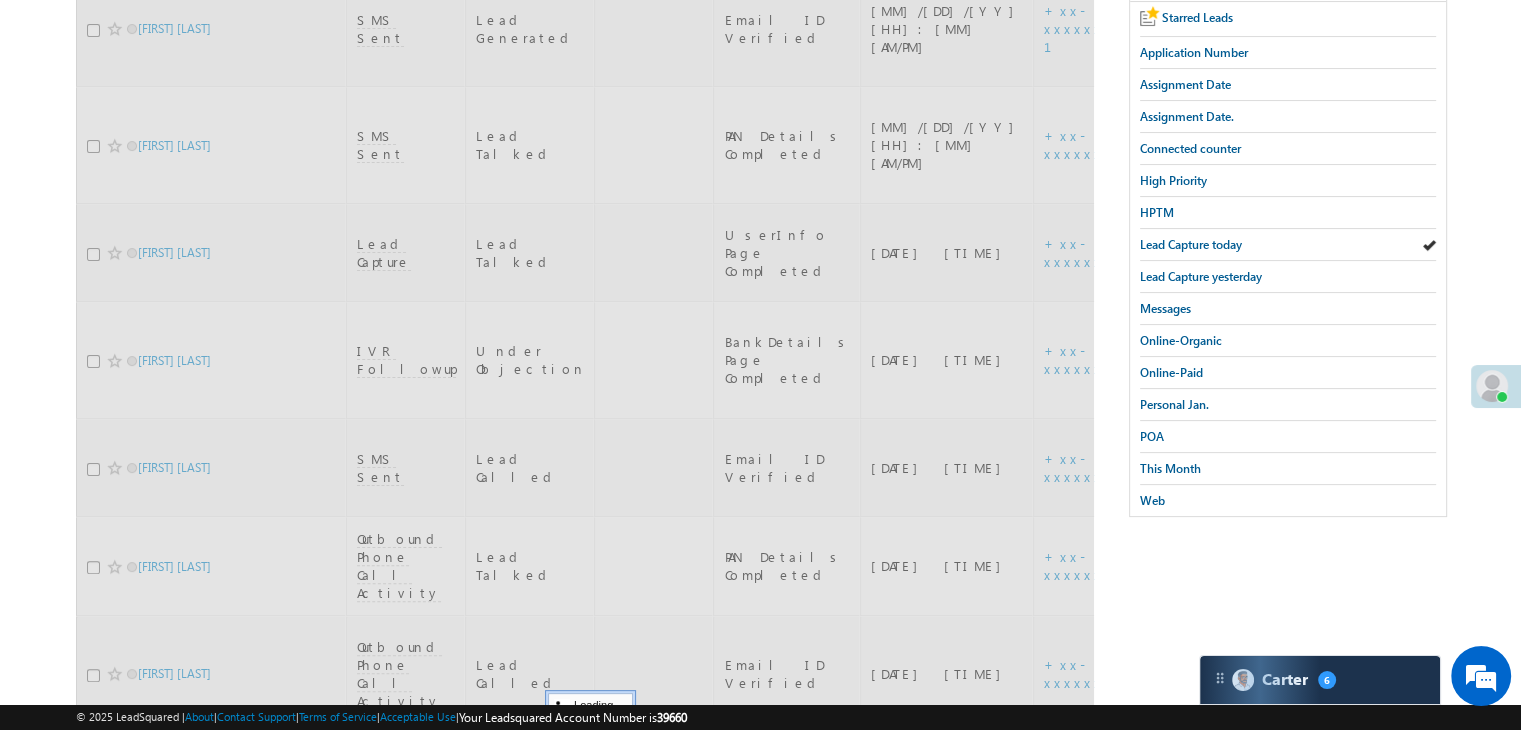 scroll, scrollTop: 0, scrollLeft: 0, axis: both 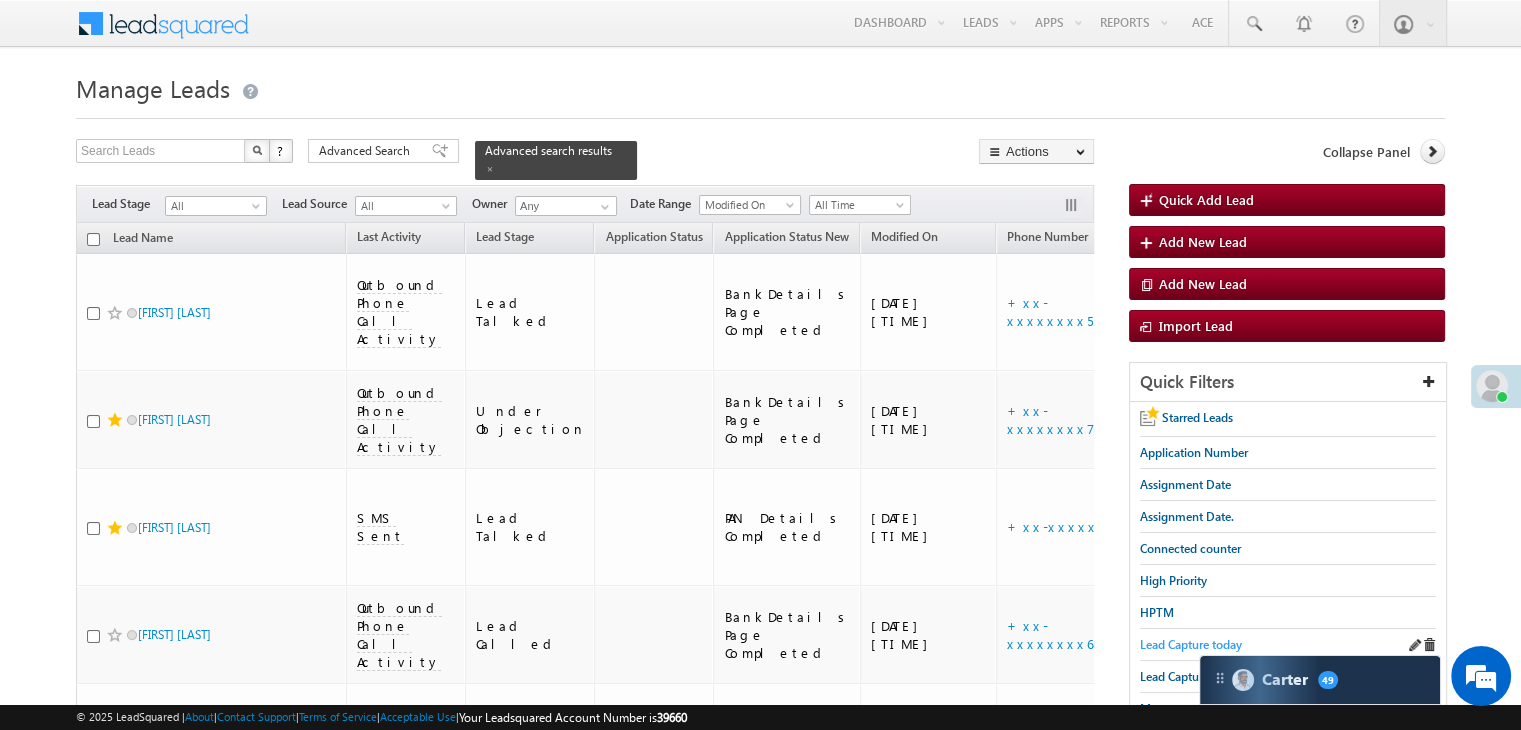click on "Lead Capture today" at bounding box center [1191, 644] 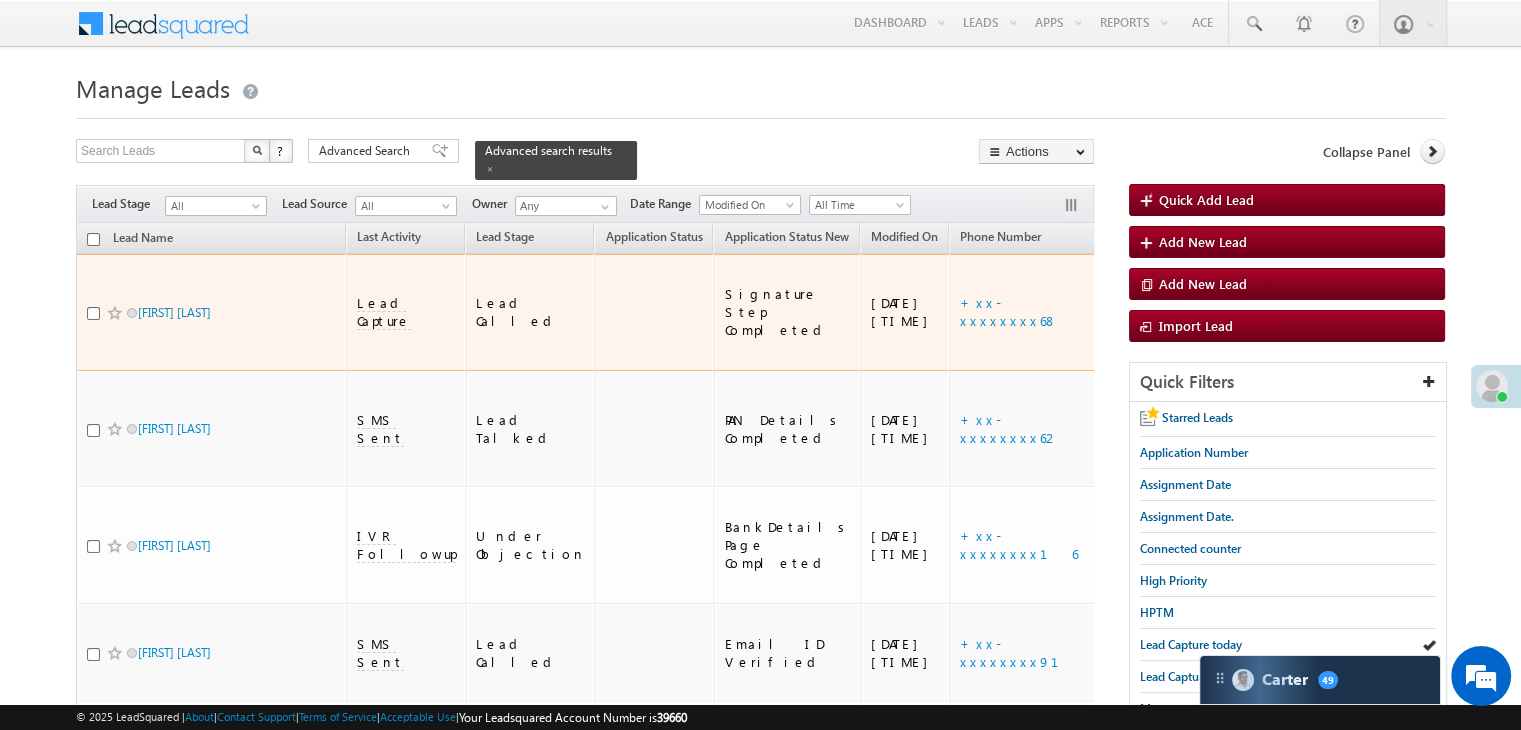 click on "https://angelbroking1-pk3em7sa.customui-test.leadsquared.com?leadId=a38014d9-c73d-41ad-ba1a-3ce187ac42d2" at bounding box center (1243, 312) 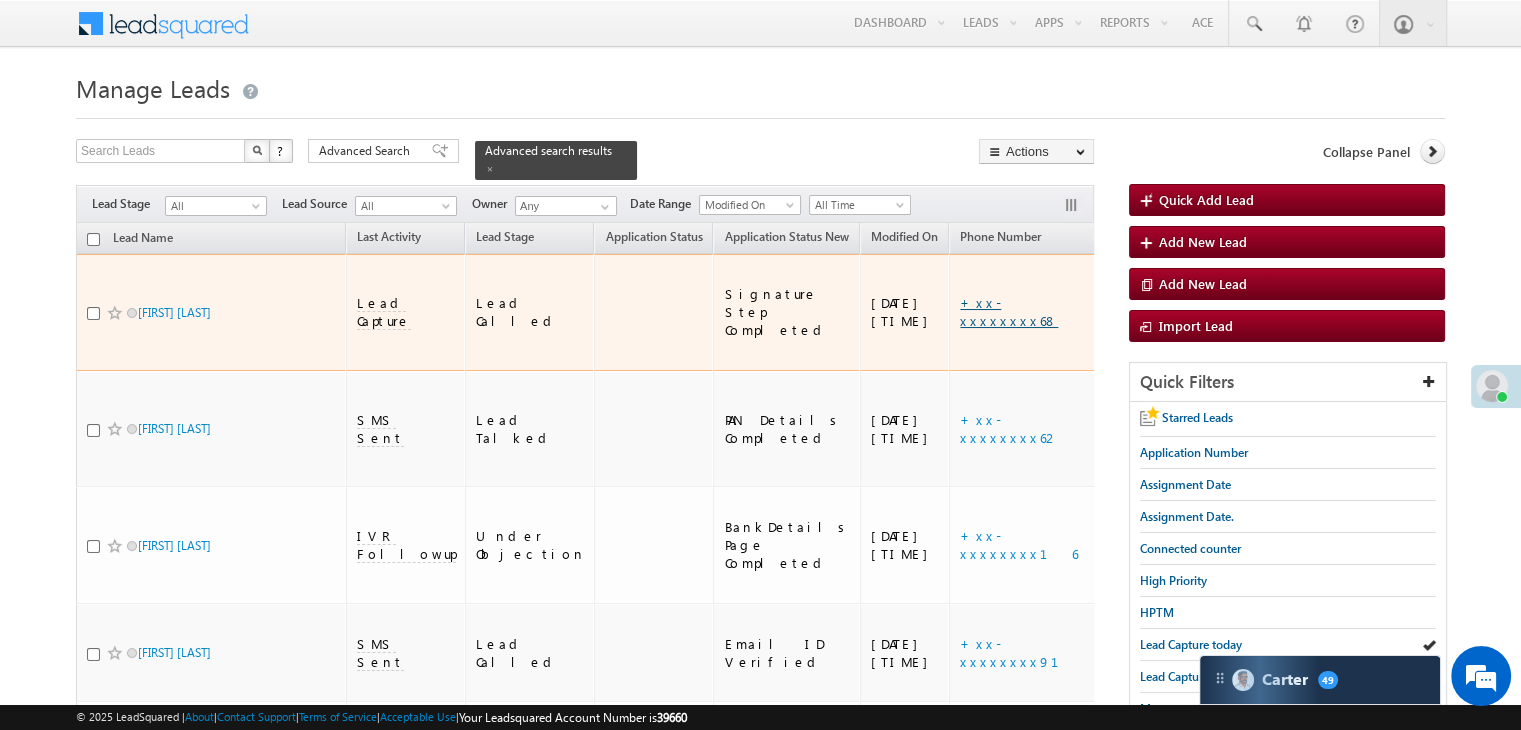 click on "+xx-xxxxxxxx68" at bounding box center (1009, 311) 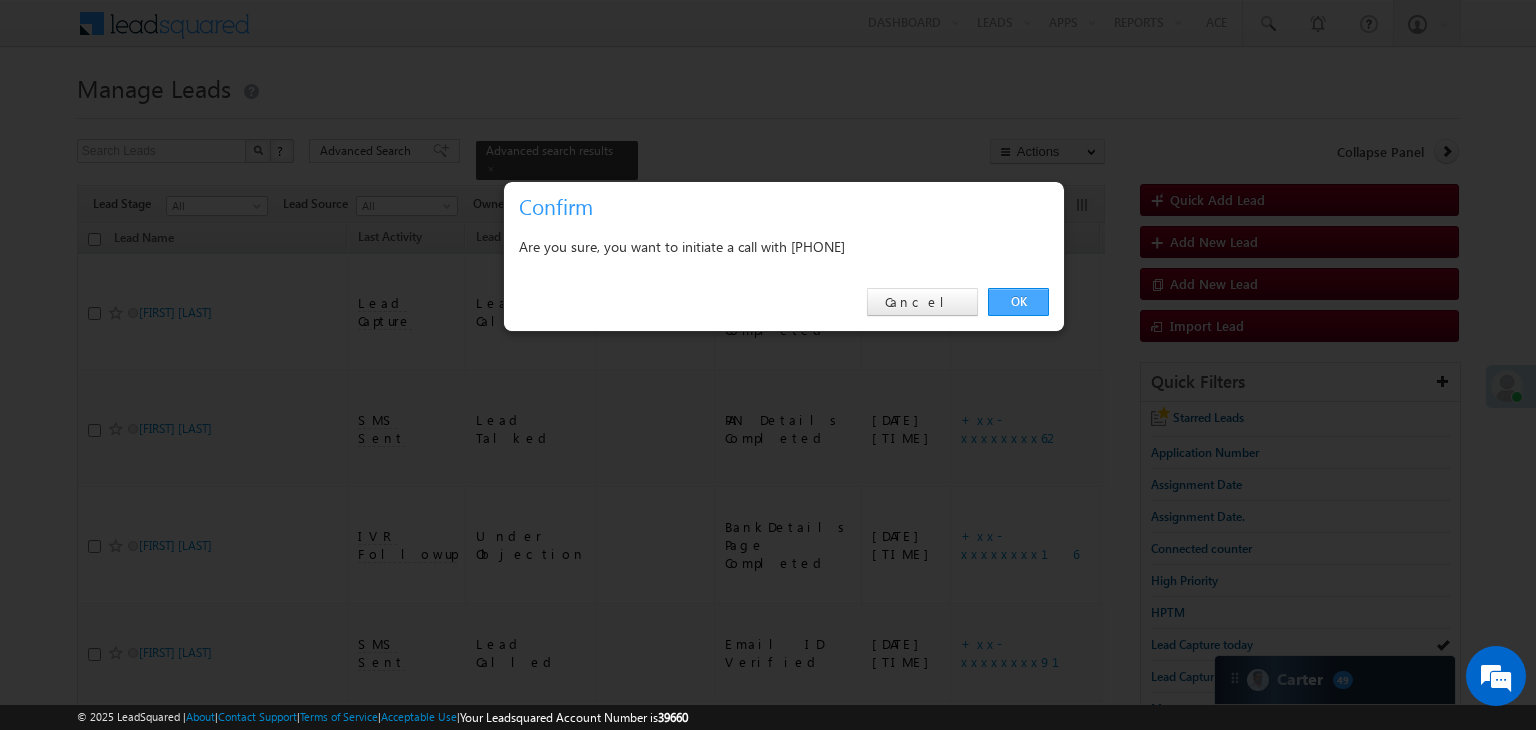 click on "OK" at bounding box center [1018, 302] 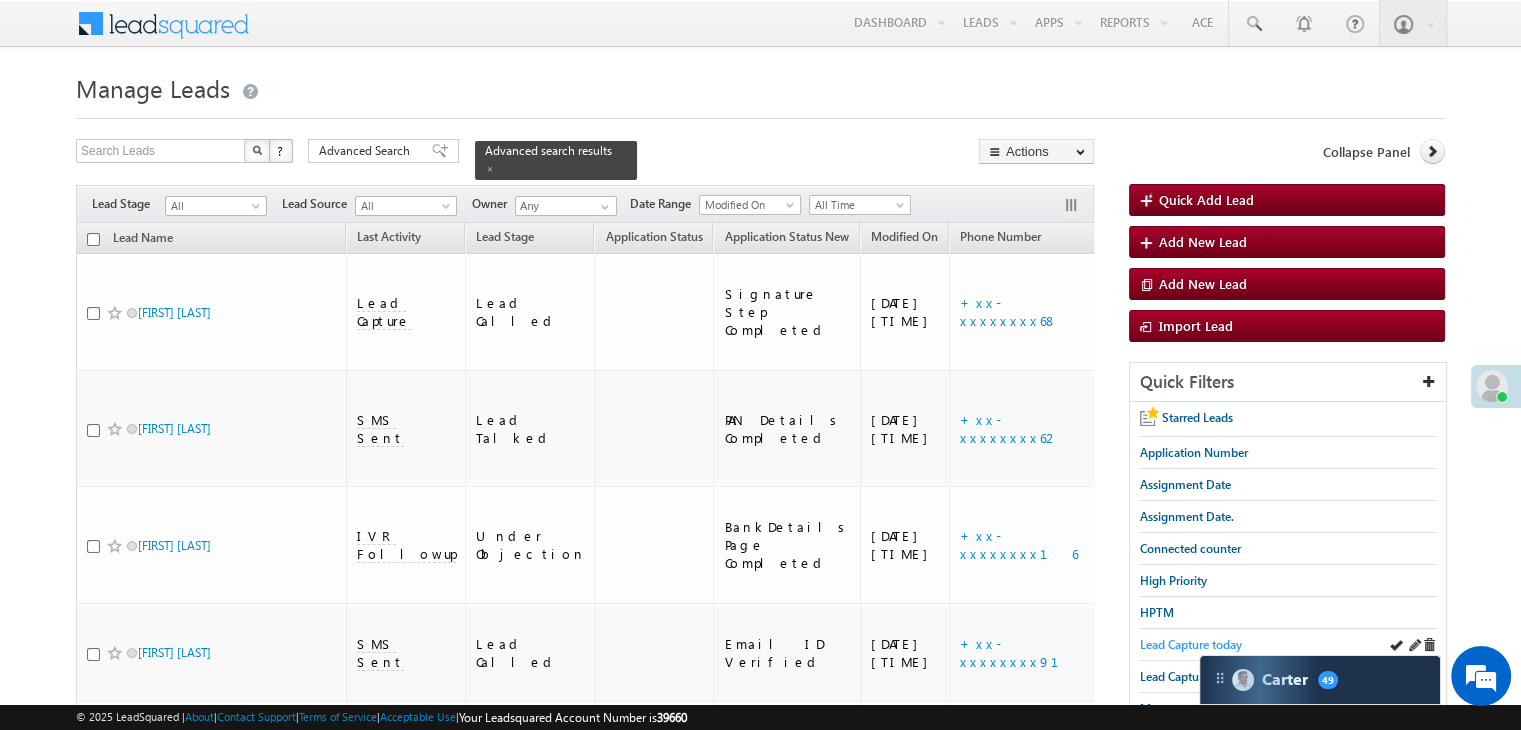 click on "Lead Capture today" at bounding box center (1191, 644) 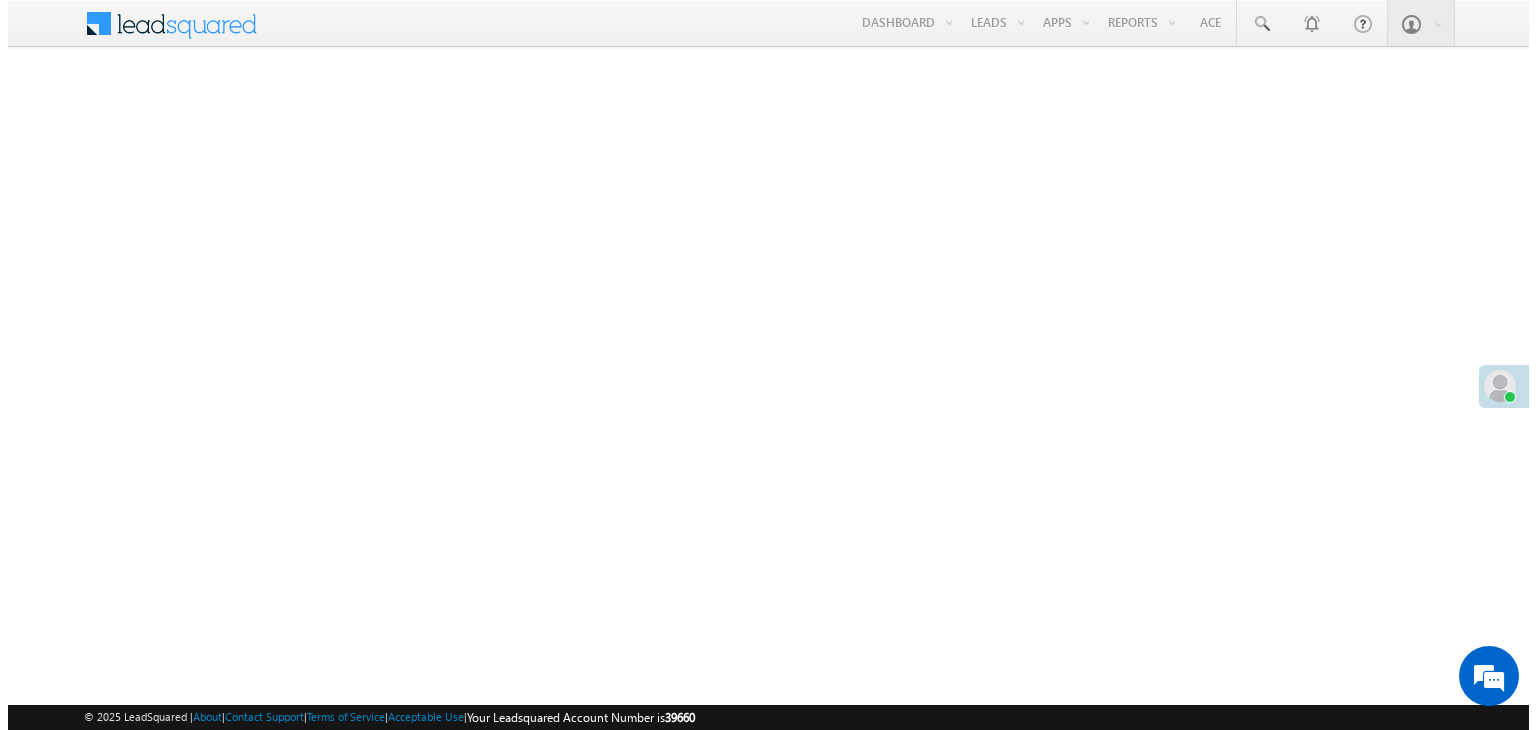 scroll, scrollTop: 0, scrollLeft: 0, axis: both 